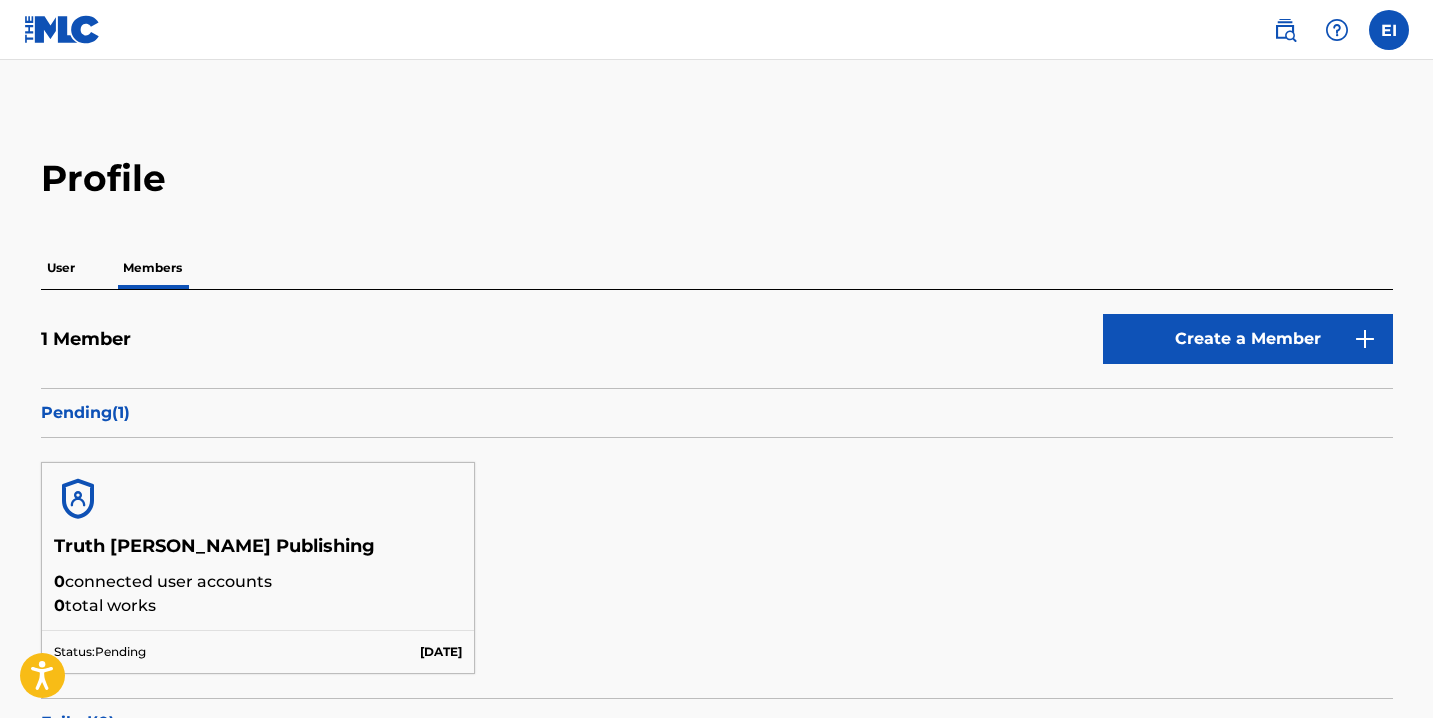 scroll, scrollTop: 93, scrollLeft: 0, axis: vertical 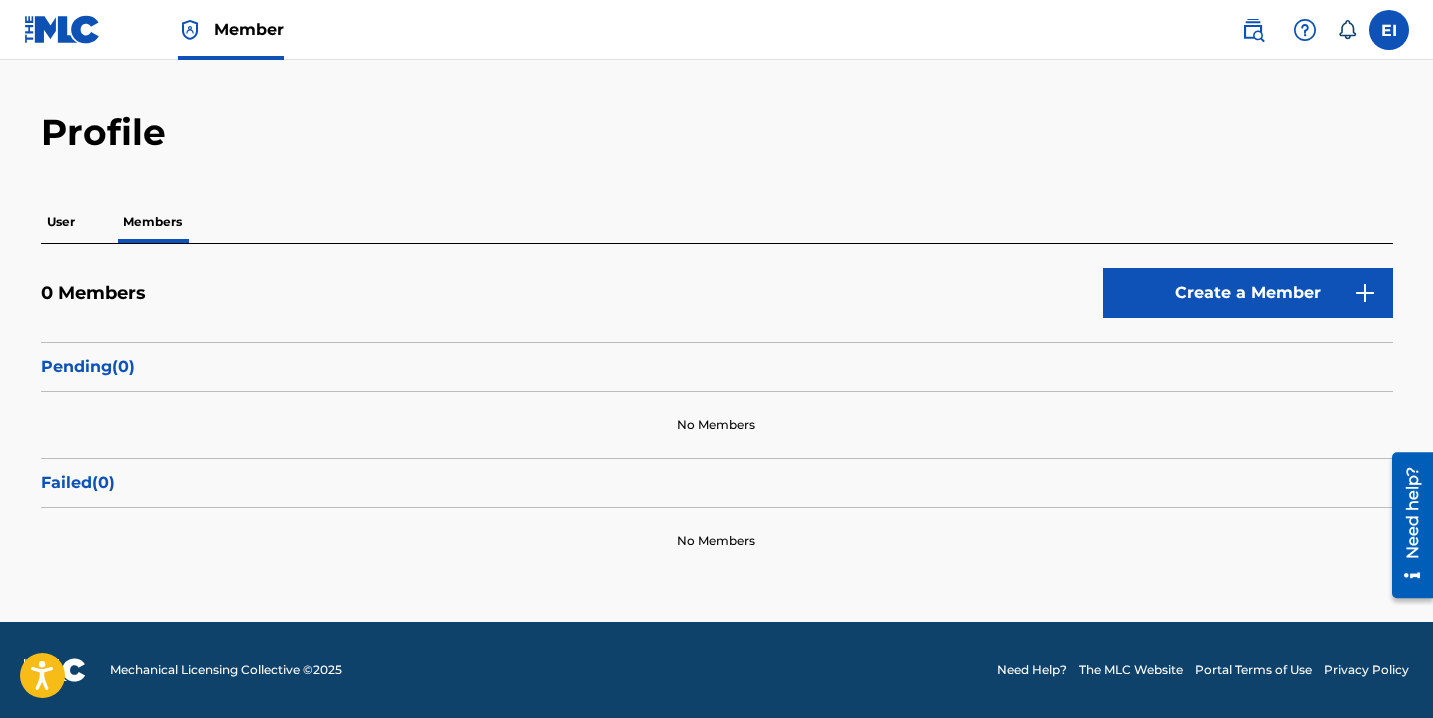 click on "User" at bounding box center (61, 222) 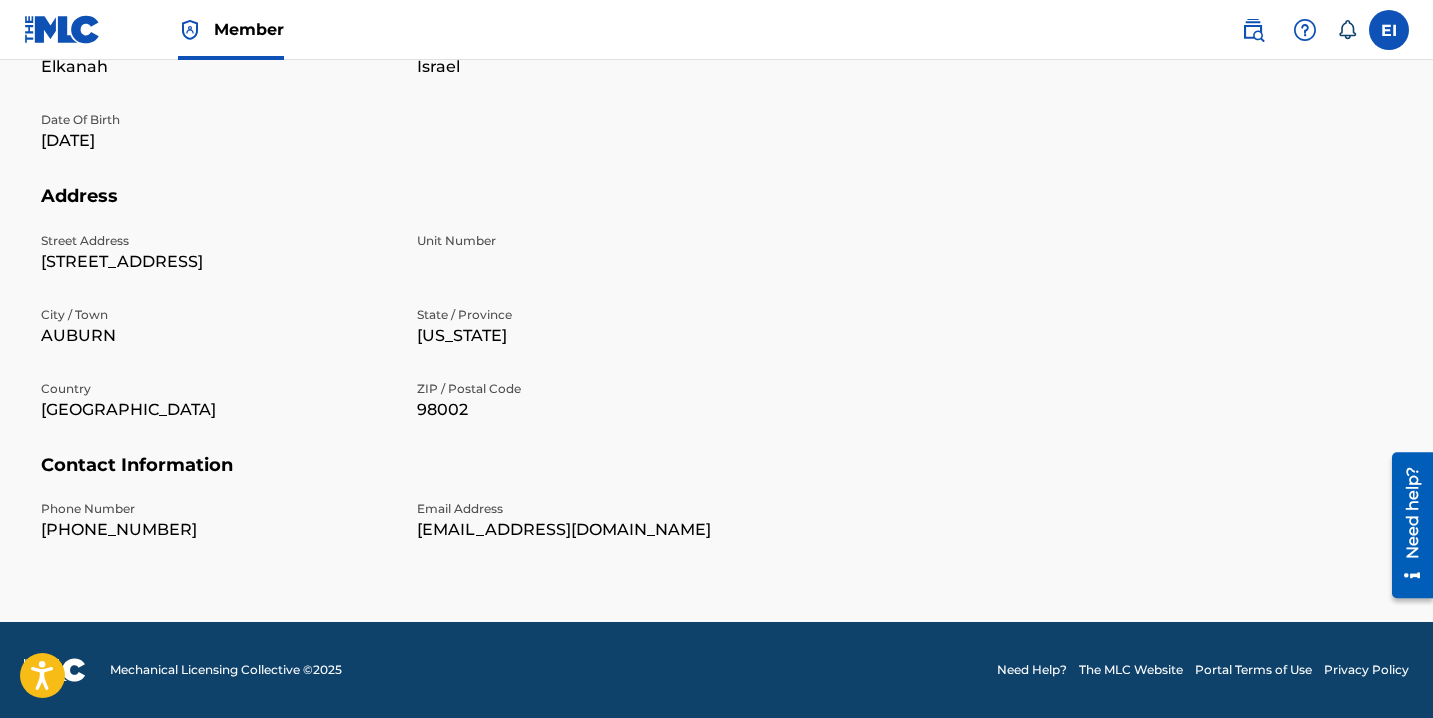 scroll, scrollTop: 0, scrollLeft: 0, axis: both 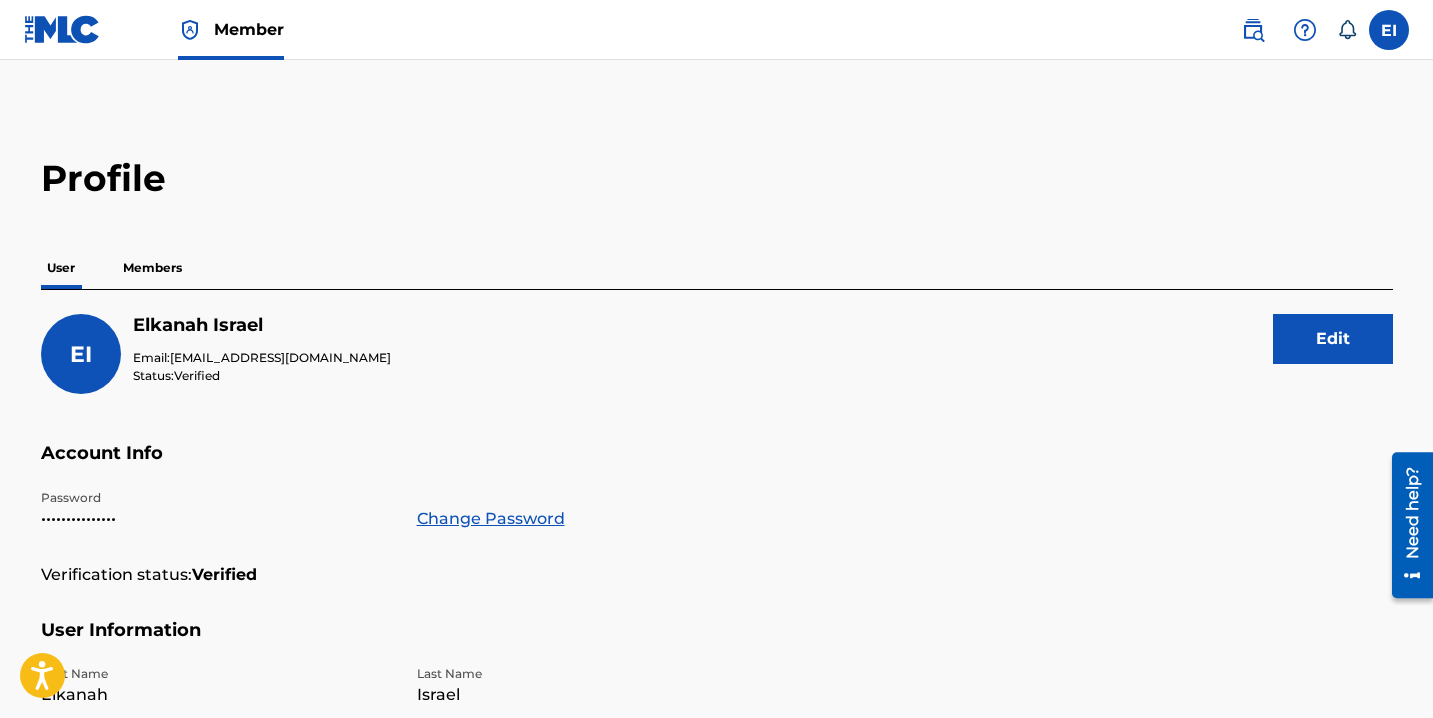 click on "Members" at bounding box center (152, 268) 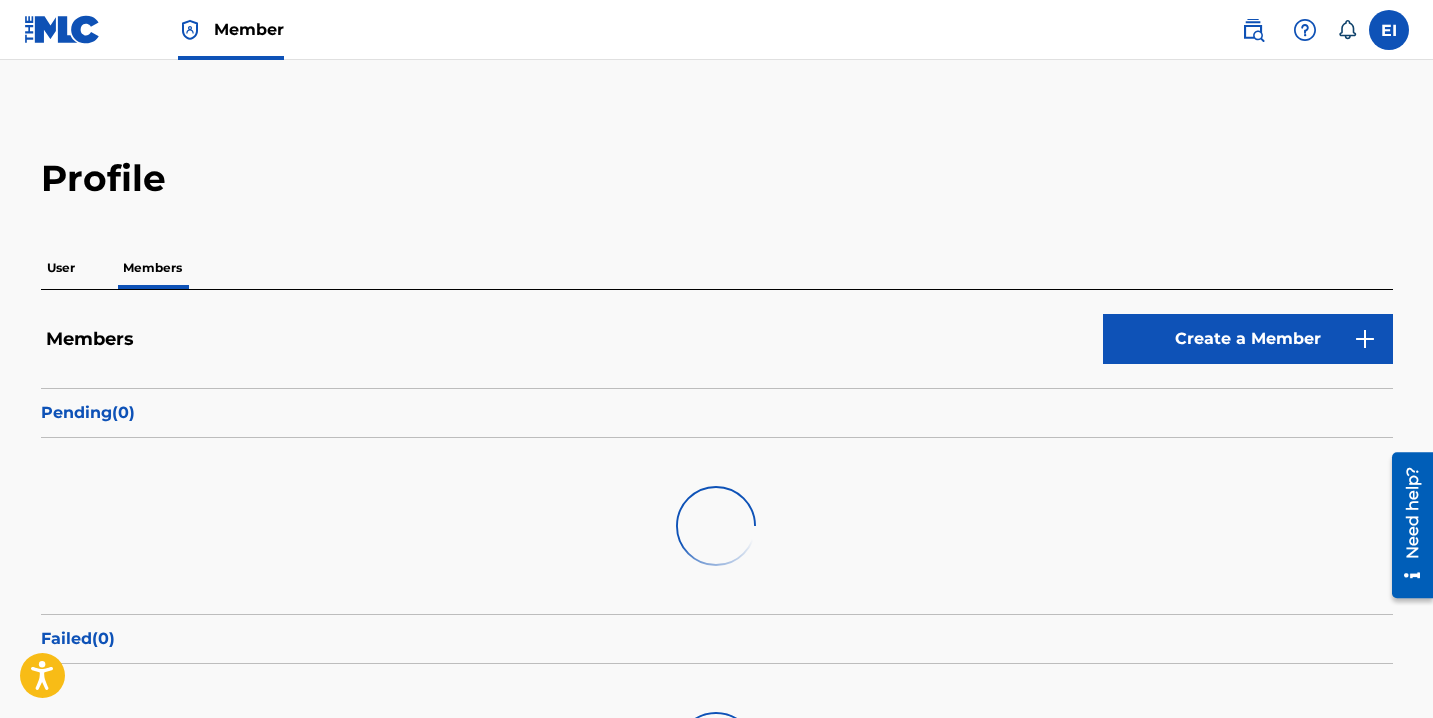 scroll, scrollTop: 0, scrollLeft: 0, axis: both 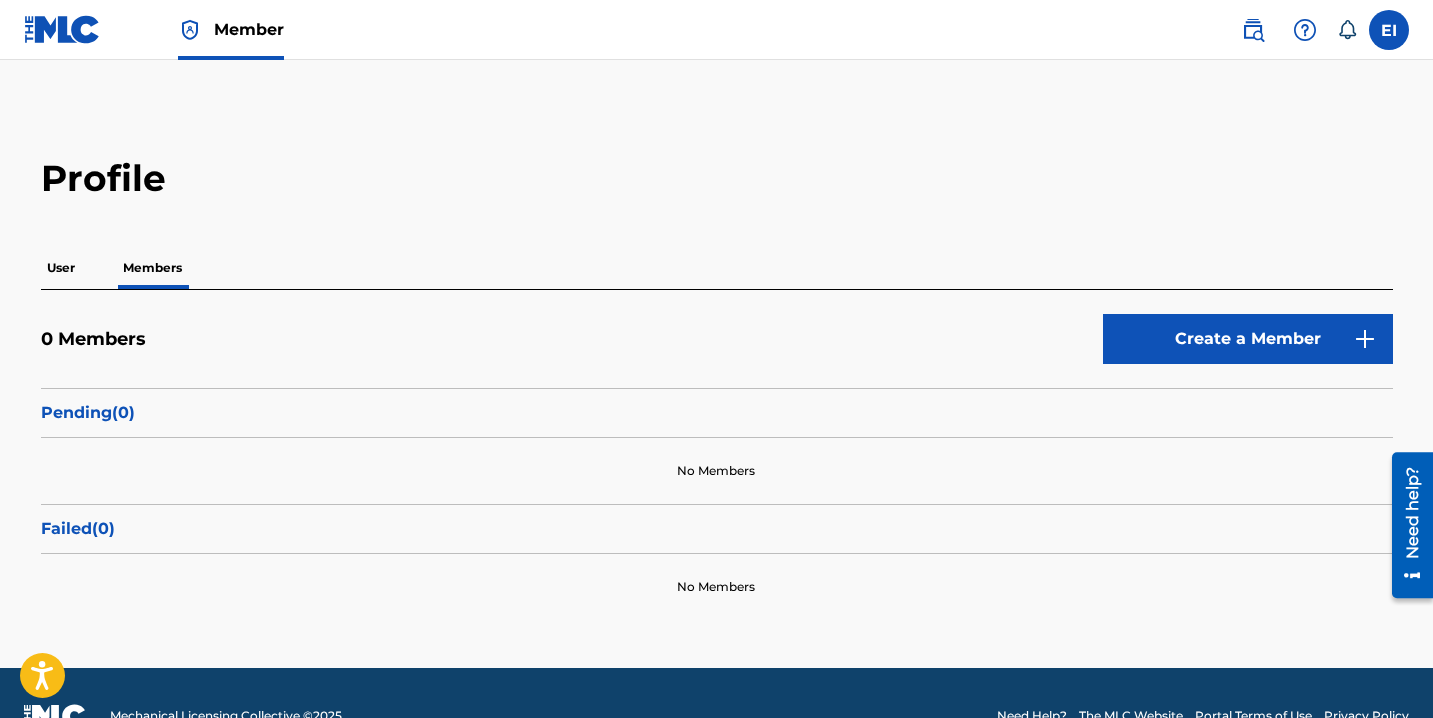 click 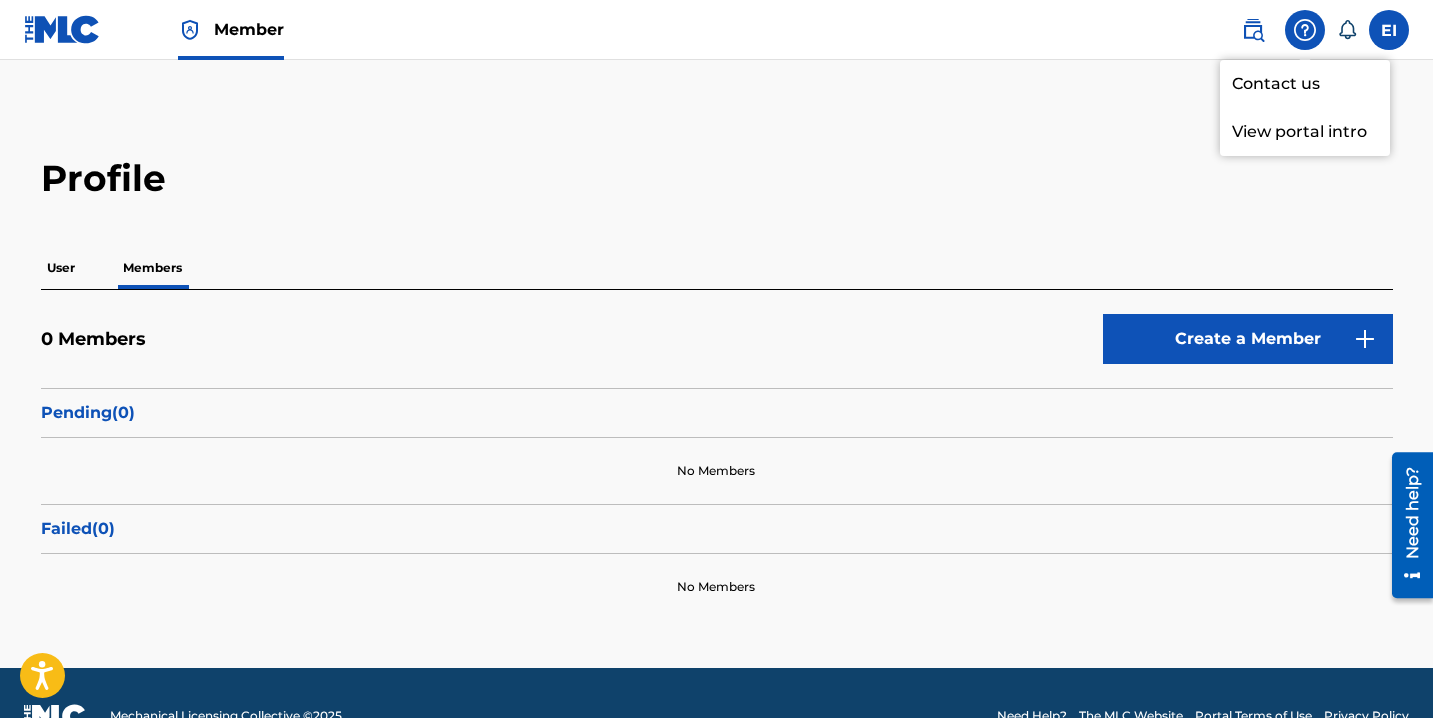 click on "View portal intro" at bounding box center [1305, 132] 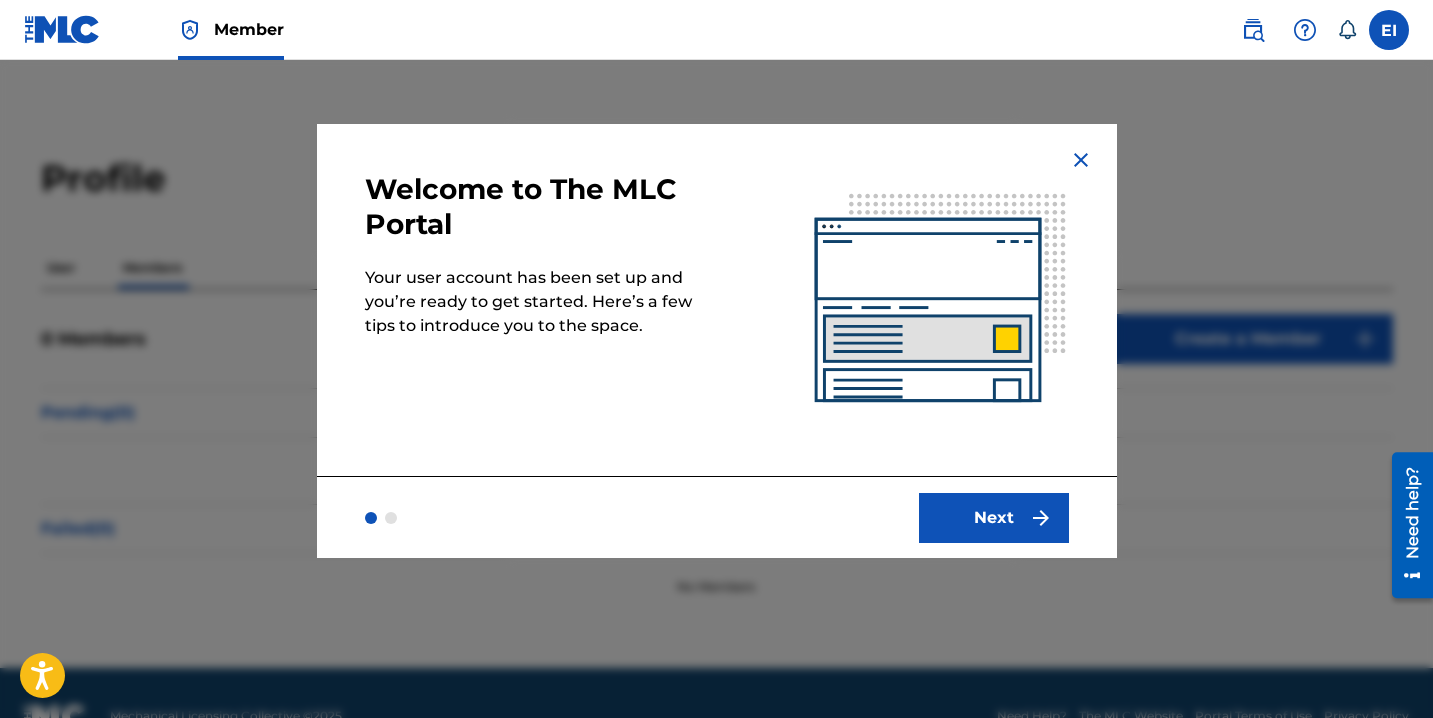 click on "Next" at bounding box center (994, 518) 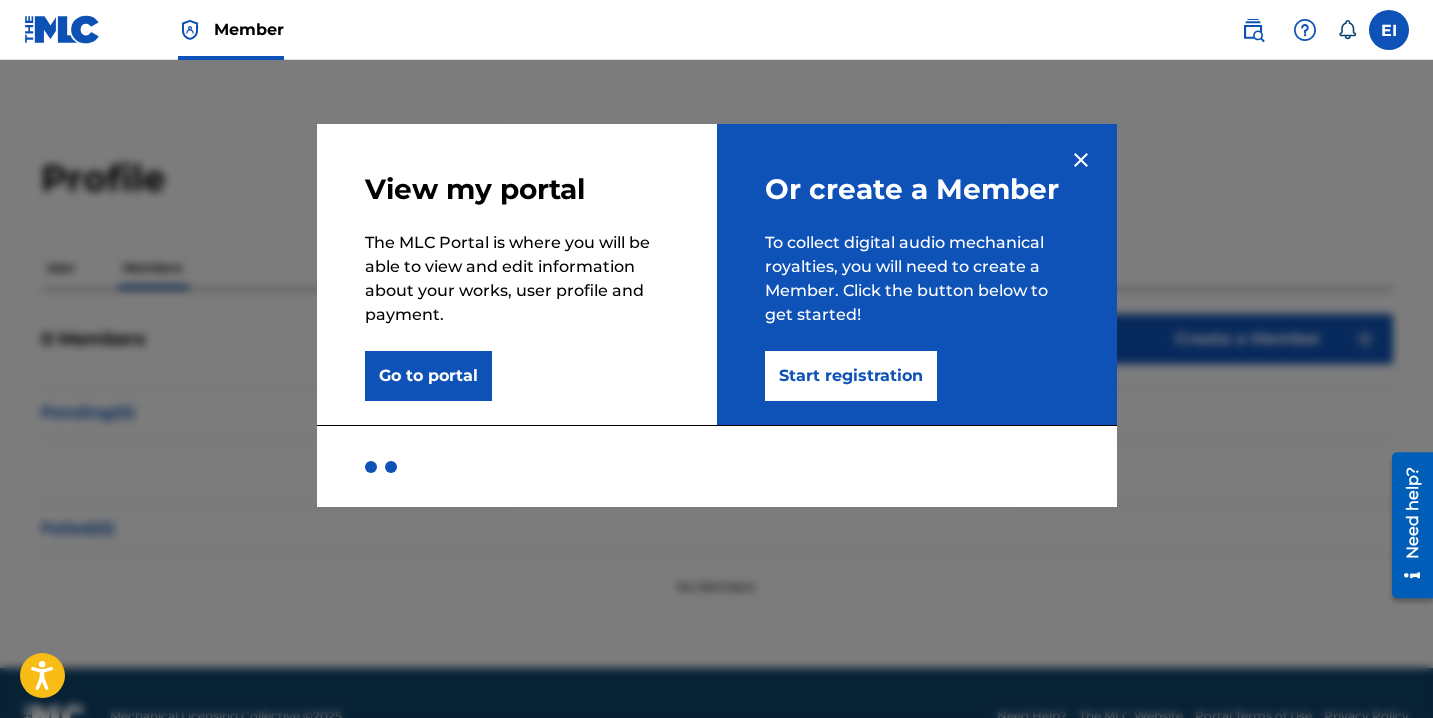 click on "Go to portal" at bounding box center (428, 376) 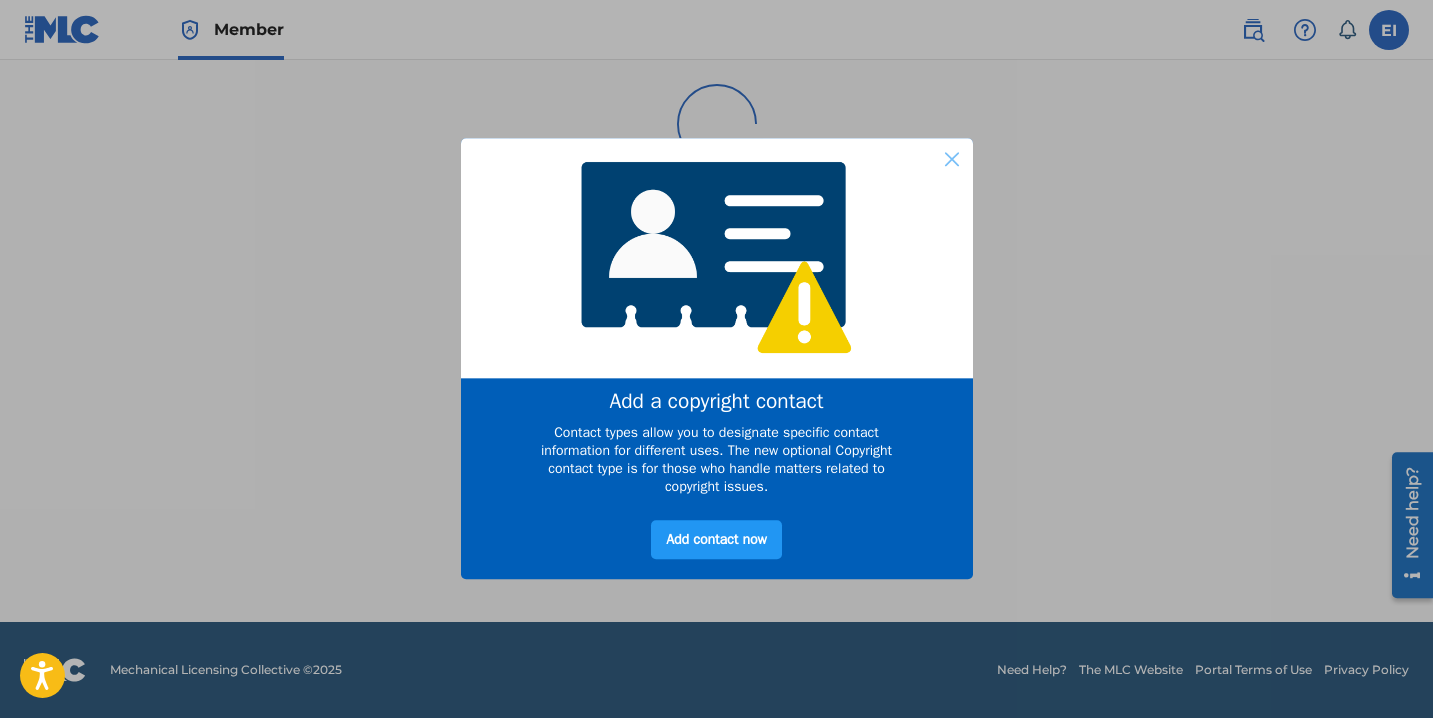 scroll, scrollTop: 0, scrollLeft: 0, axis: both 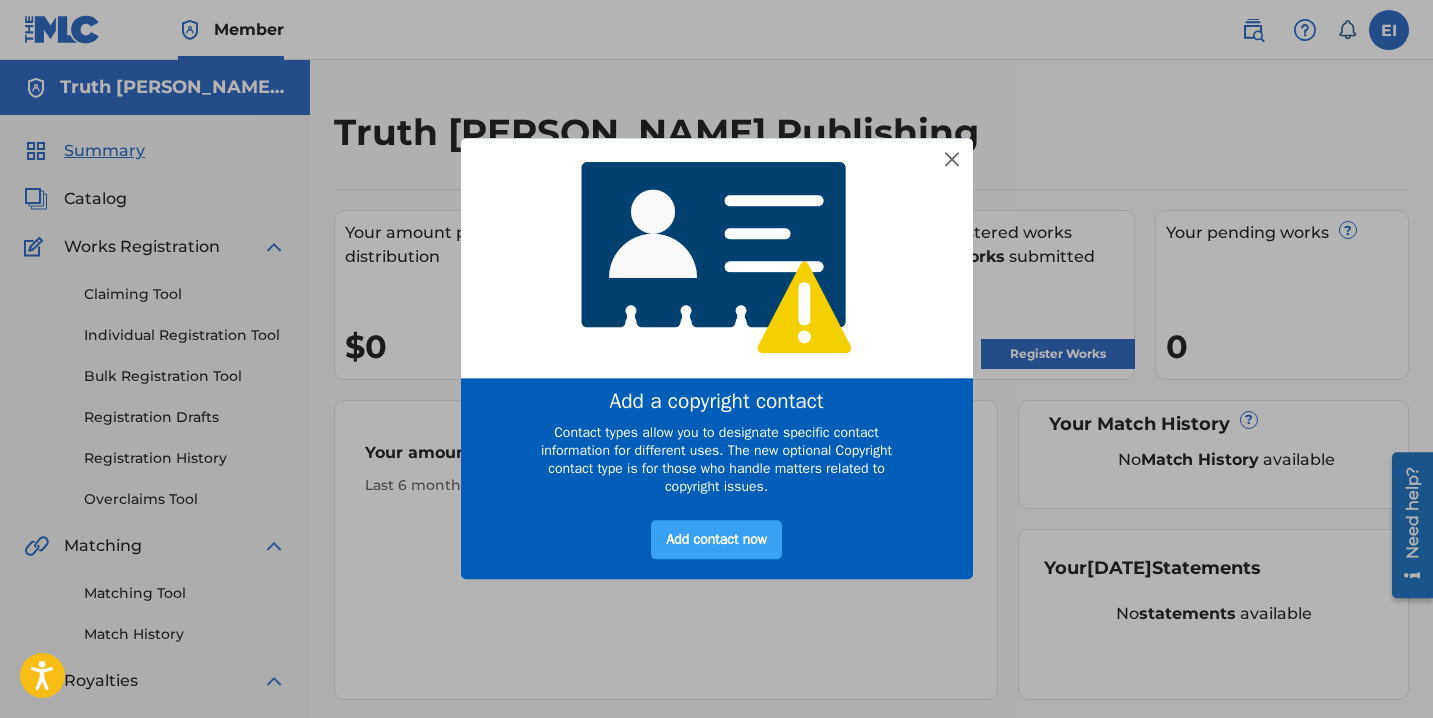 click on "Add contact now" at bounding box center (716, 540) 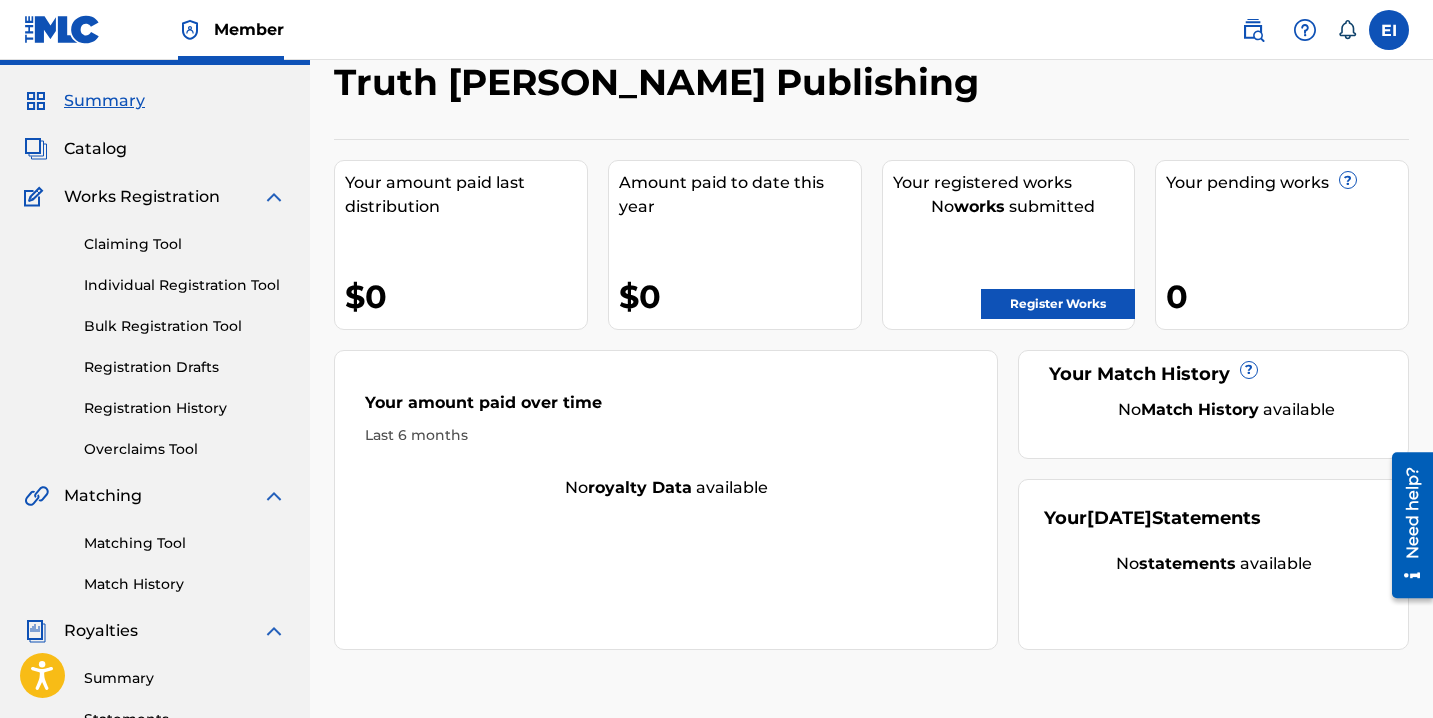 scroll, scrollTop: 202, scrollLeft: 0, axis: vertical 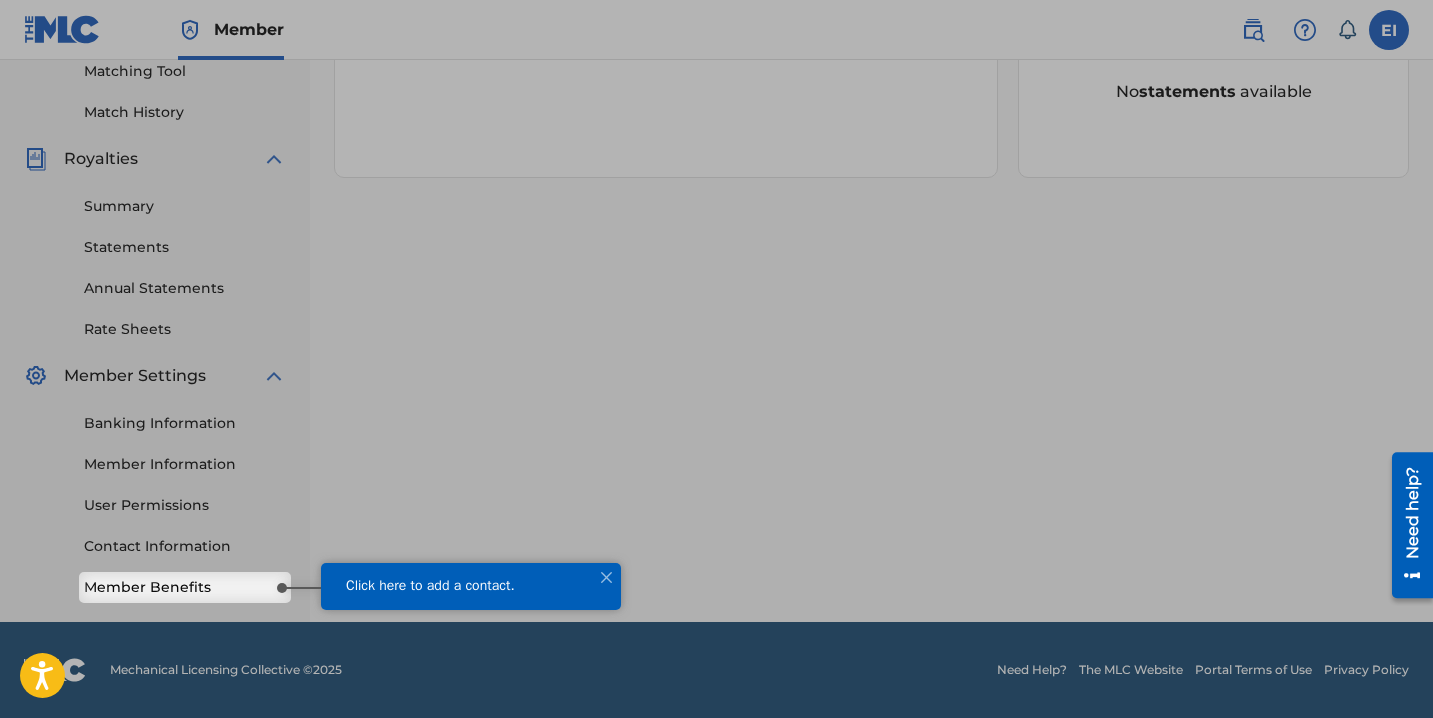 click on "Click here to add a contact." at bounding box center [471, 586] 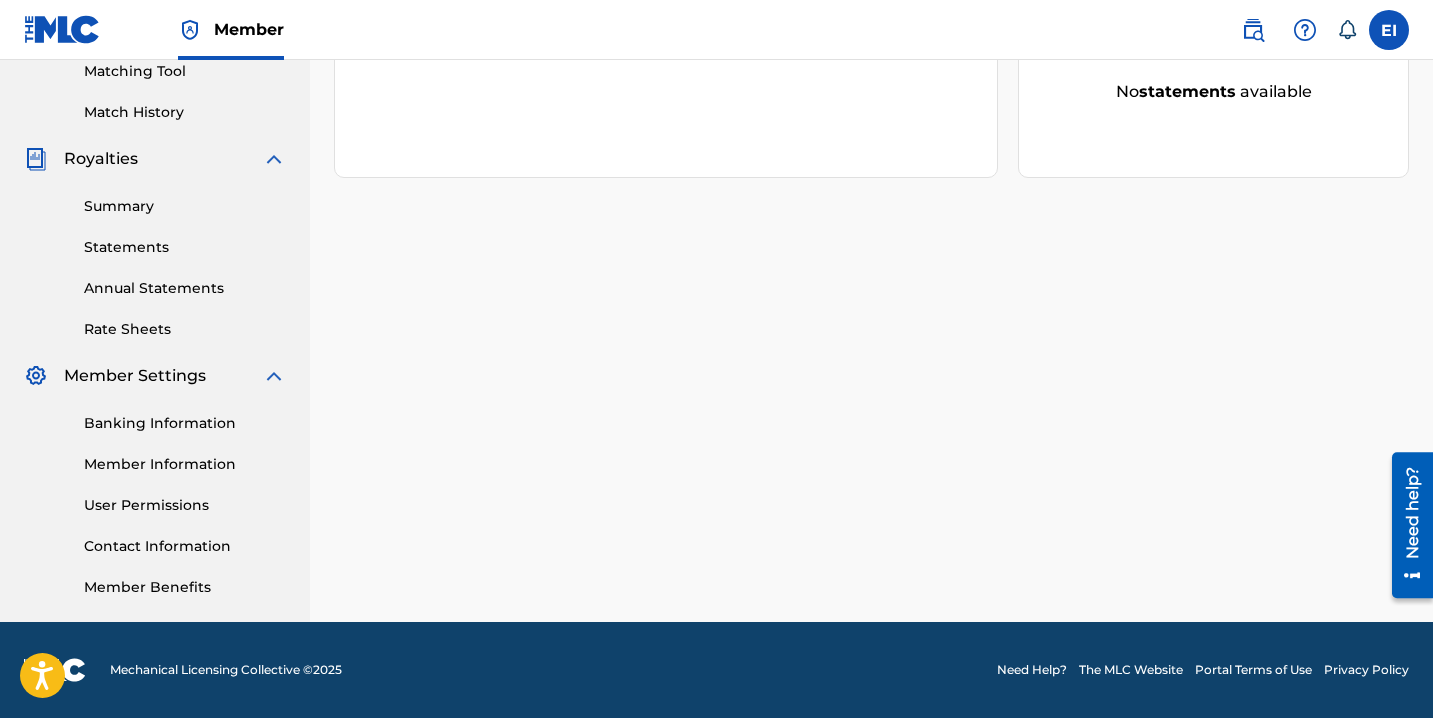 click on "Member Benefits" at bounding box center [185, 587] 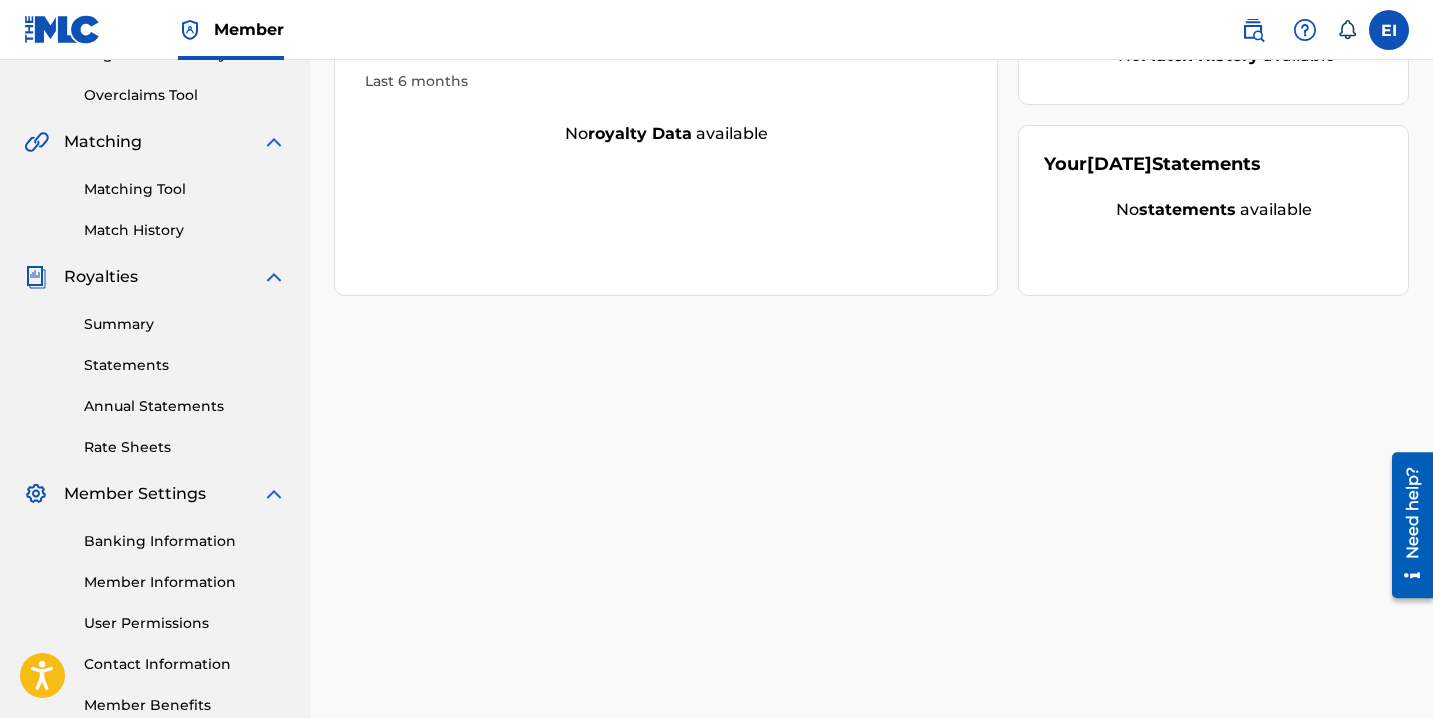 scroll, scrollTop: 522, scrollLeft: 0, axis: vertical 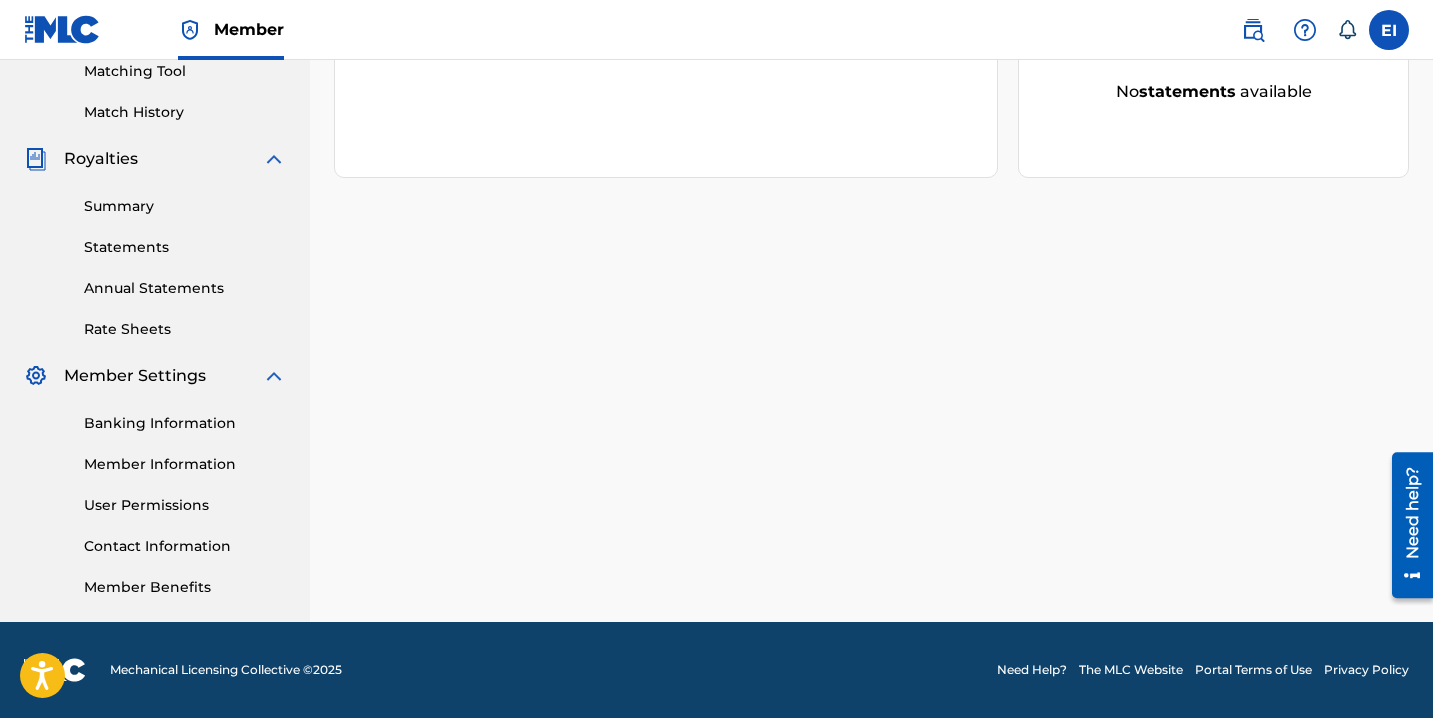 click on "Contact Information" at bounding box center (185, 546) 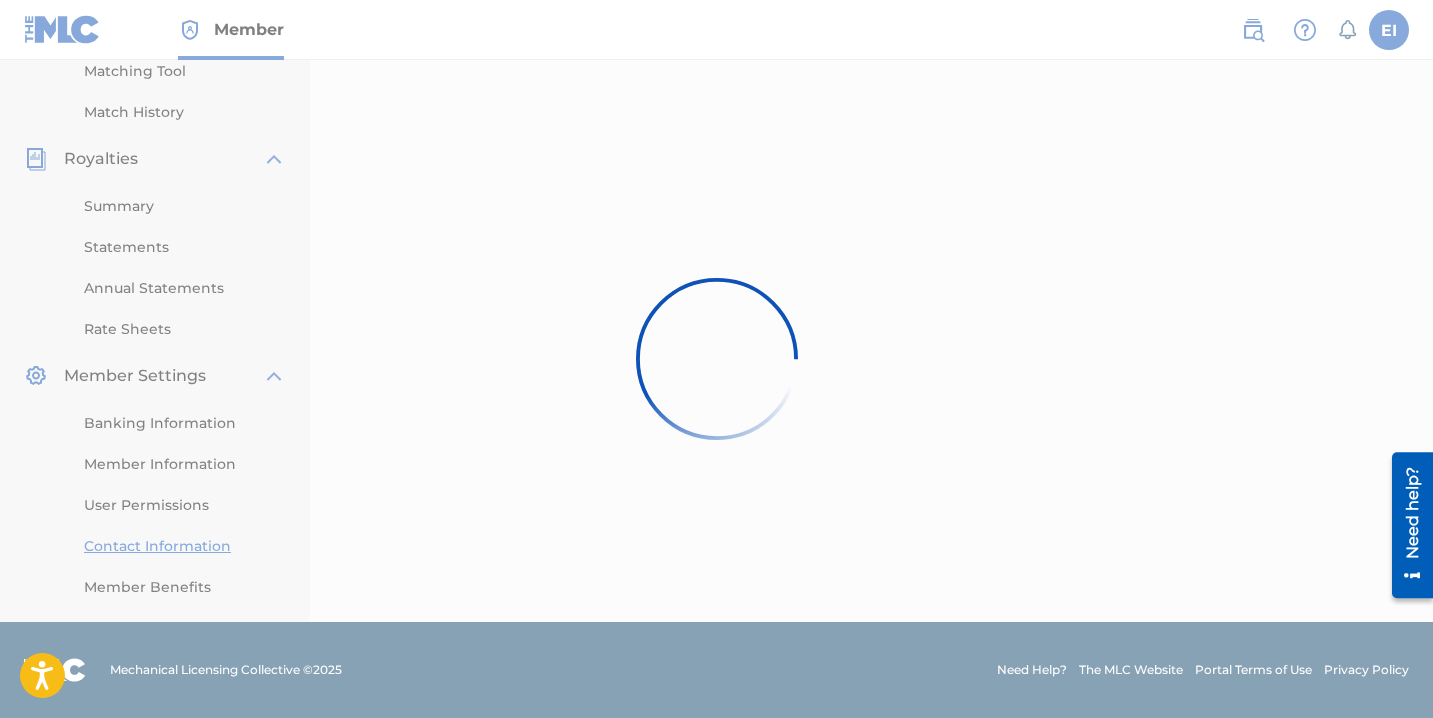 scroll, scrollTop: 0, scrollLeft: 0, axis: both 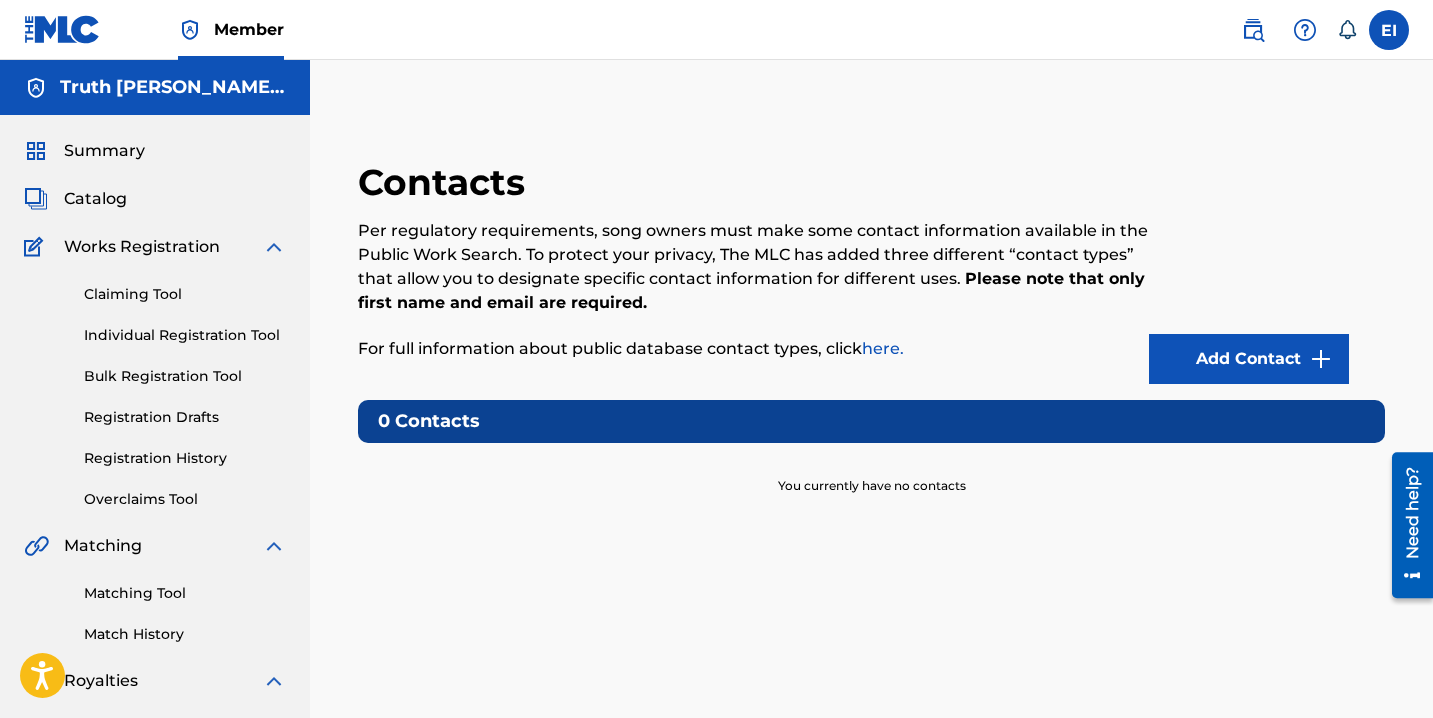 click on "Add Contact" at bounding box center [1249, 359] 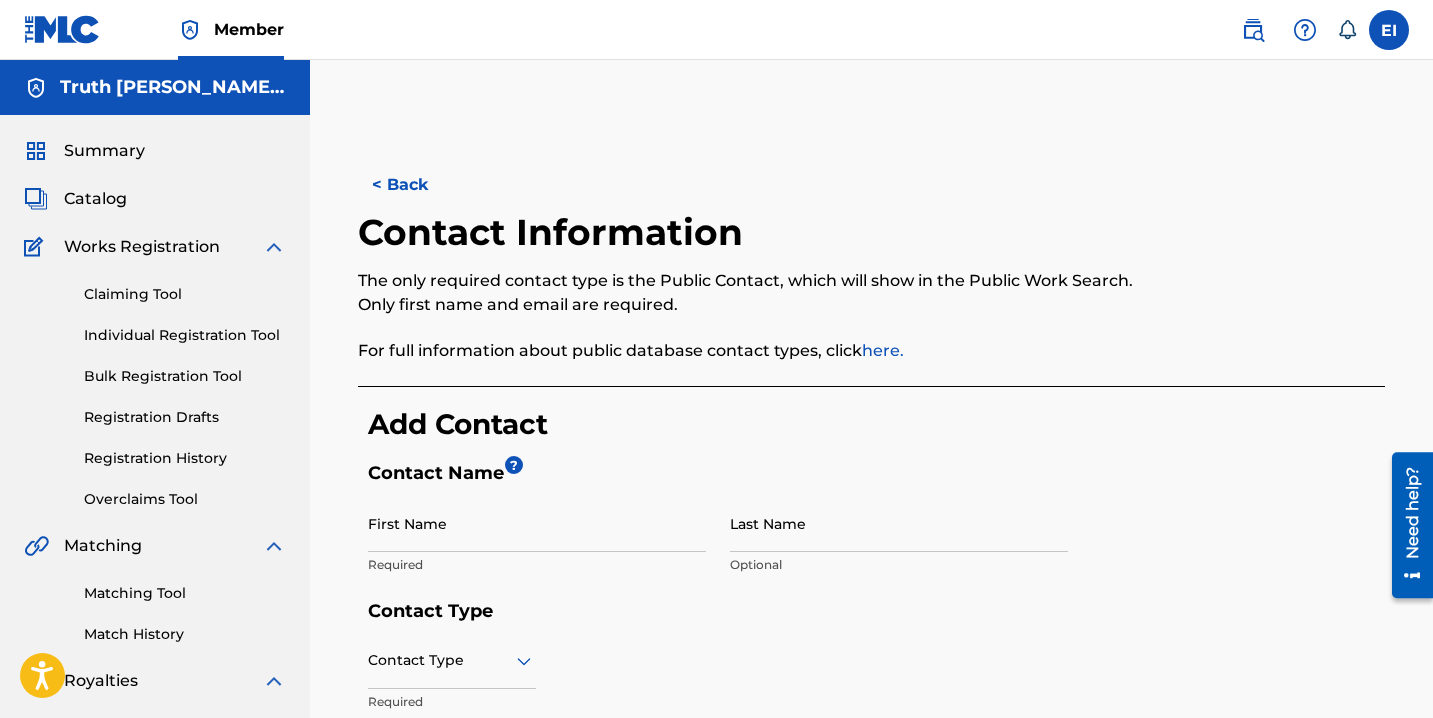 scroll, scrollTop: 0, scrollLeft: 0, axis: both 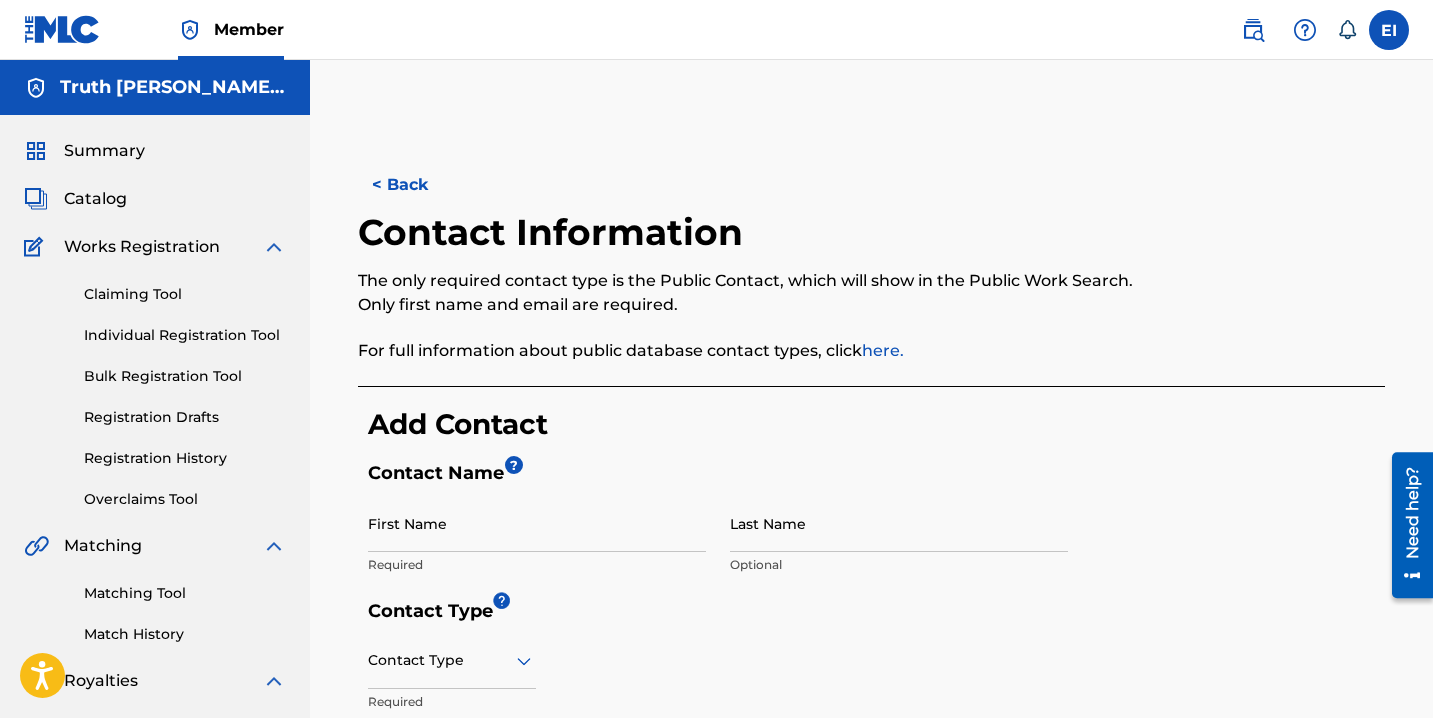 click on "Truth [PERSON_NAME] Publishing" at bounding box center [173, 87] 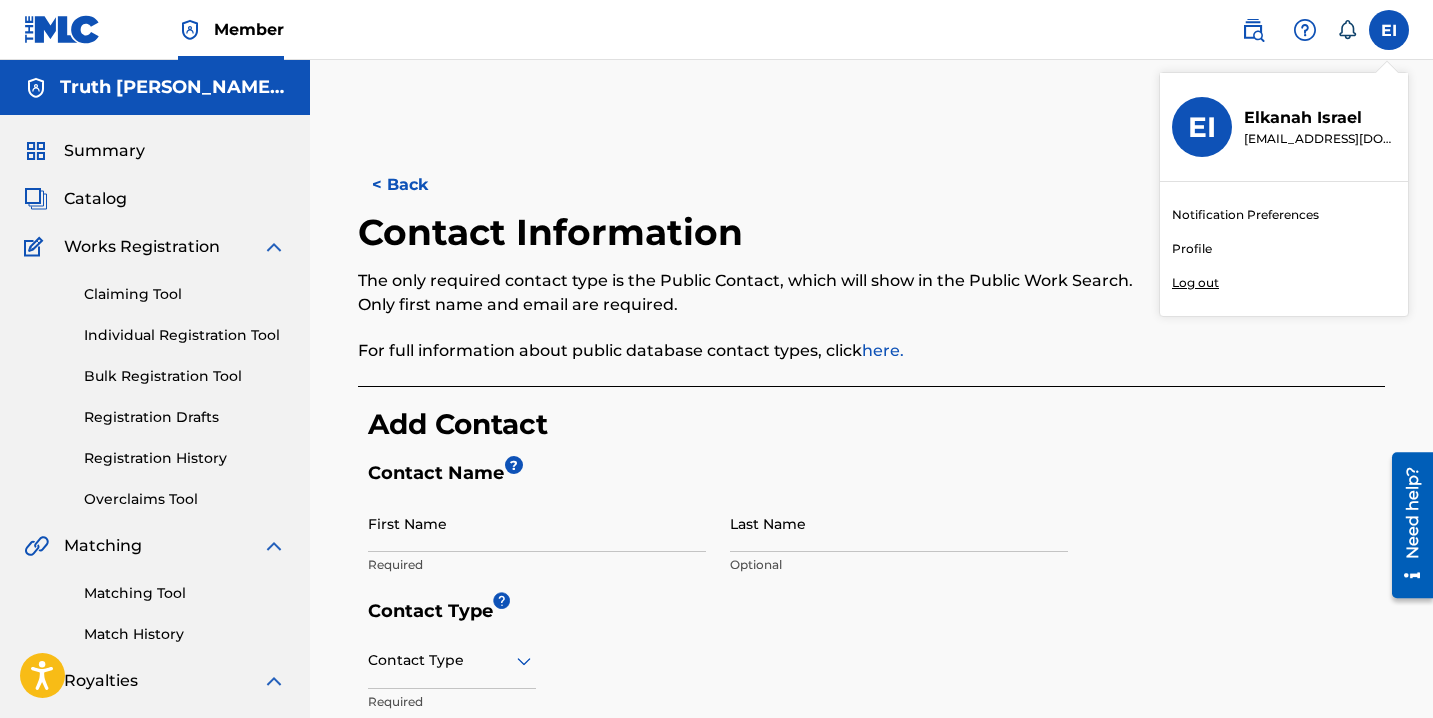 click on "Profile" at bounding box center [1192, 249] 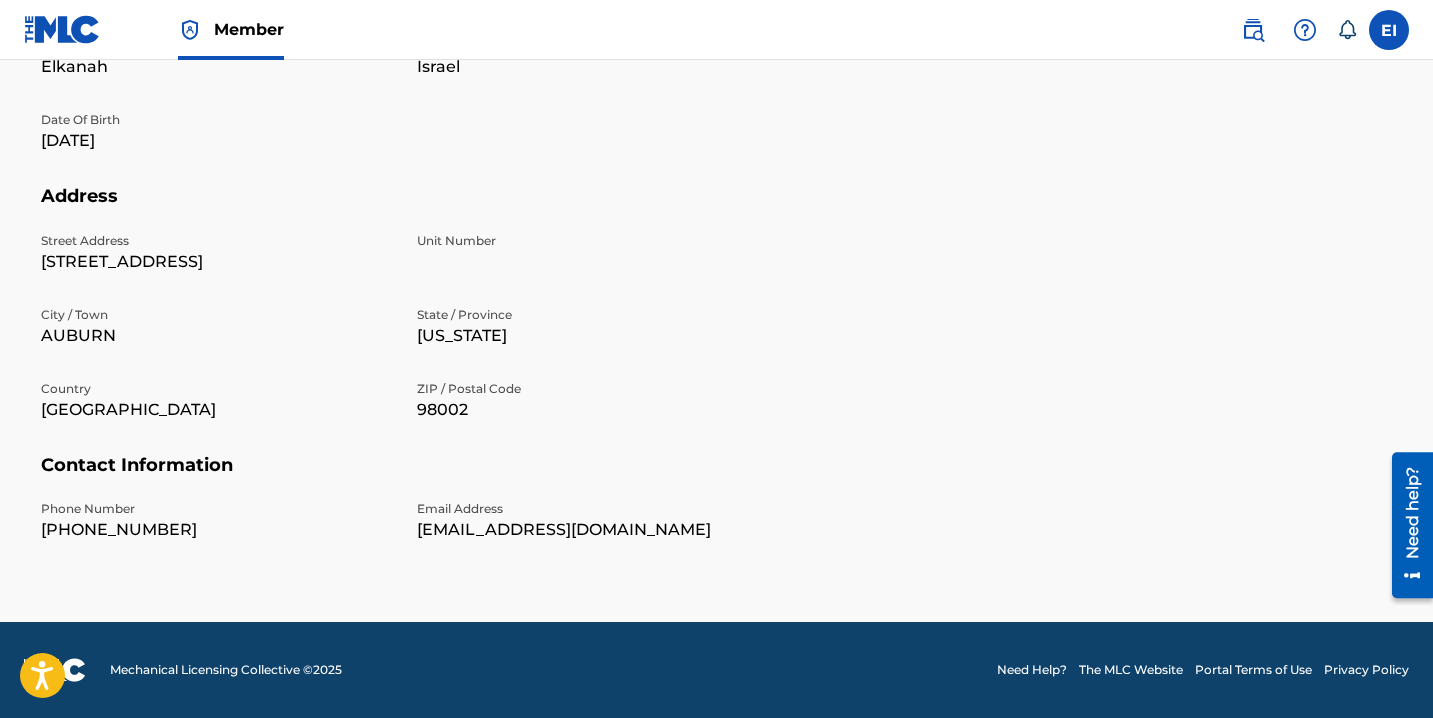 scroll, scrollTop: 0, scrollLeft: 0, axis: both 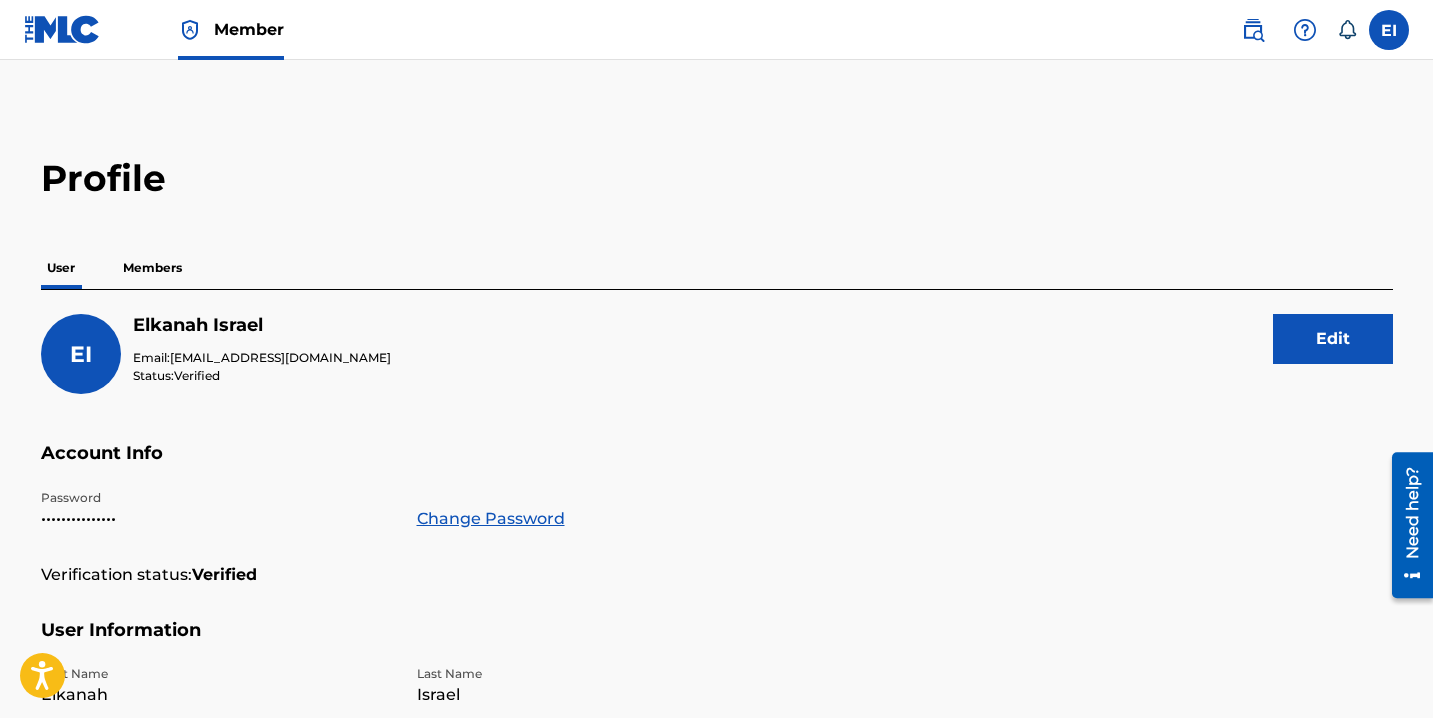 click on "Edit" at bounding box center (1333, 339) 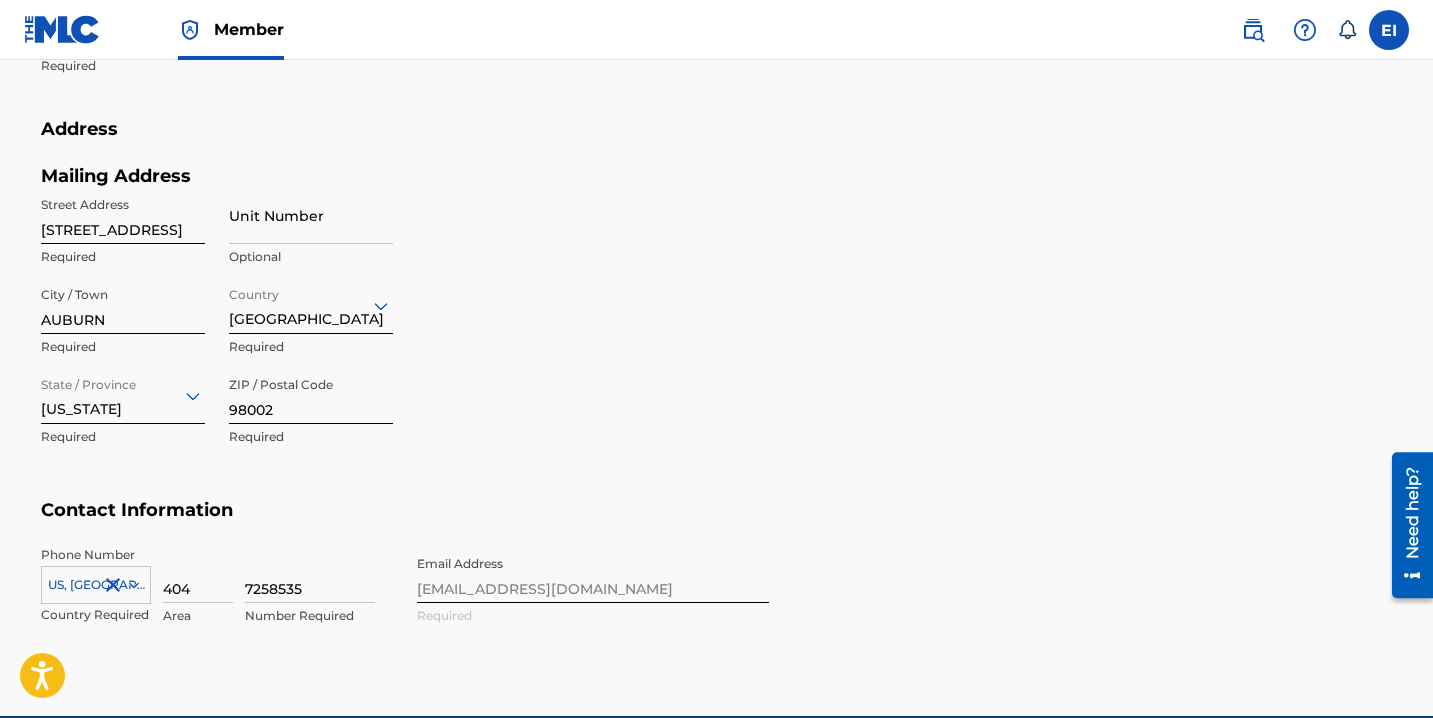 scroll, scrollTop: 884, scrollLeft: 0, axis: vertical 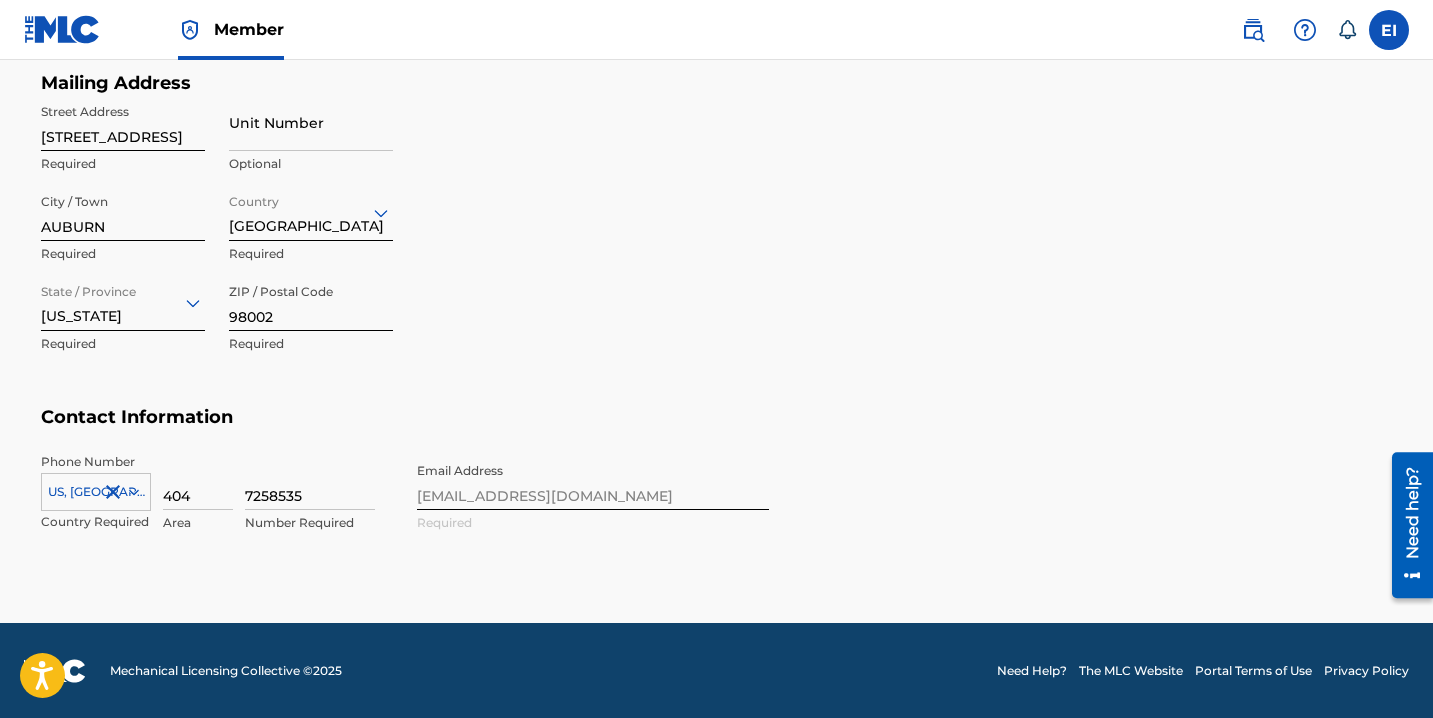 click on "Phone Number US, CA +1 Country Required 404 Area 7258535 Number Required Email Address info.elkanahamaziah@gmail.com Required" at bounding box center (405, 514) 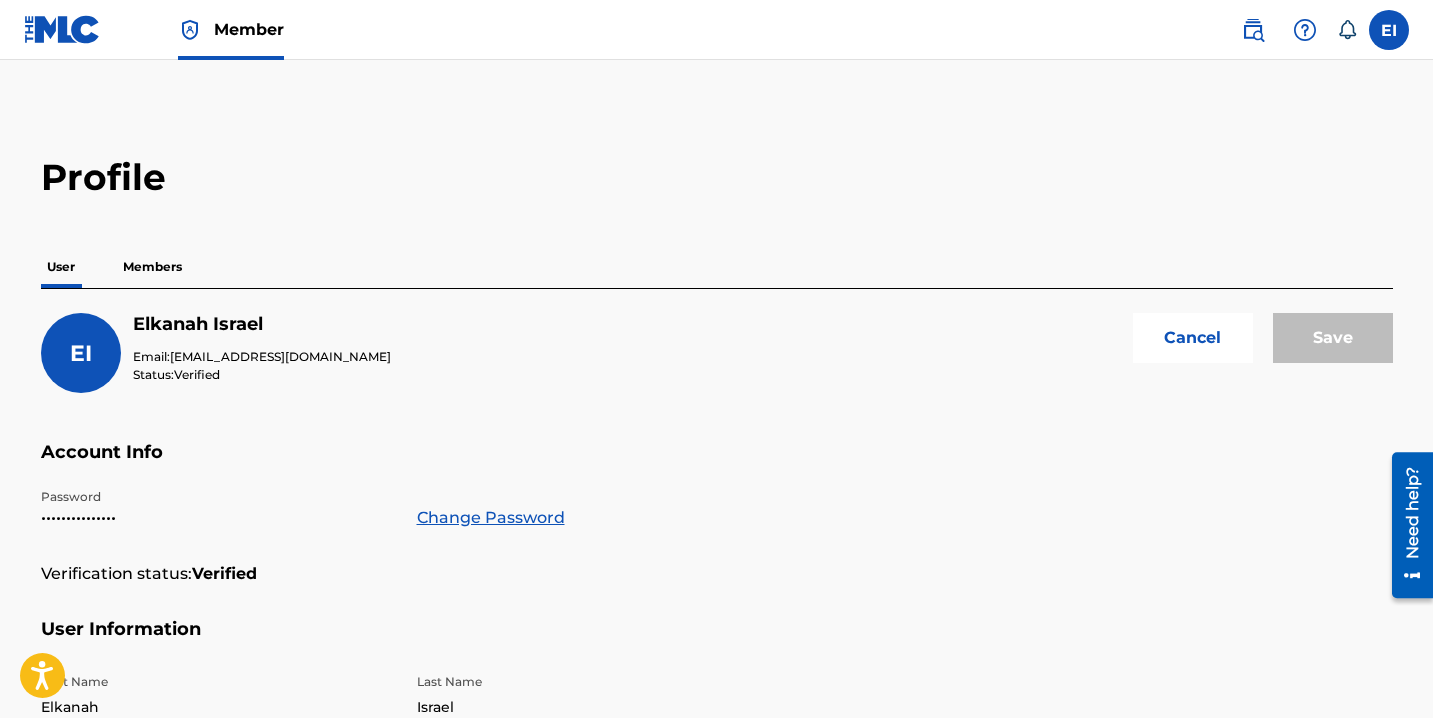 scroll, scrollTop: 0, scrollLeft: 0, axis: both 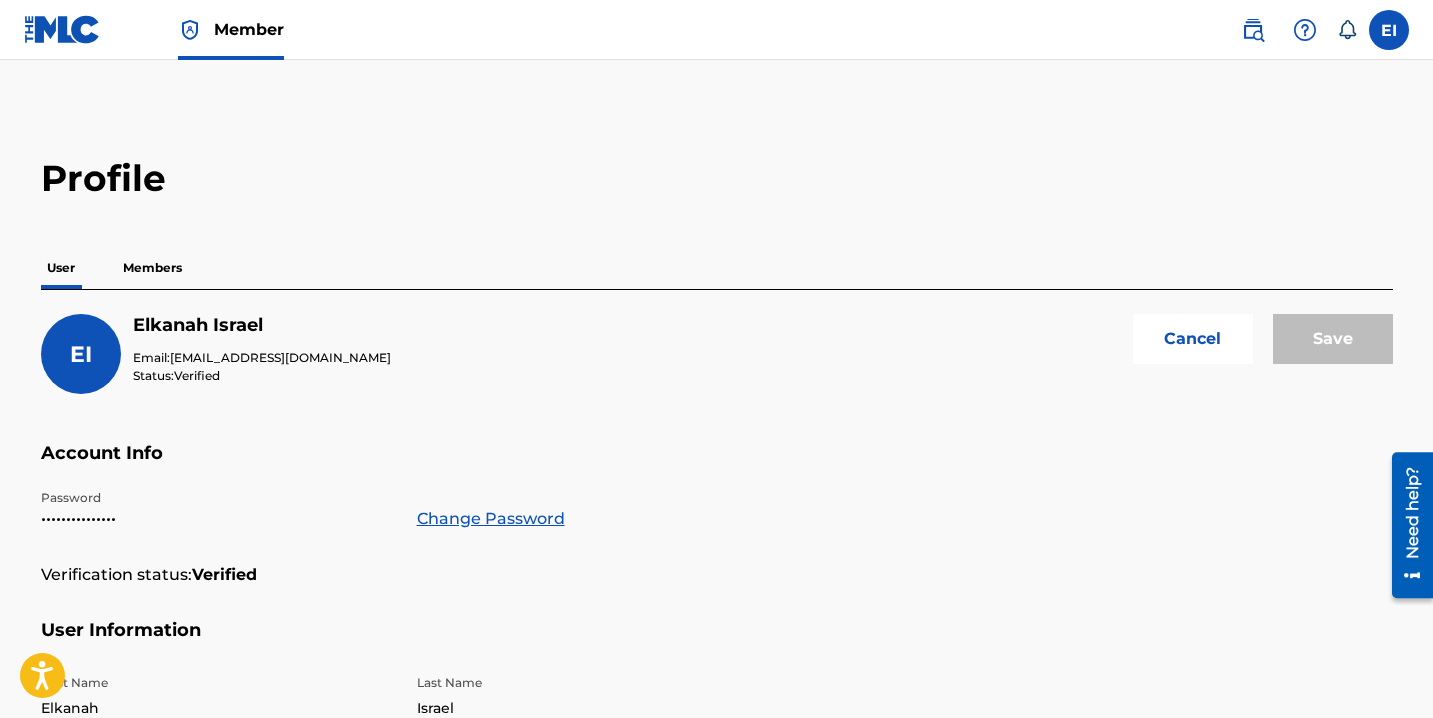 click on "Members" at bounding box center (152, 268) 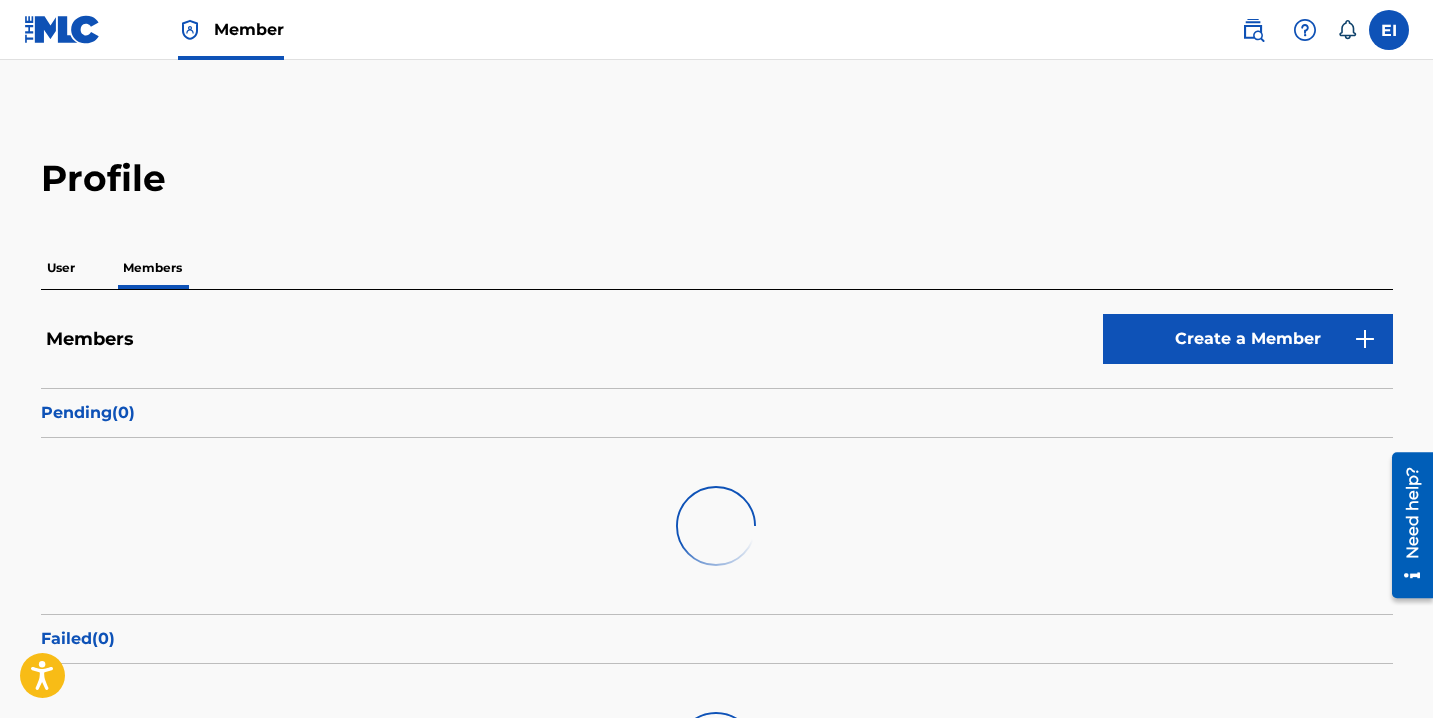scroll, scrollTop: 0, scrollLeft: 0, axis: both 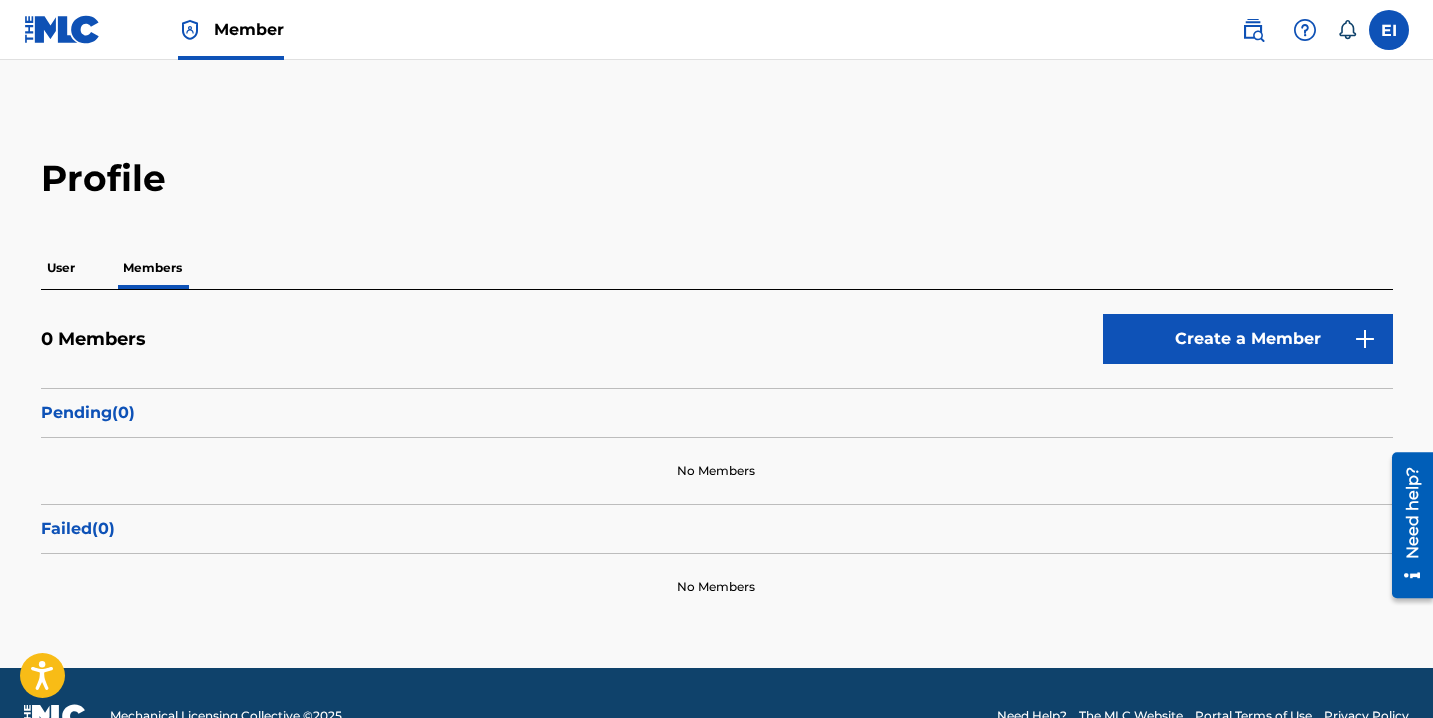 click 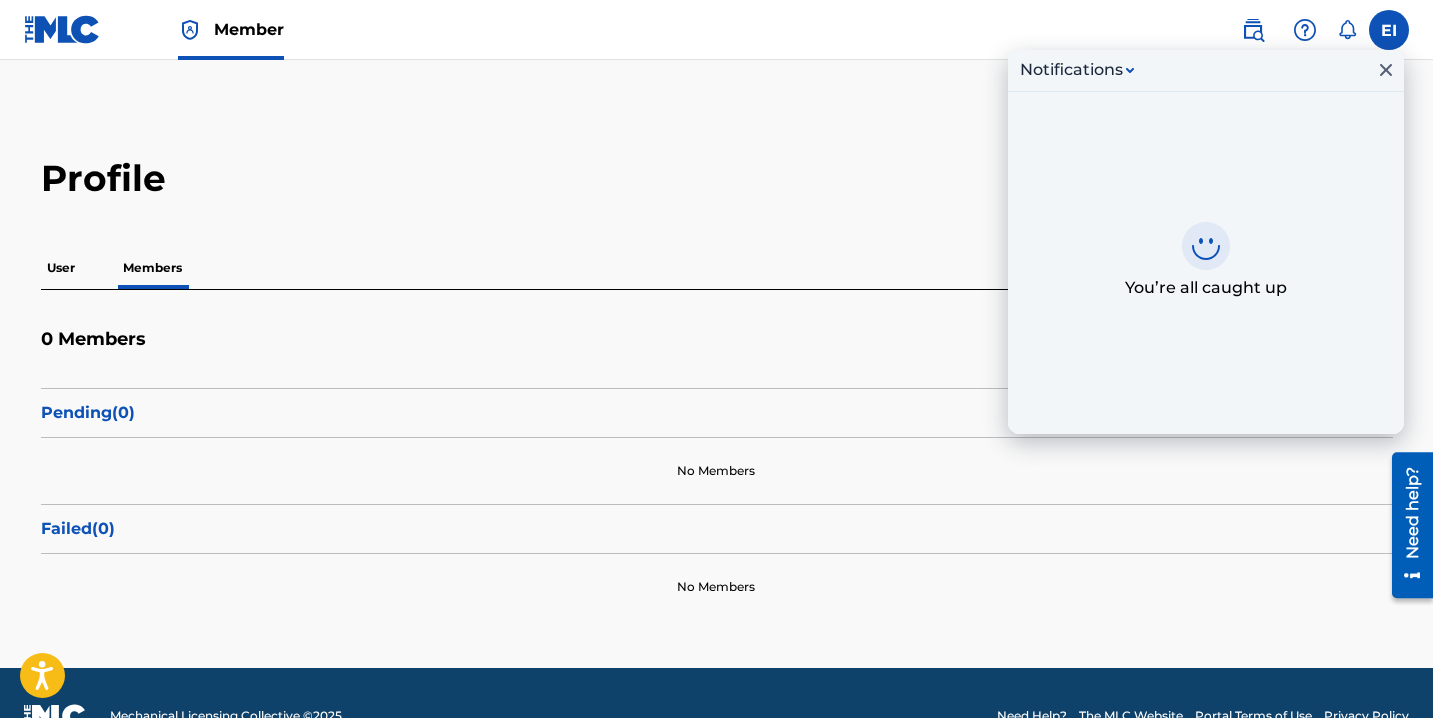 click at bounding box center [1389, 30] 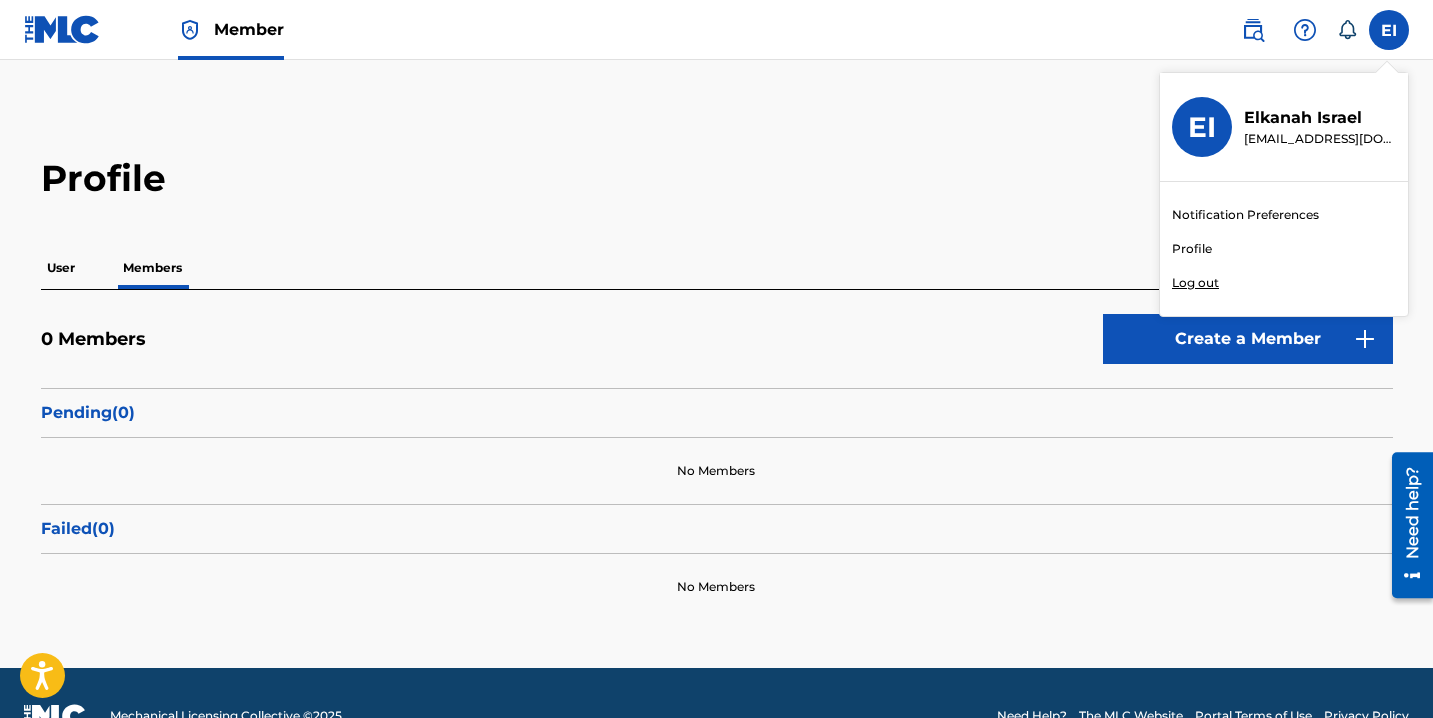 click on "Profile" at bounding box center [1192, 249] 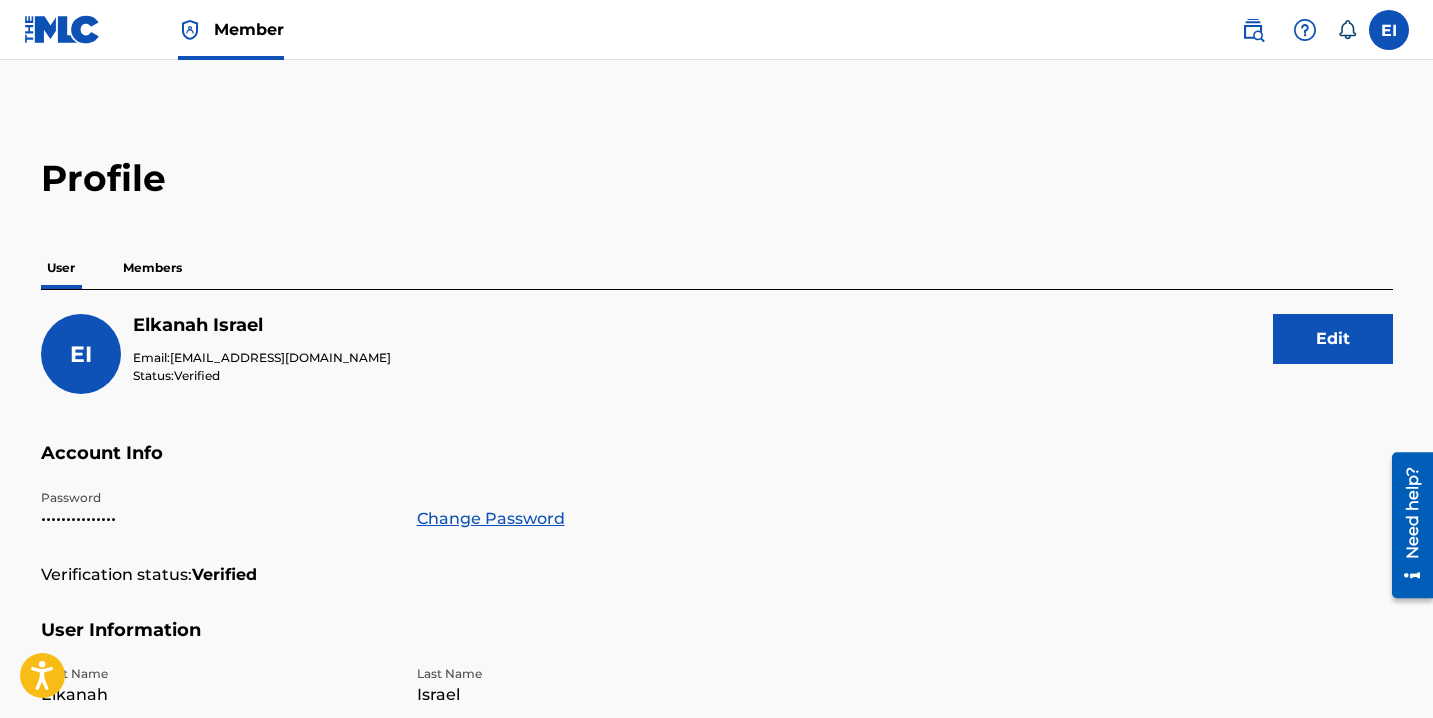 click 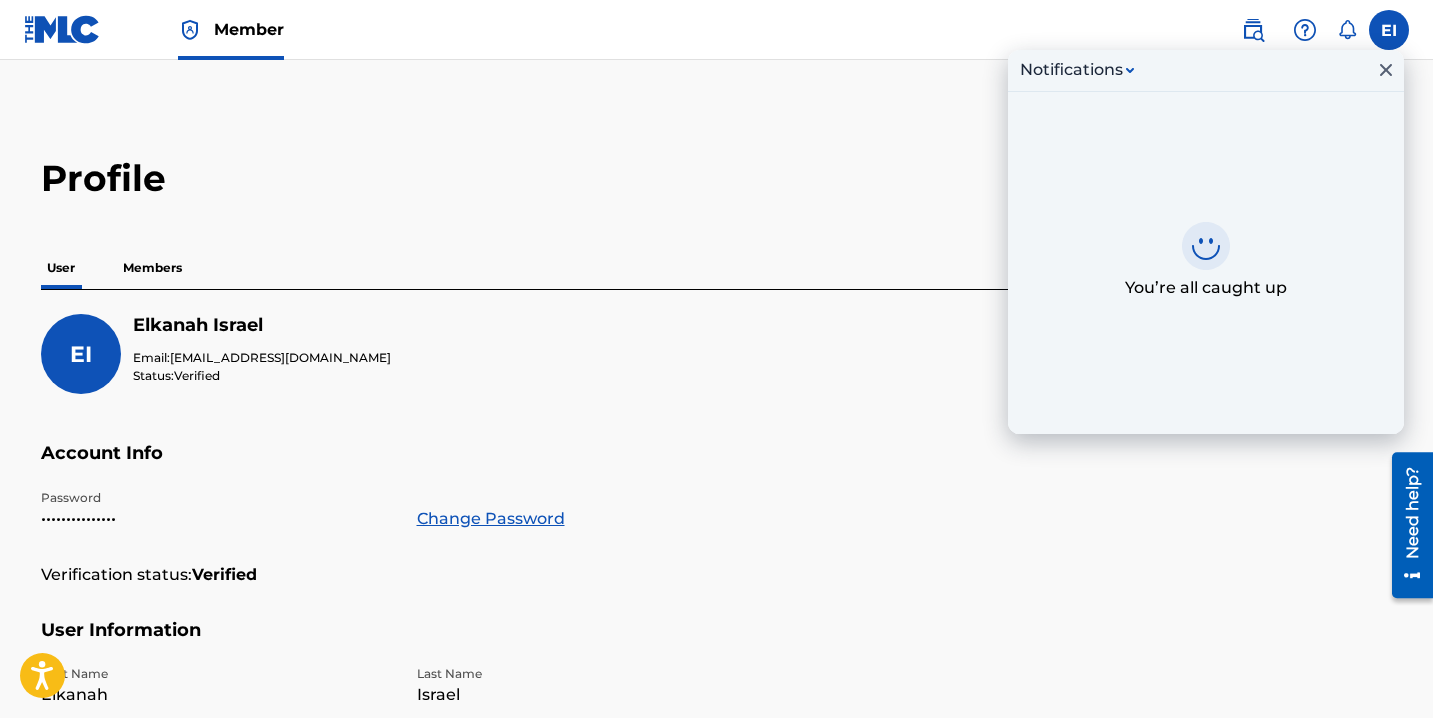 click on "Notifications" at bounding box center (1071, 70) 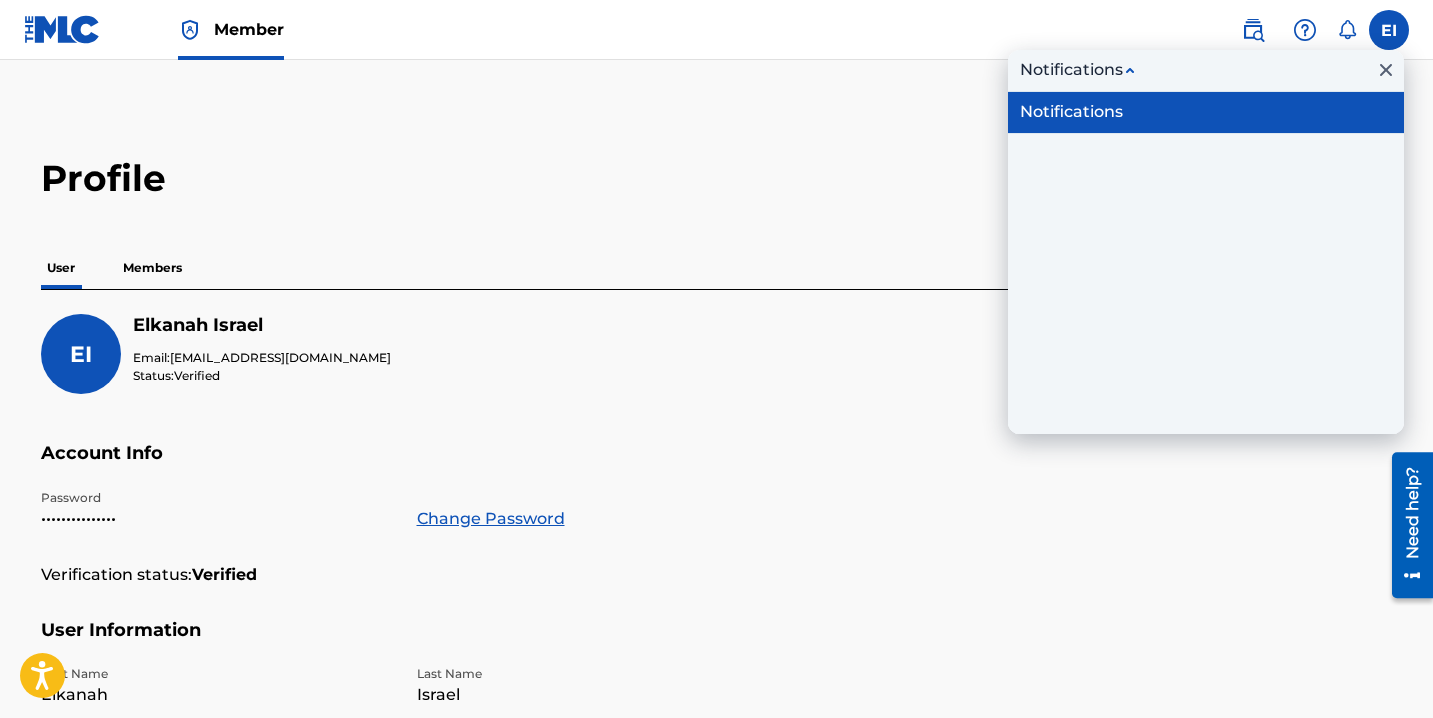 click on "Notifications" at bounding box center [1071, 70] 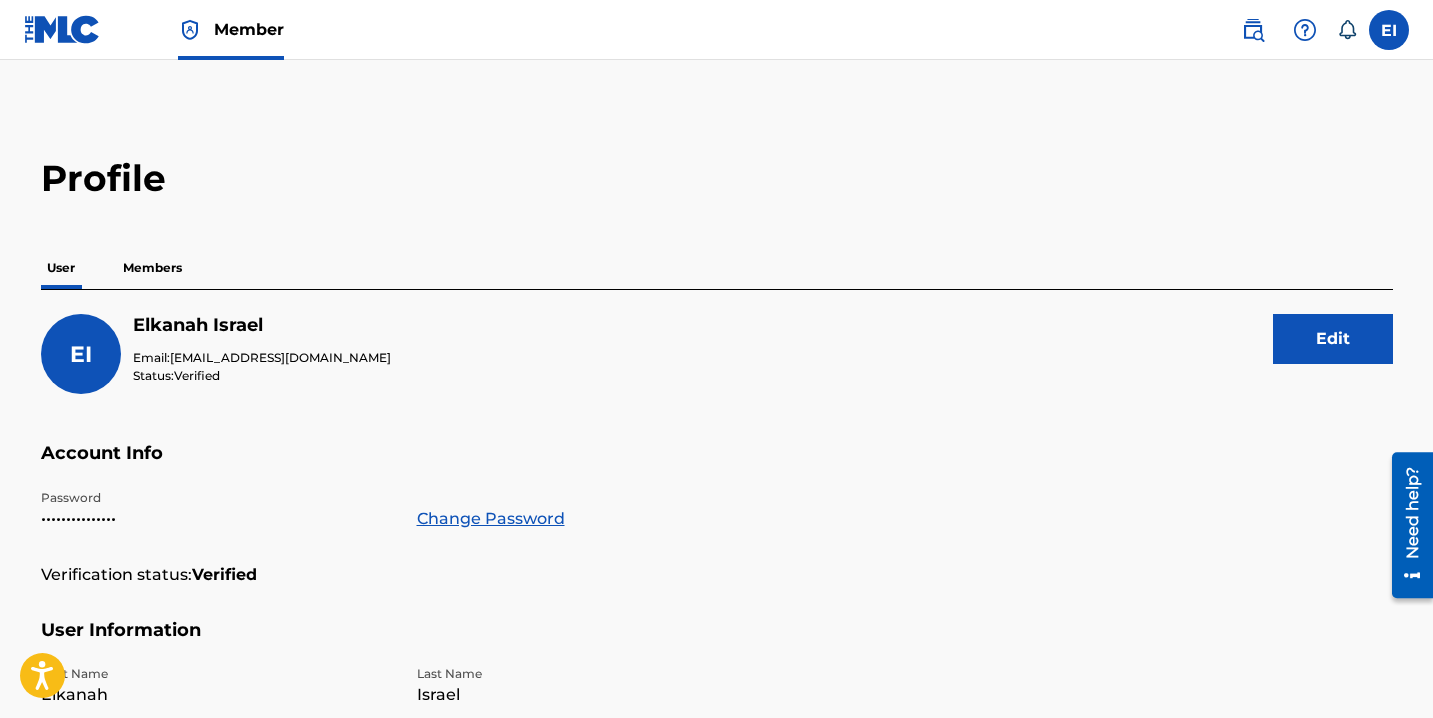 click at bounding box center [1305, 30] 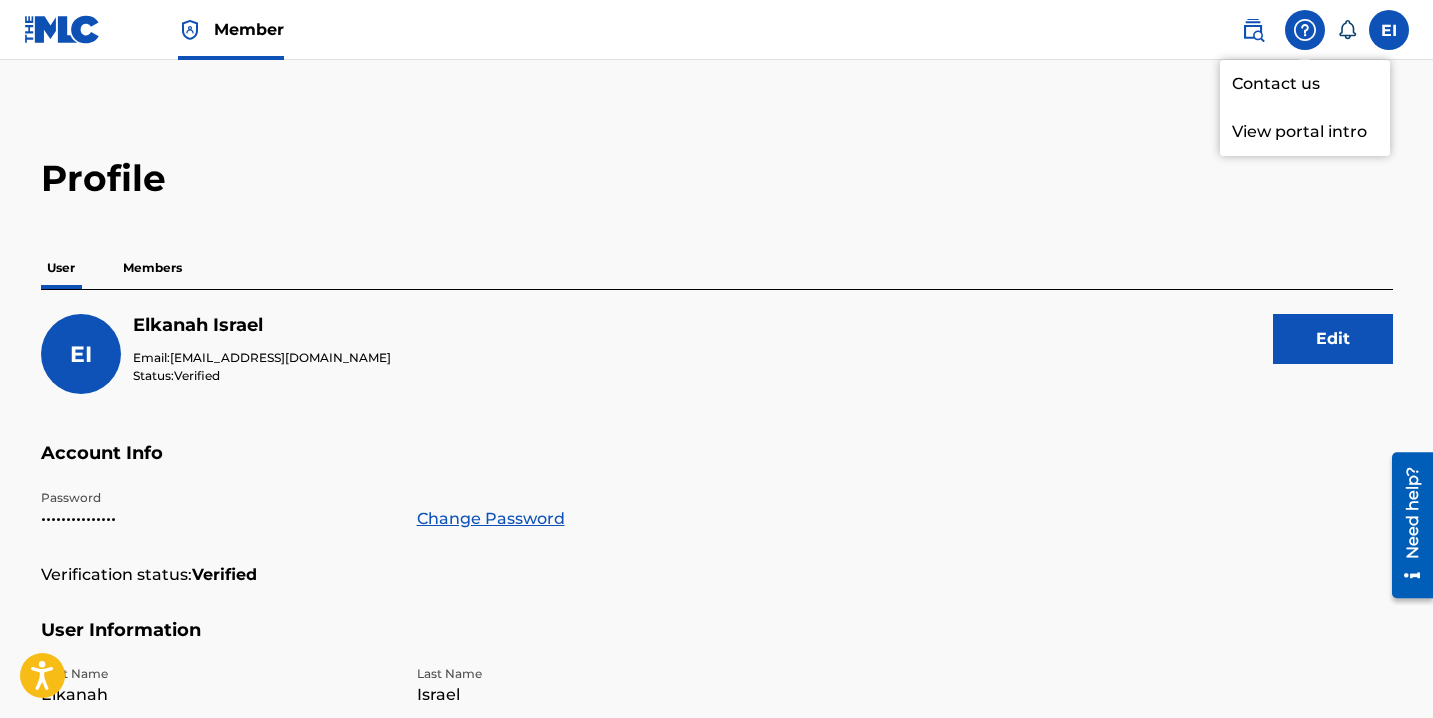click on "View portal intro" at bounding box center [1305, 132] 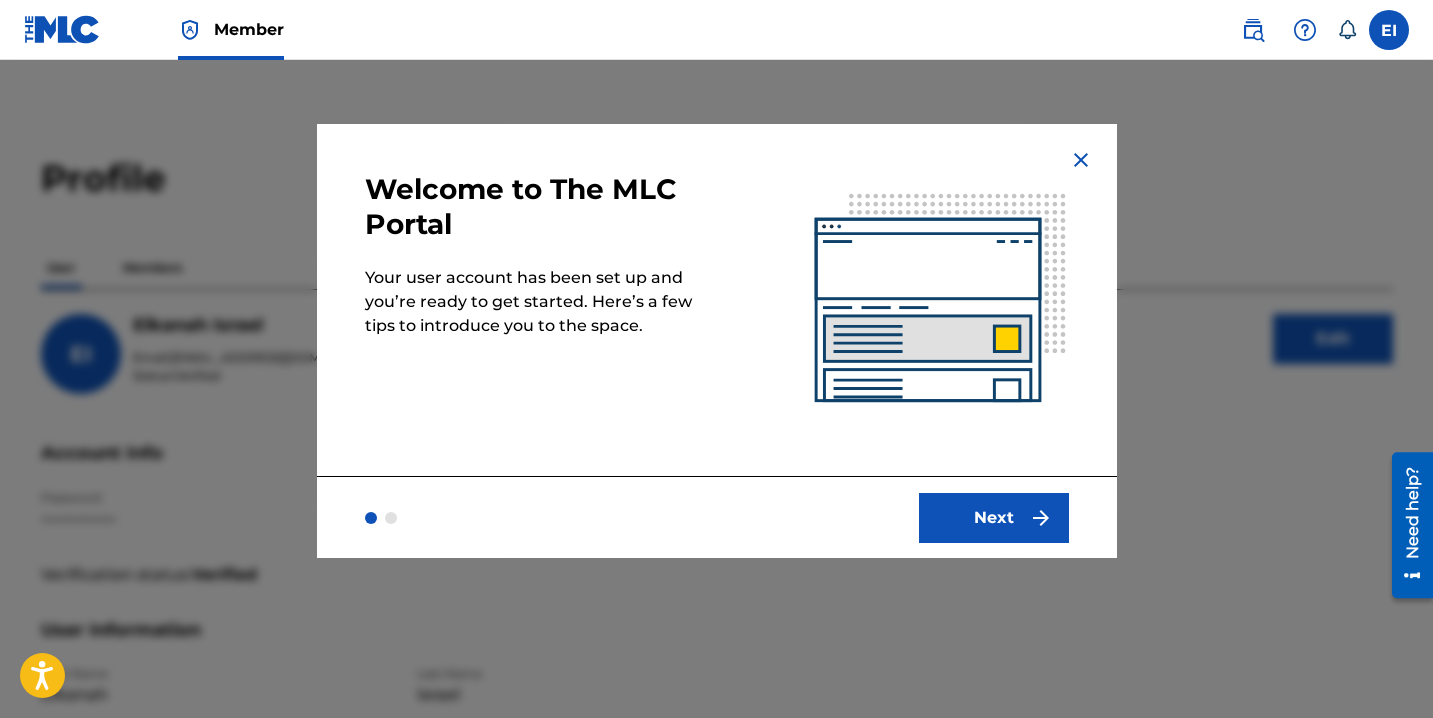 click on "Next" at bounding box center [994, 518] 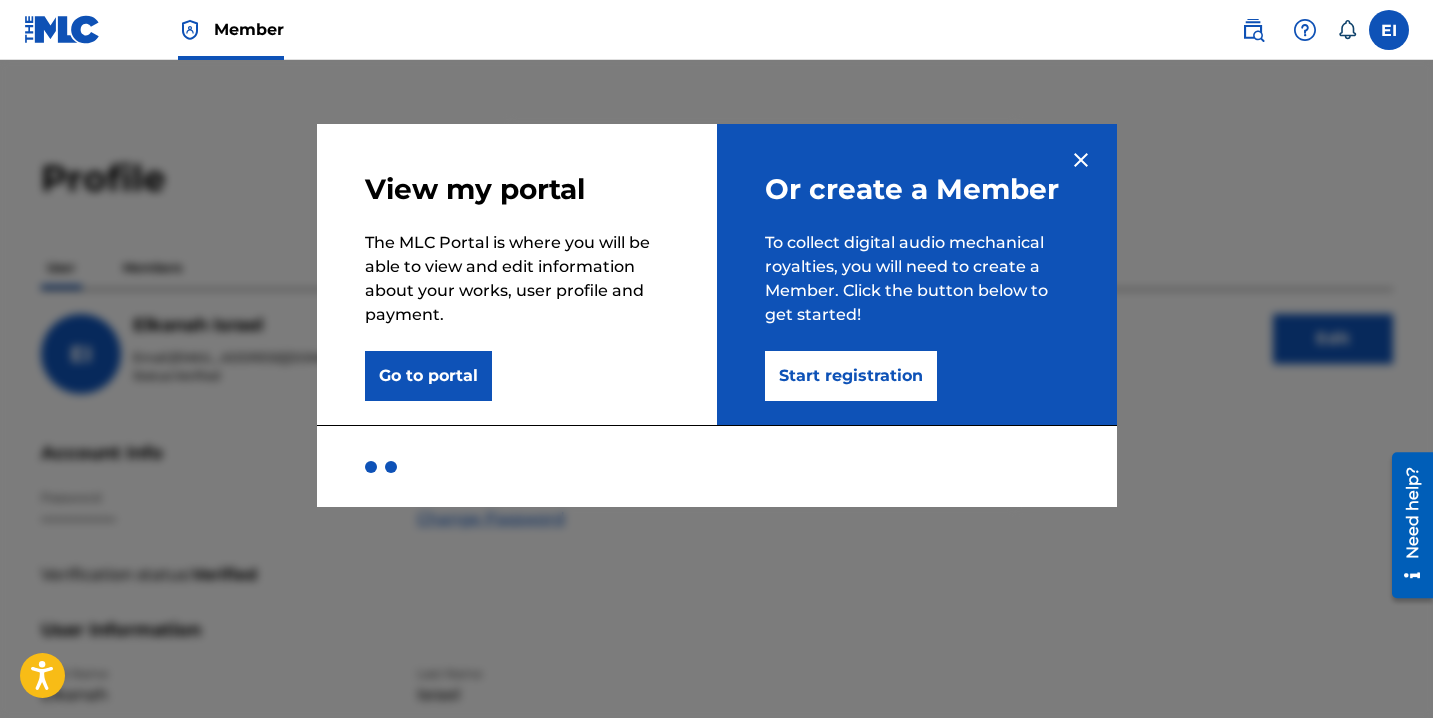 click on "View my portal The MLC Portal is where you will be able to view and edit information about your works, user profile and payment. Go to portal" at bounding box center [517, 274] 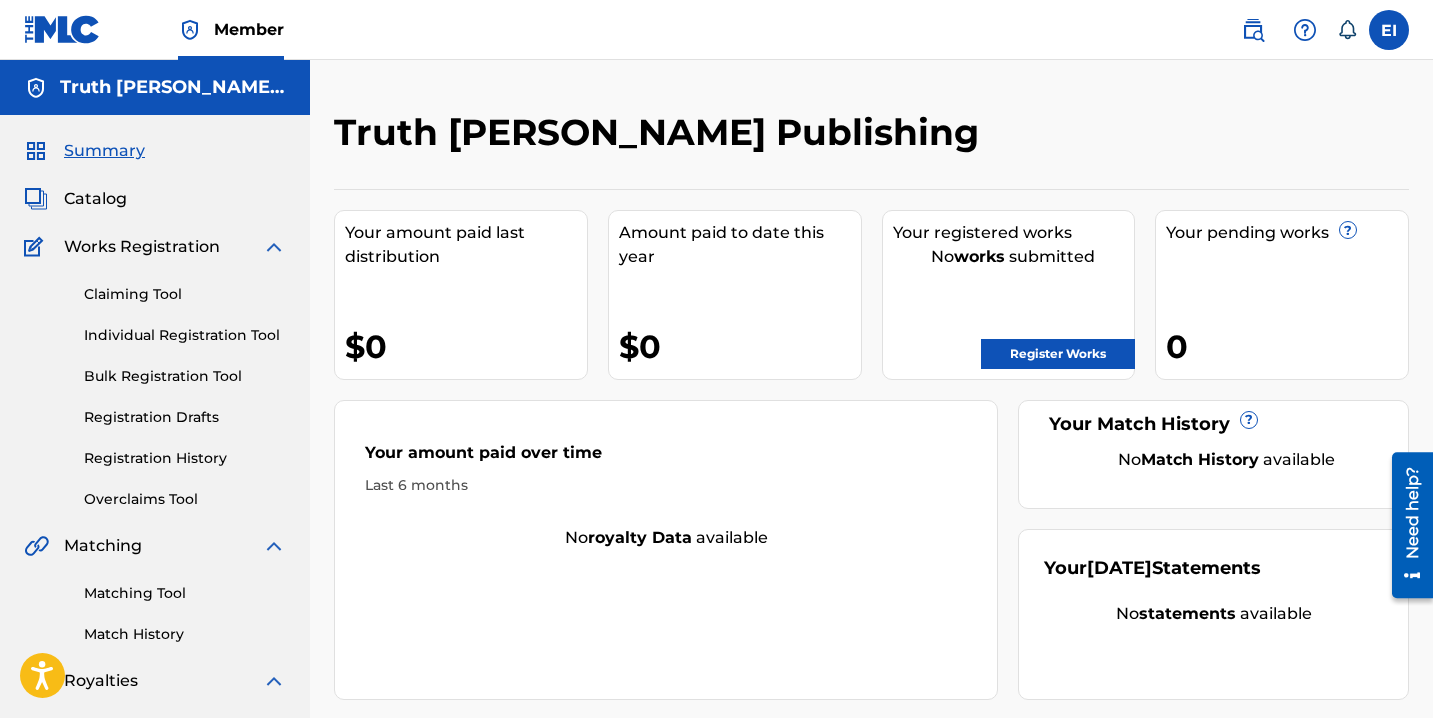 click on "Register Works" at bounding box center [1058, 354] 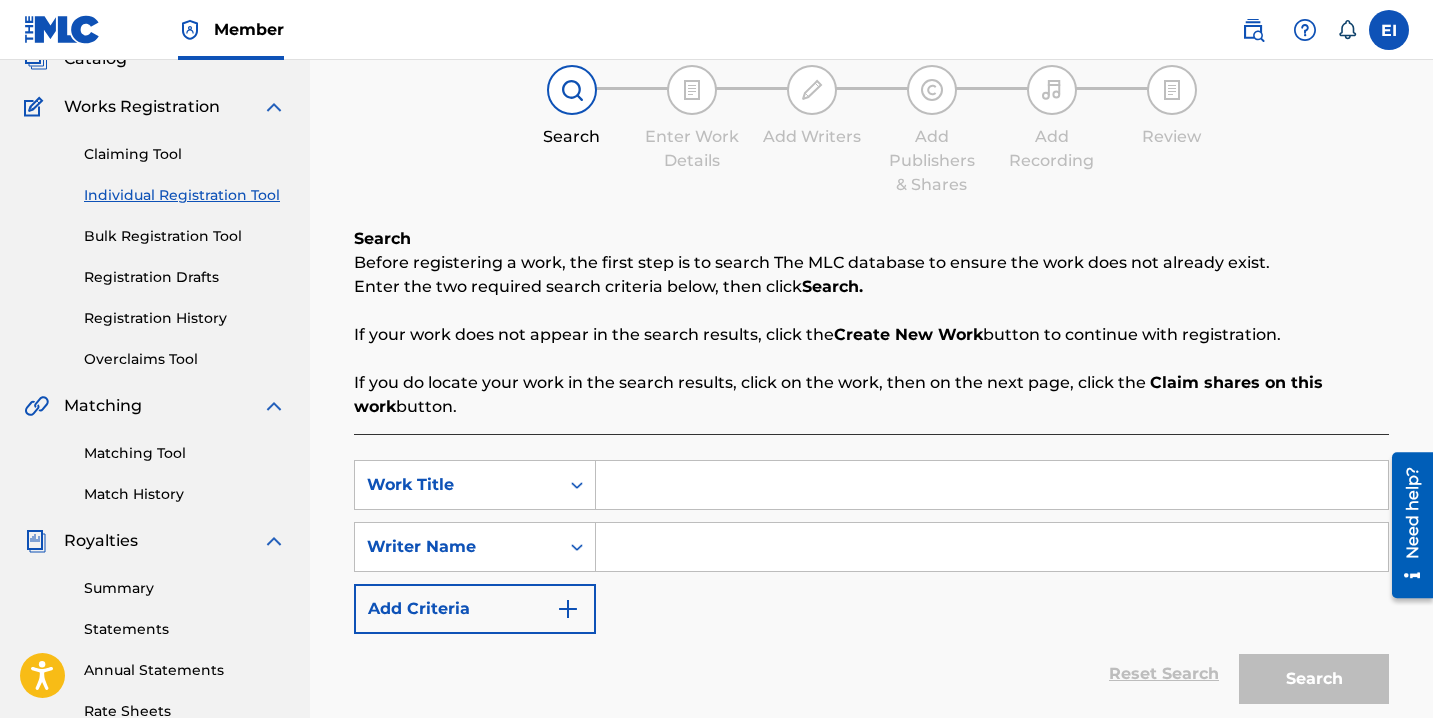 scroll, scrollTop: 142, scrollLeft: 0, axis: vertical 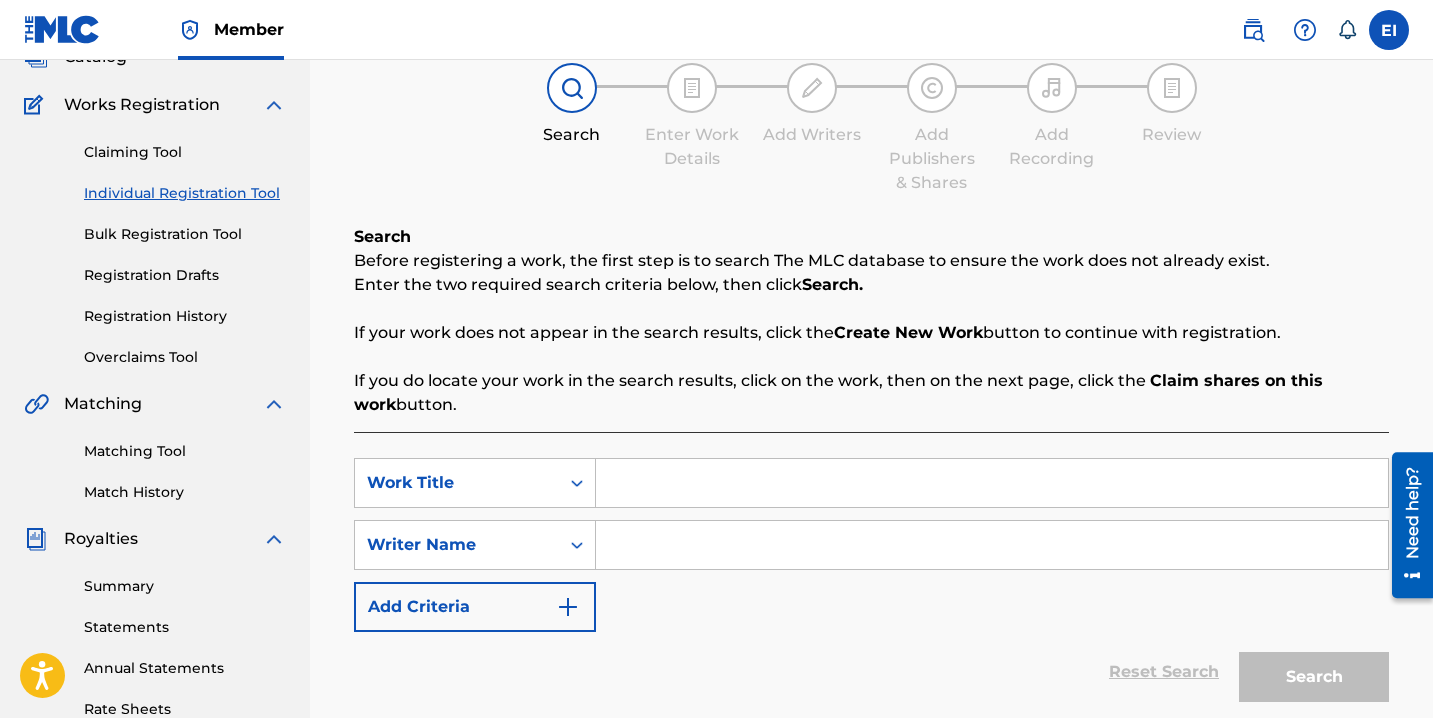 click on "Bulk Registration Tool" at bounding box center [185, 234] 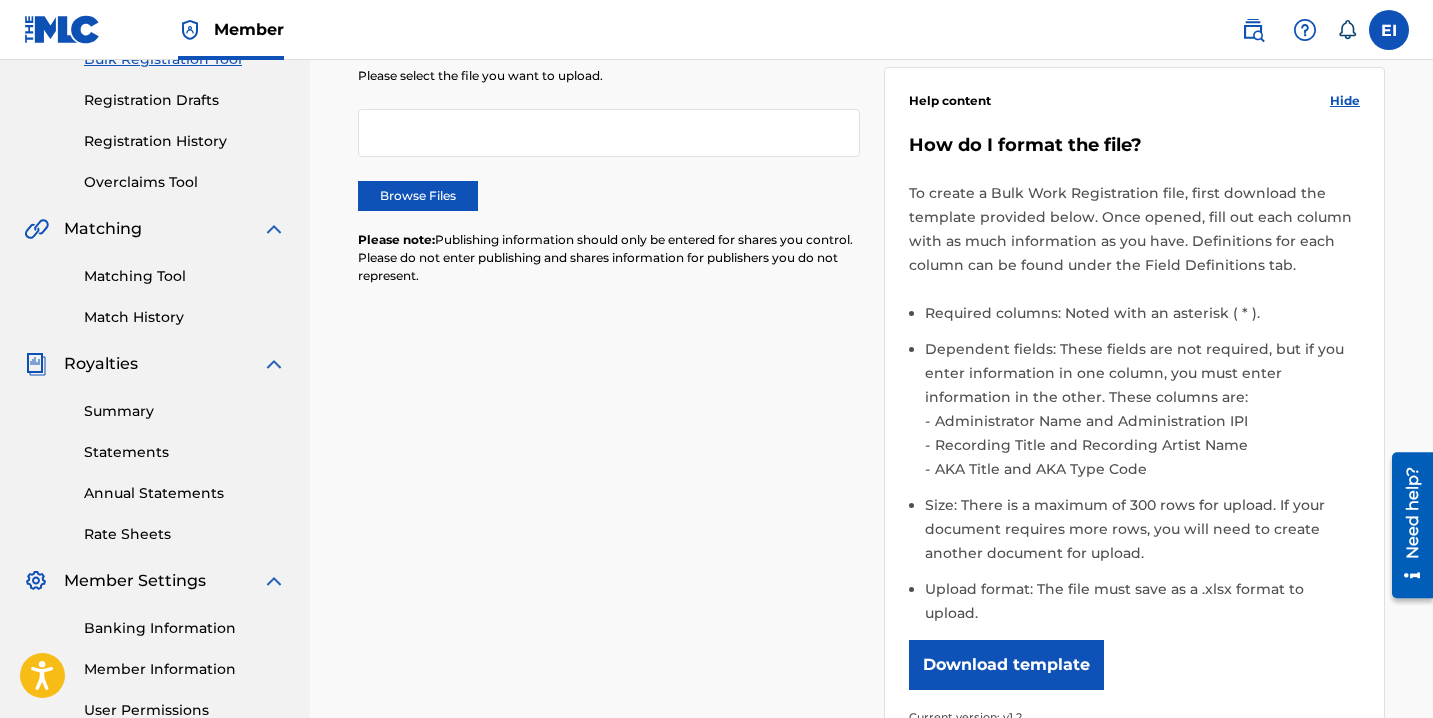 scroll, scrollTop: 326, scrollLeft: 0, axis: vertical 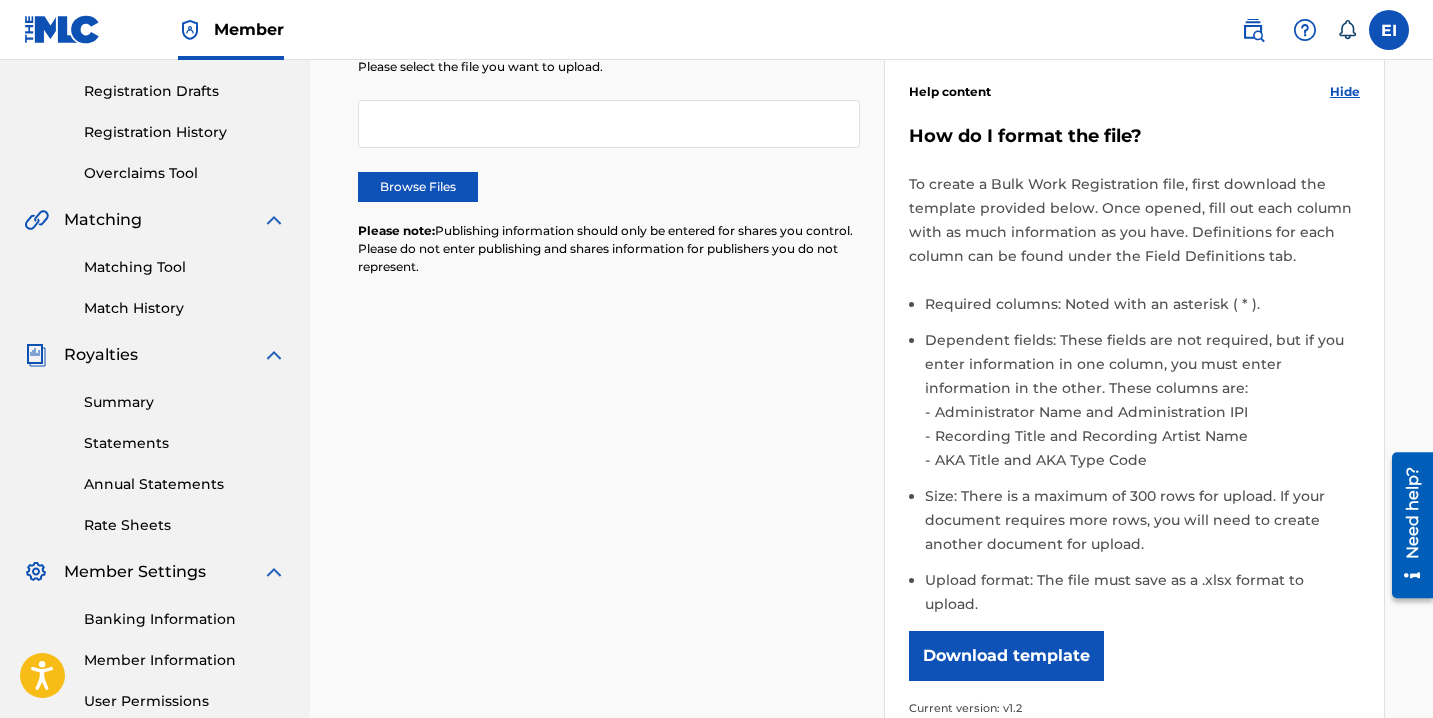 click on "Download template" at bounding box center [1006, 656] 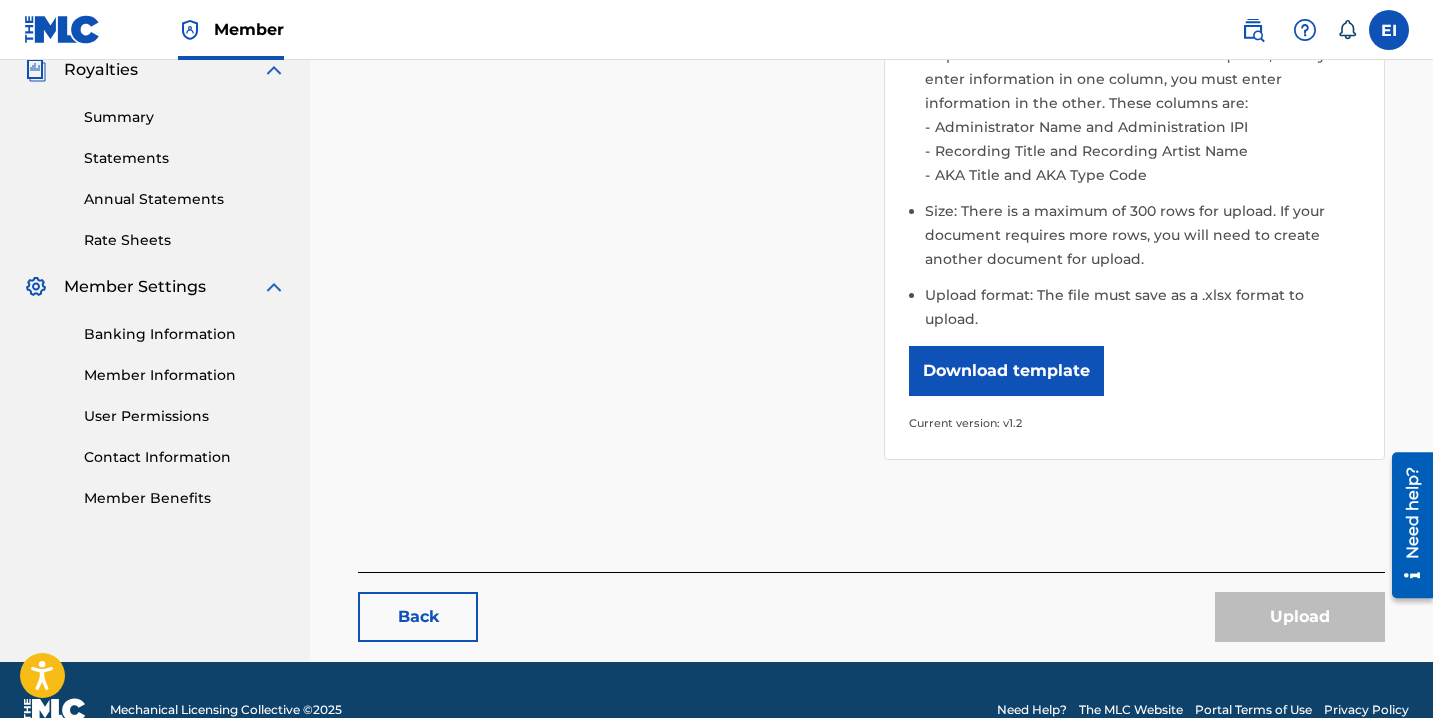 scroll, scrollTop: 626, scrollLeft: 0, axis: vertical 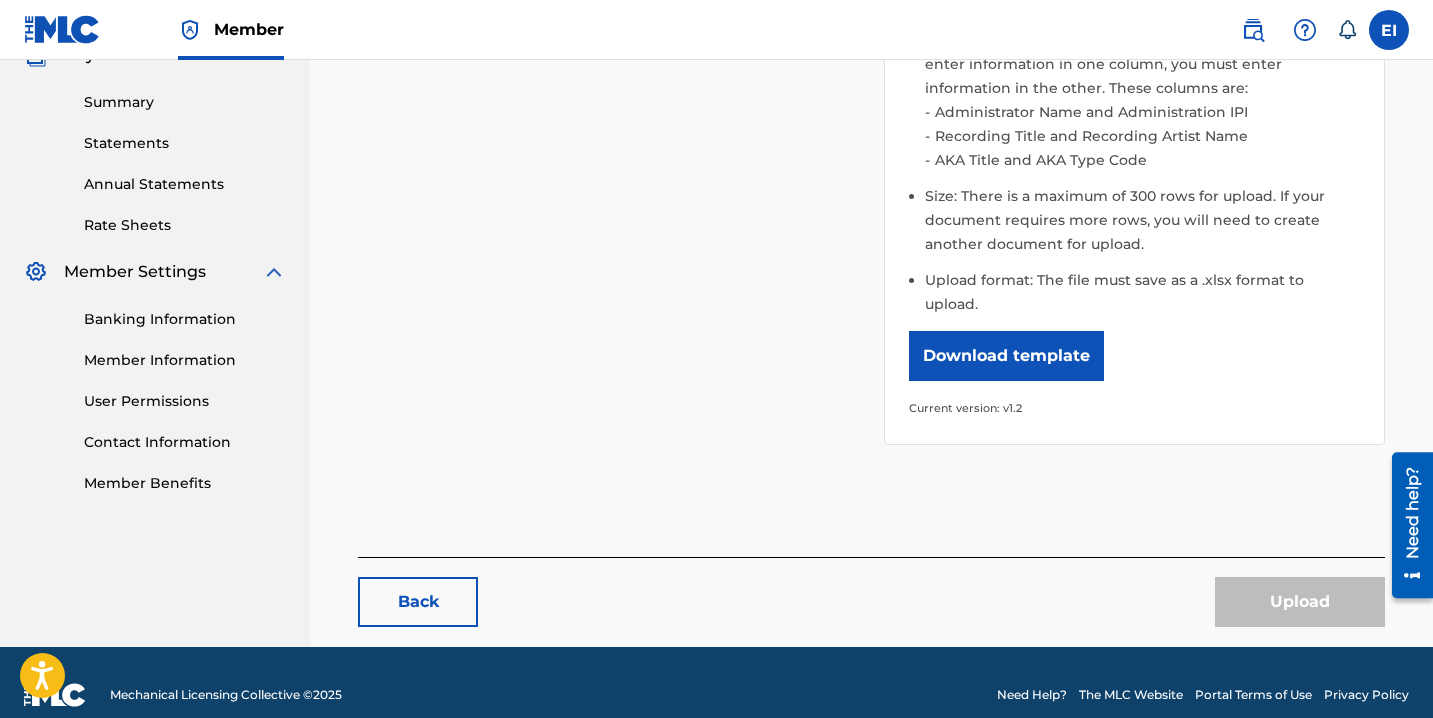click on "Contact Information" at bounding box center [185, 442] 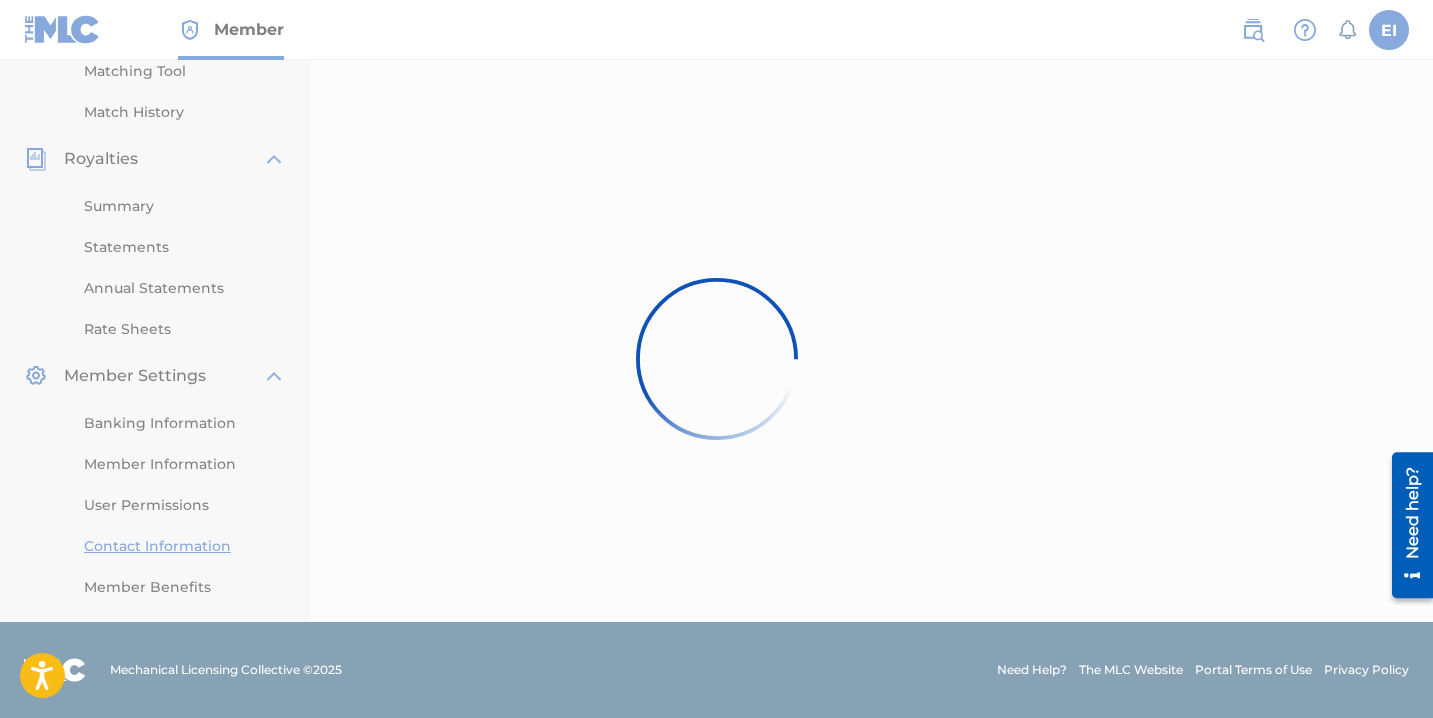 scroll, scrollTop: 0, scrollLeft: 0, axis: both 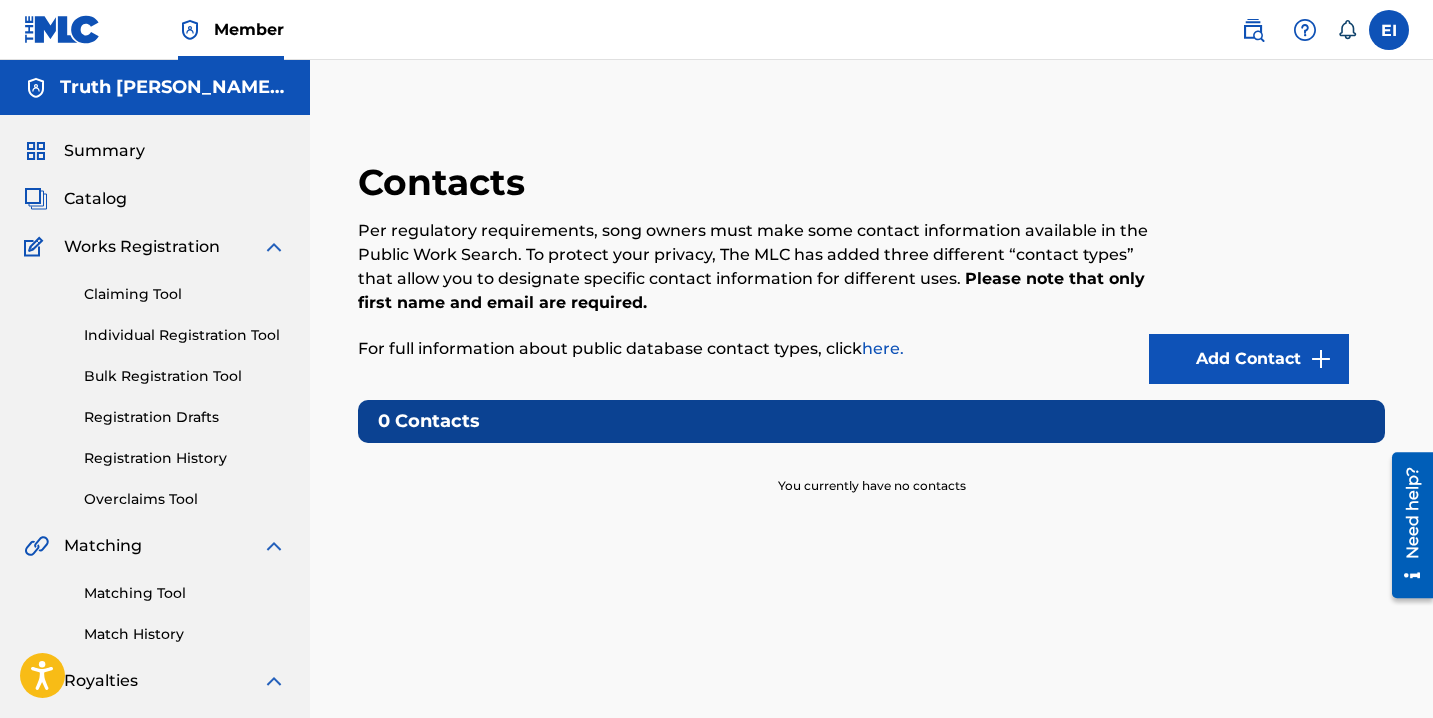 click on "Add Contact" at bounding box center [1249, 359] 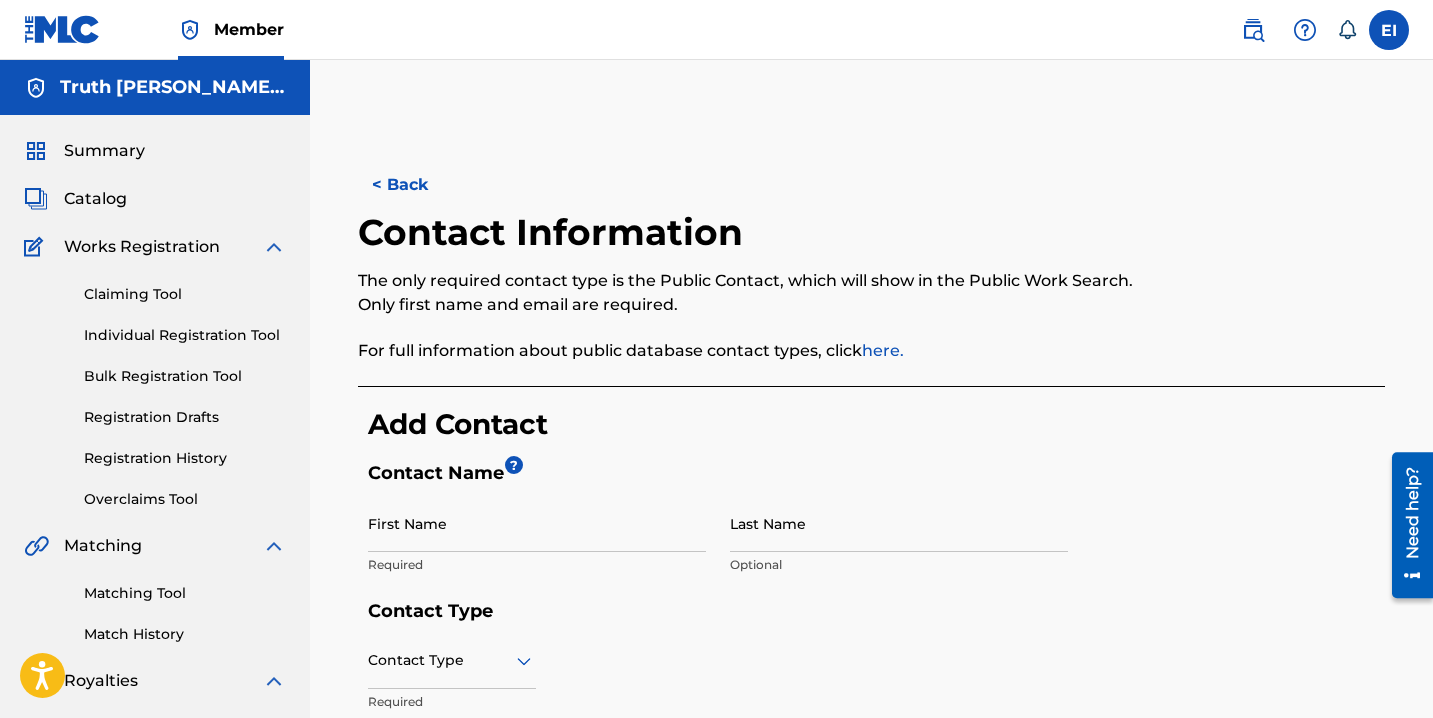 scroll, scrollTop: 0, scrollLeft: 0, axis: both 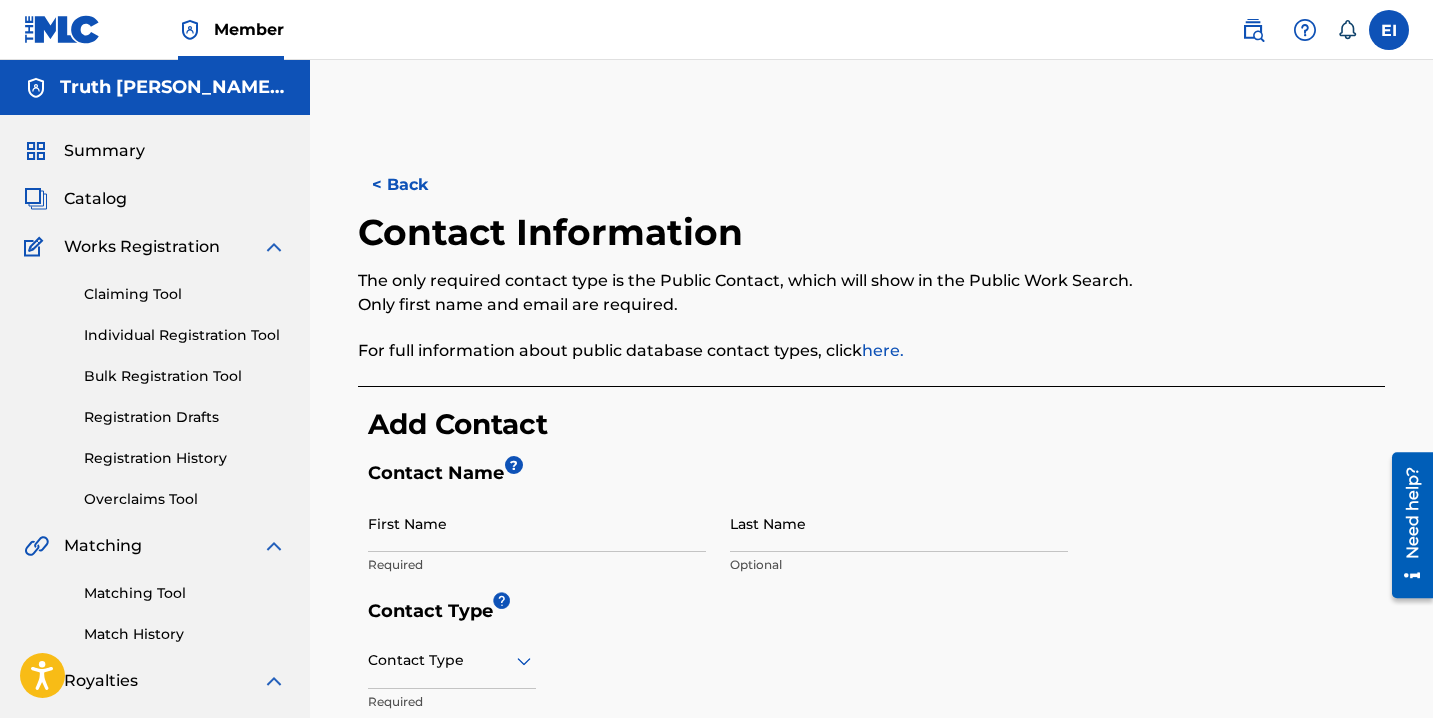 click on "First Name" at bounding box center [537, 523] 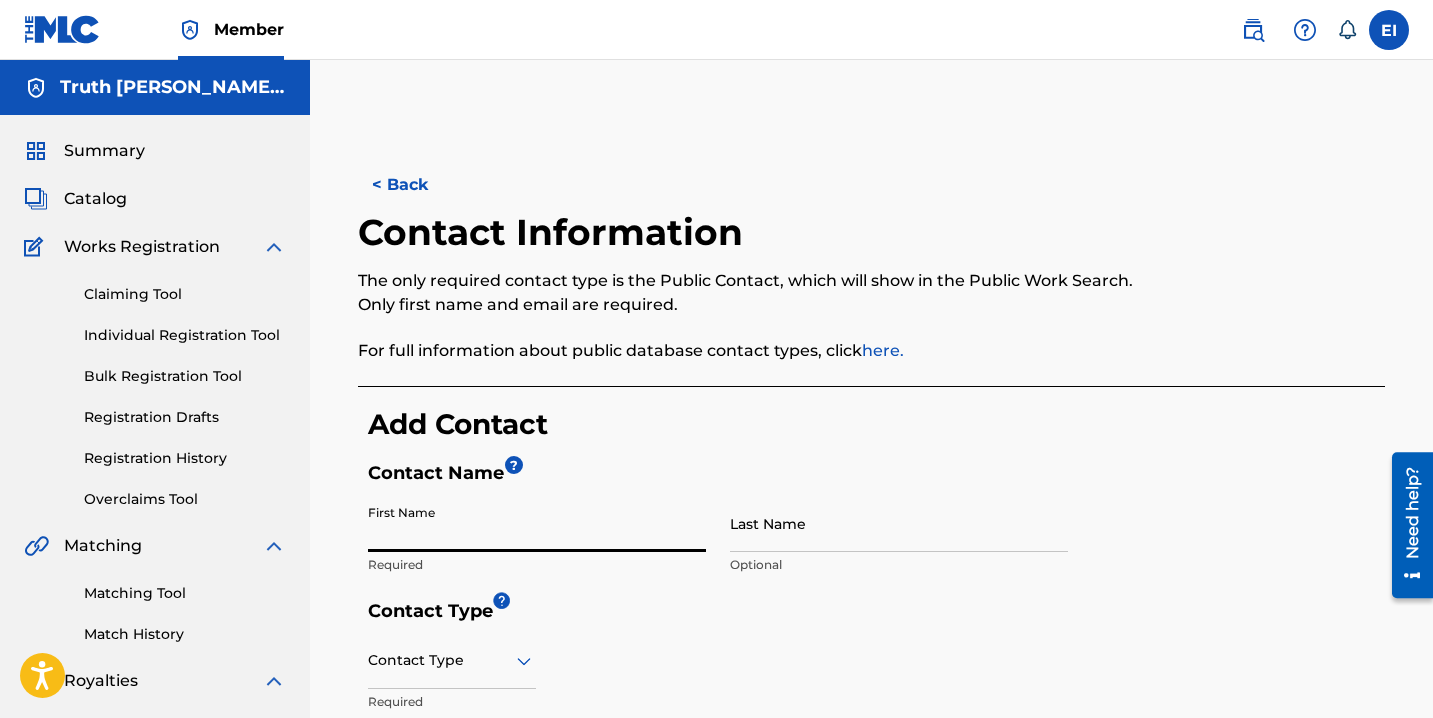 type on "Elkanah" 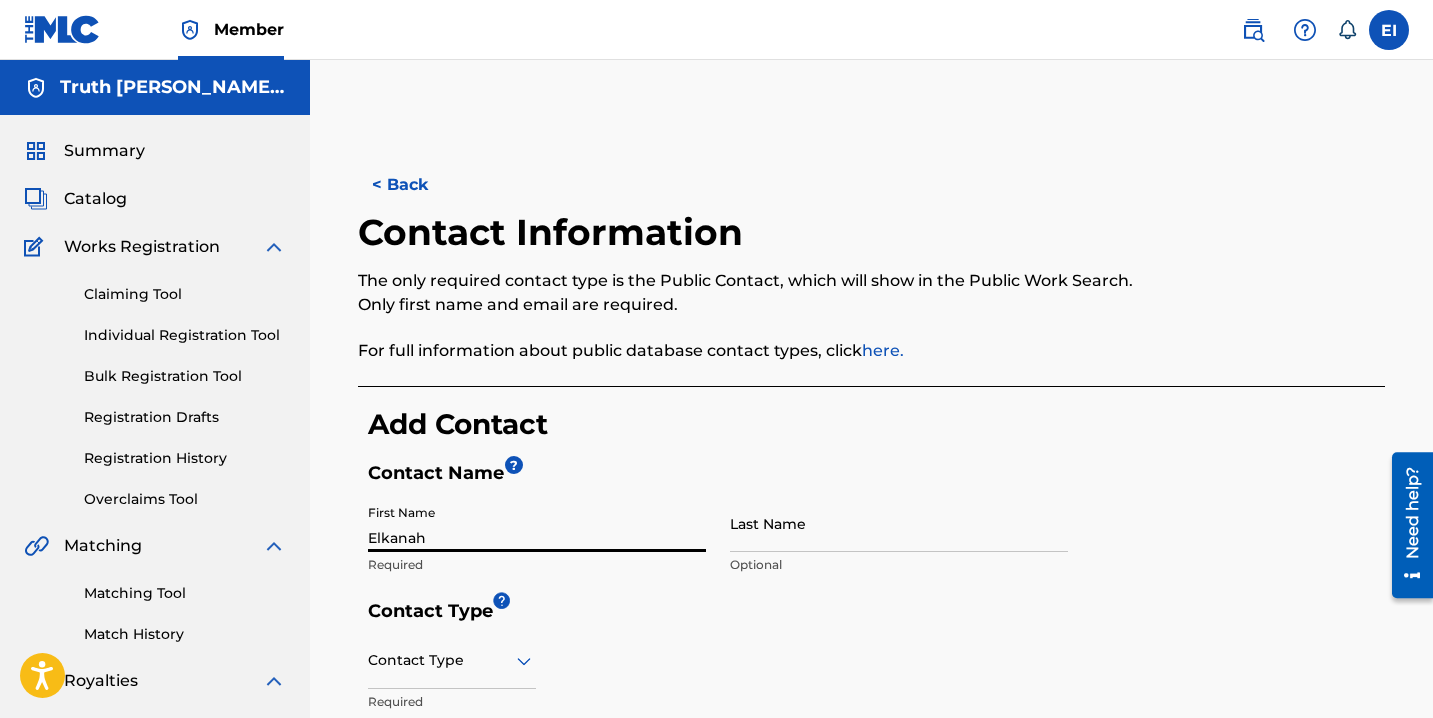 type on "Israel" 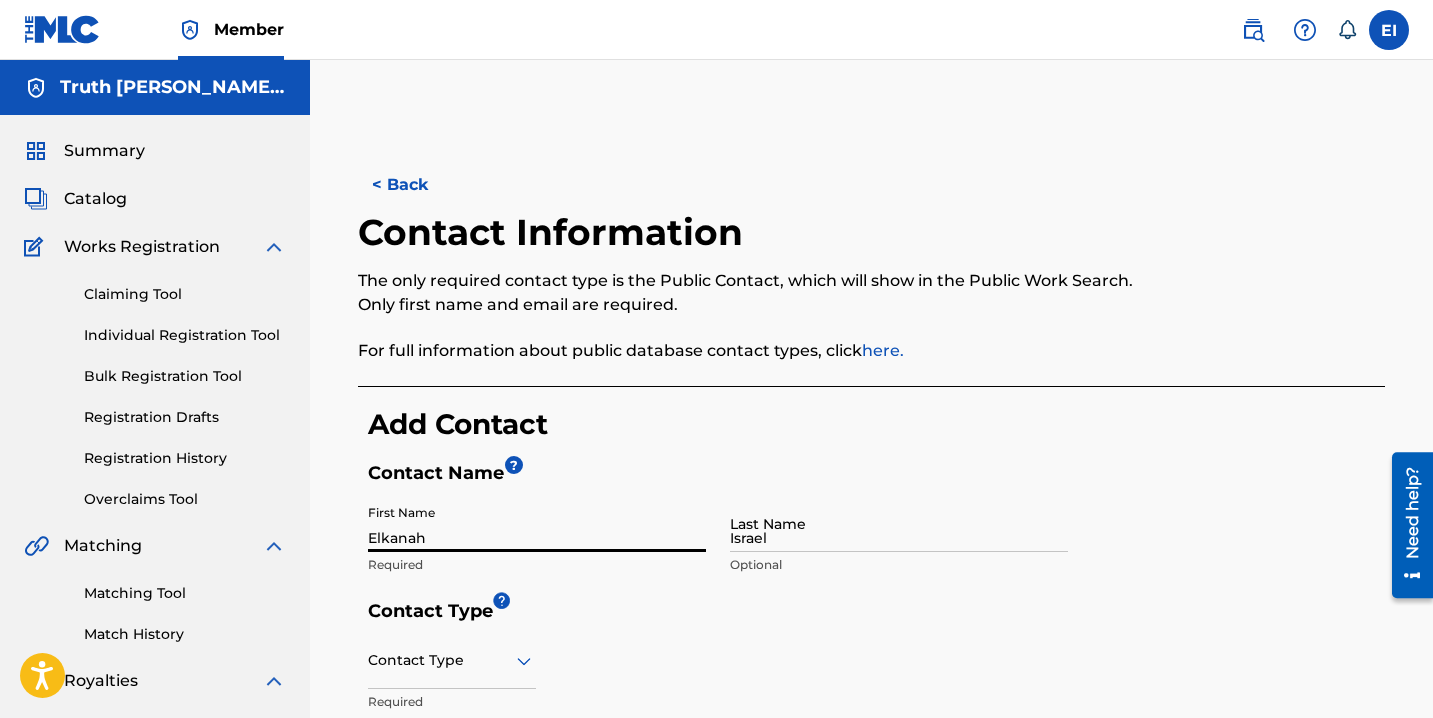 type on "327 1st Street Northeast" 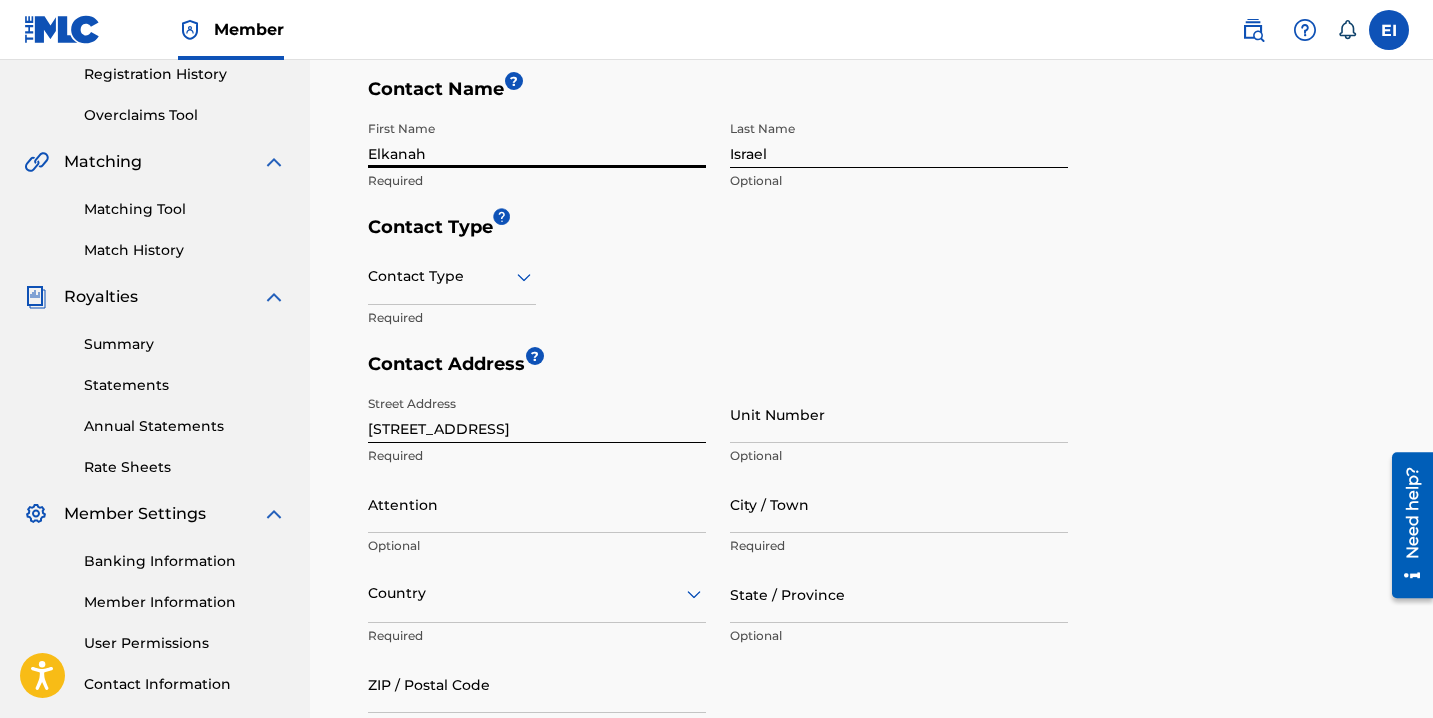 scroll, scrollTop: 388, scrollLeft: 0, axis: vertical 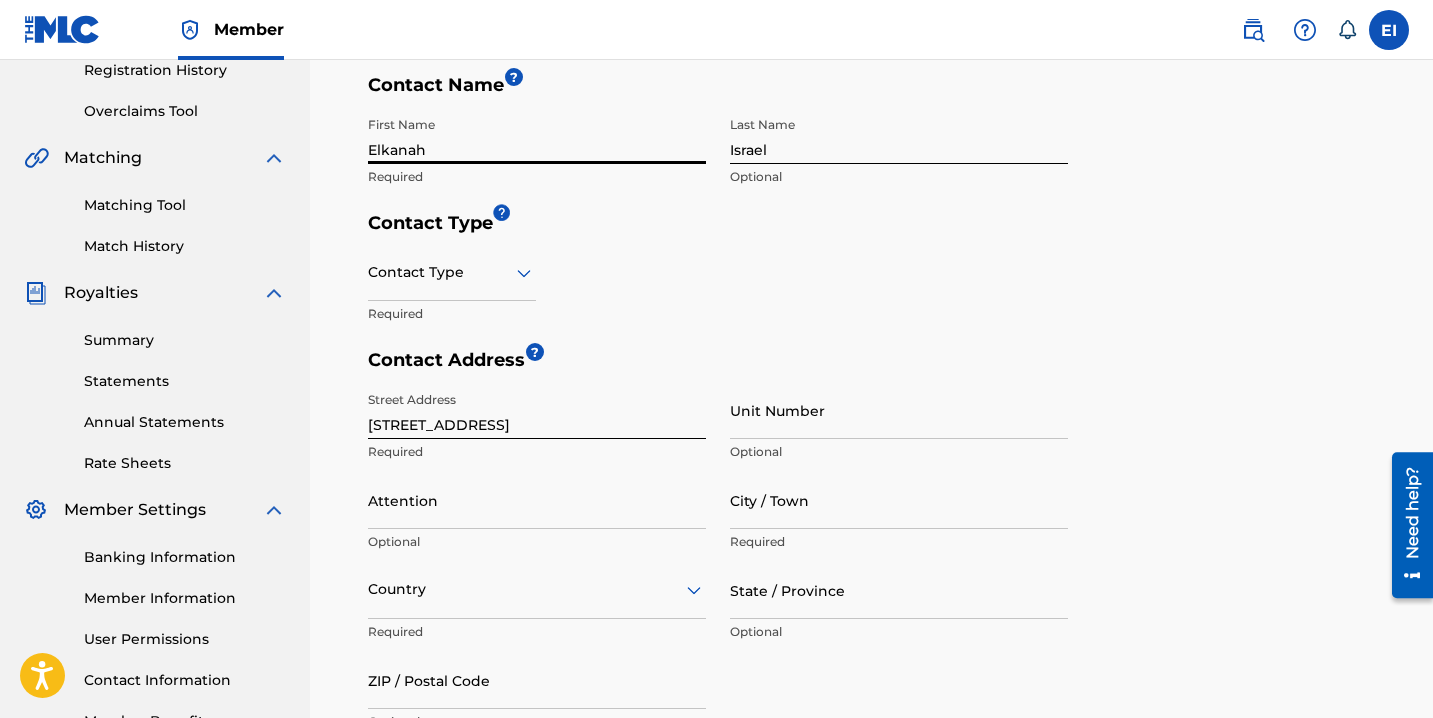 click at bounding box center (452, 272) 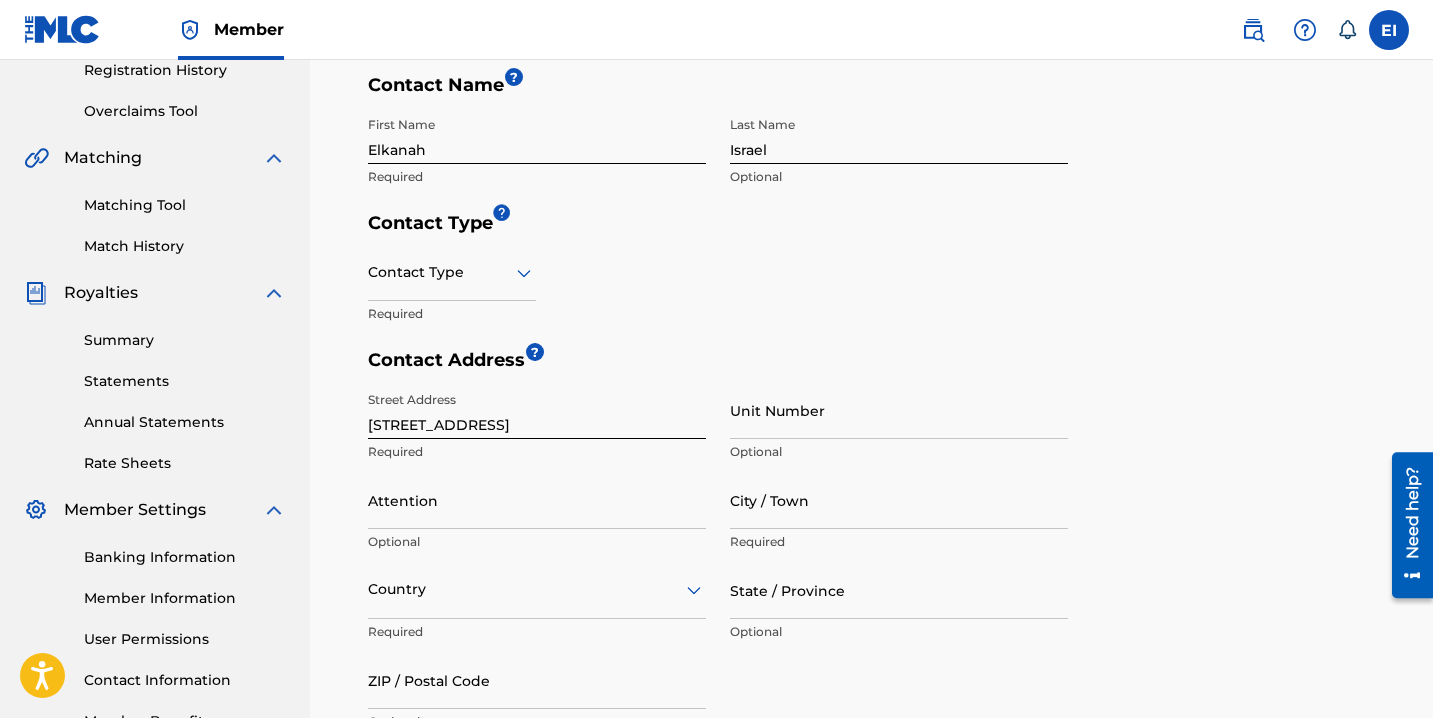 click on "Contact Type" at bounding box center (876, 228) 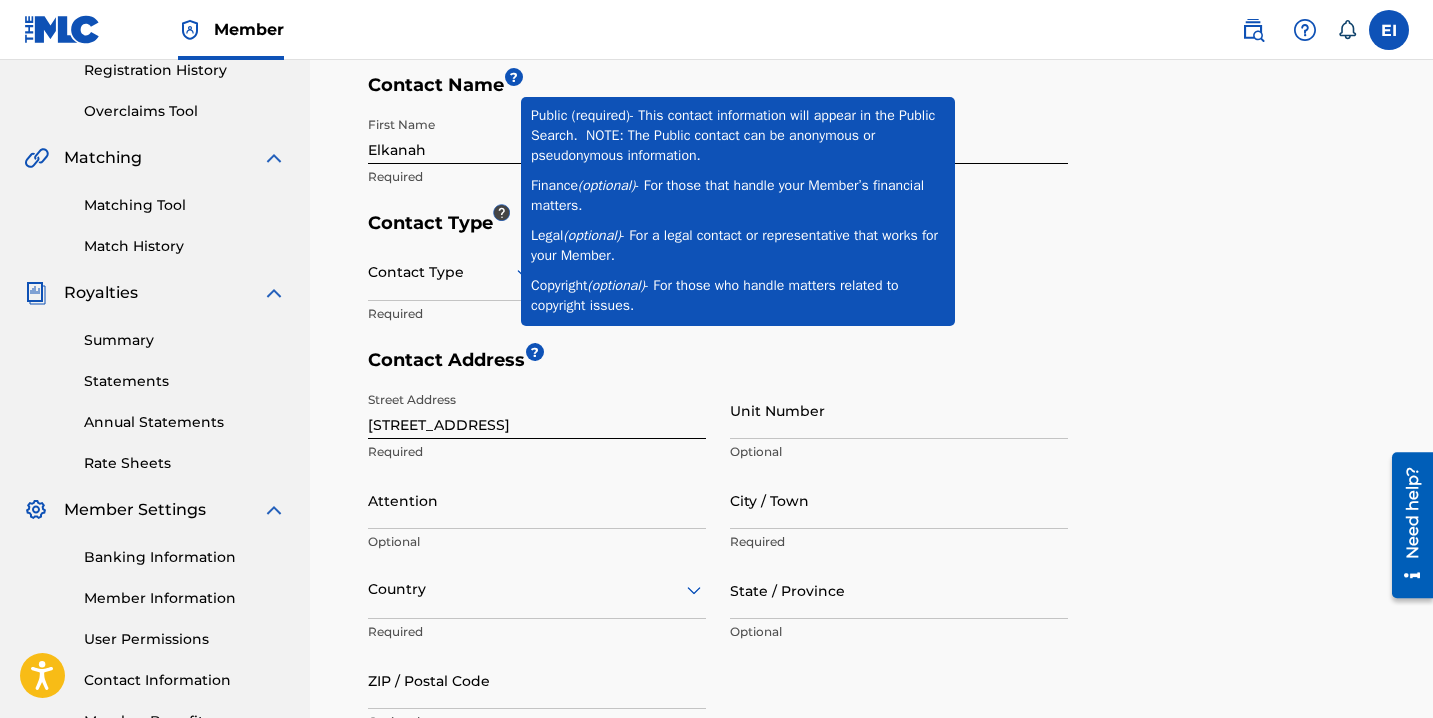 click at bounding box center (500, 212) 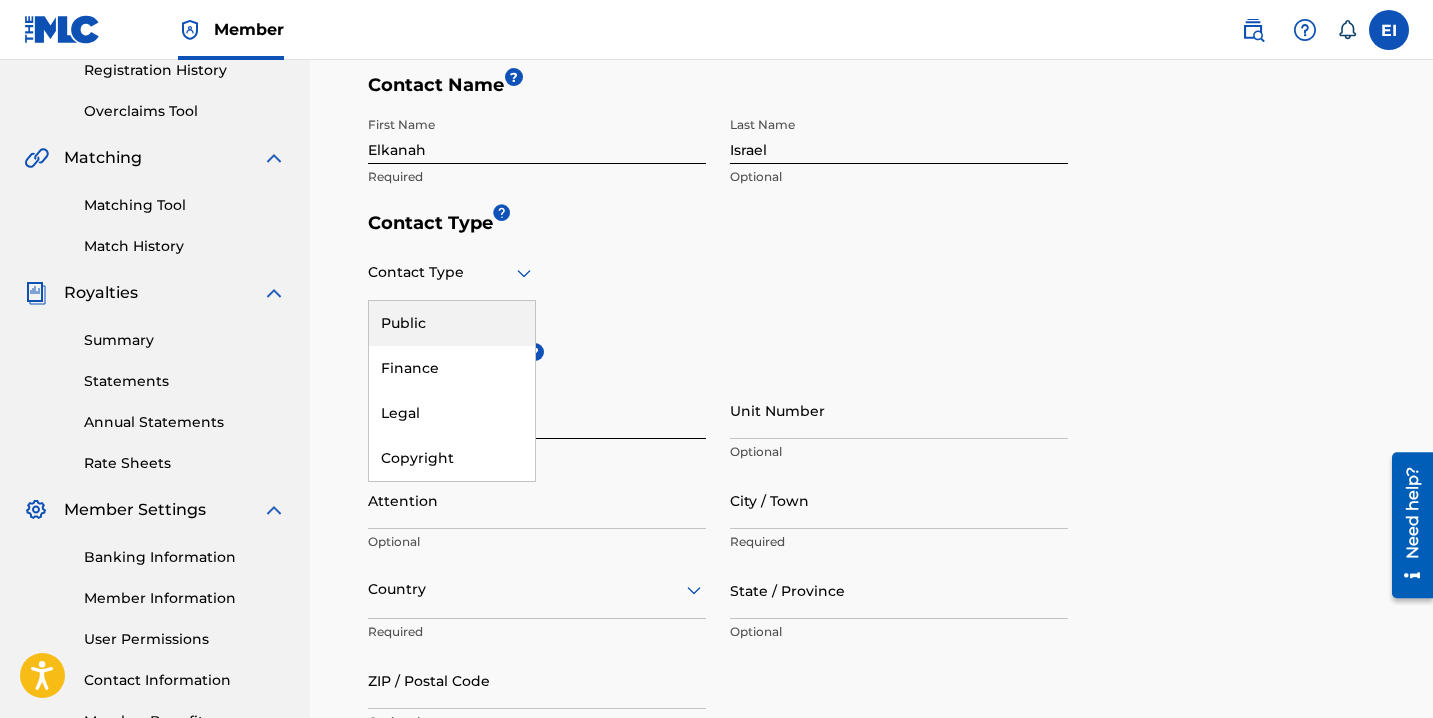 click at bounding box center (452, 272) 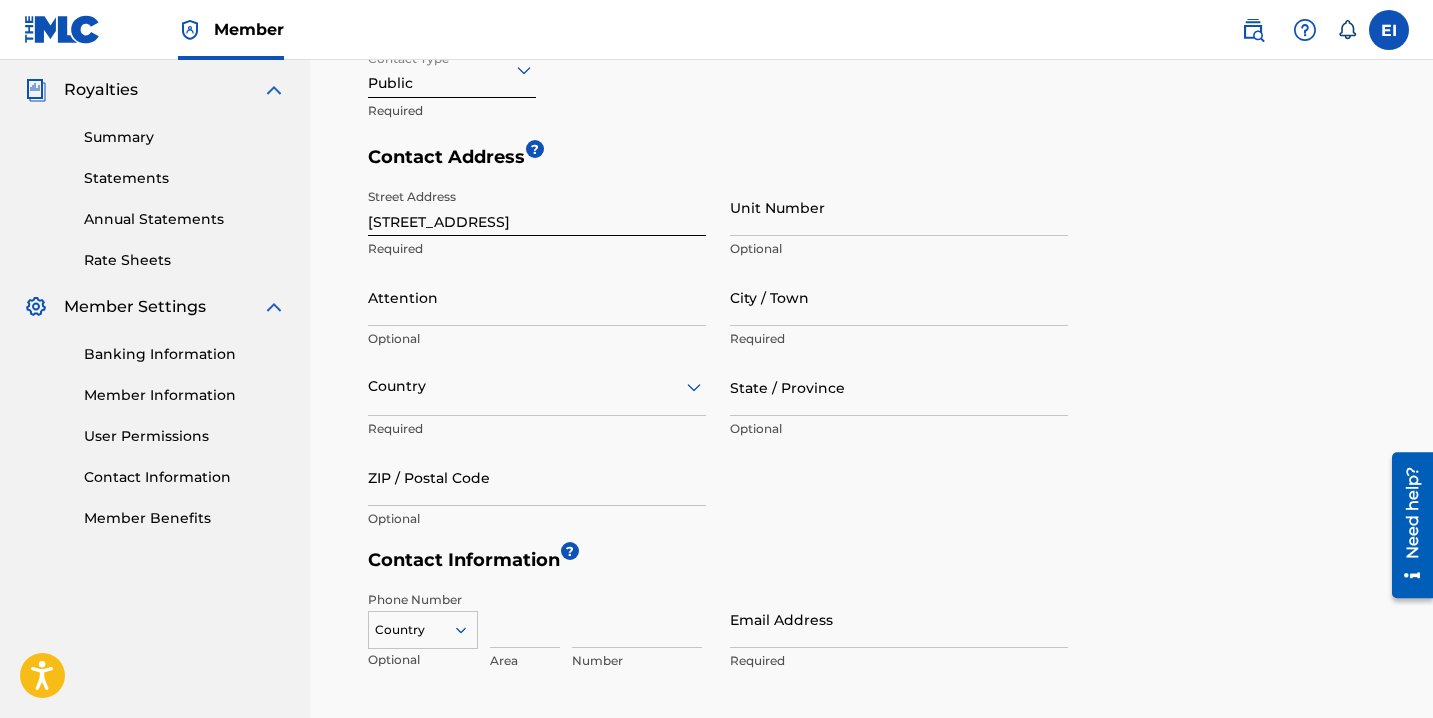 scroll, scrollTop: 599, scrollLeft: 0, axis: vertical 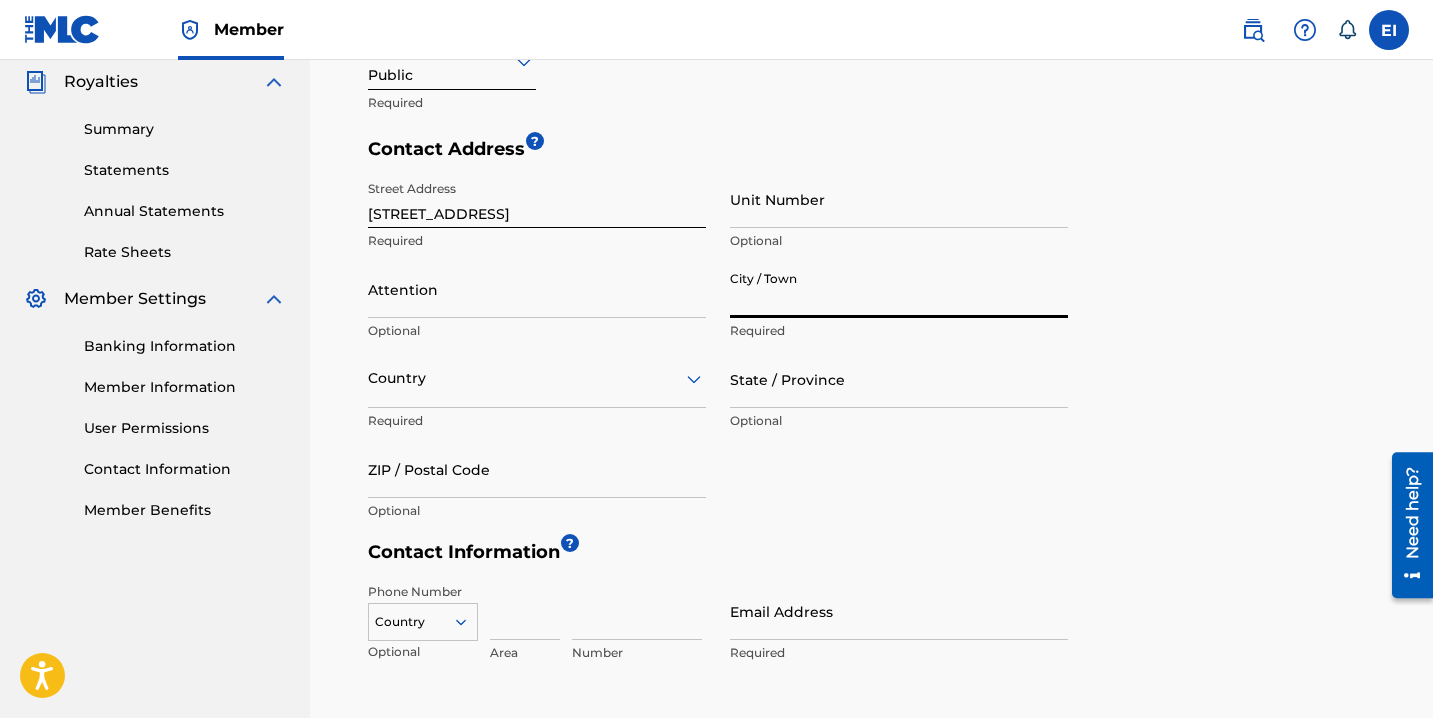 click on "City / Town" at bounding box center [899, 289] 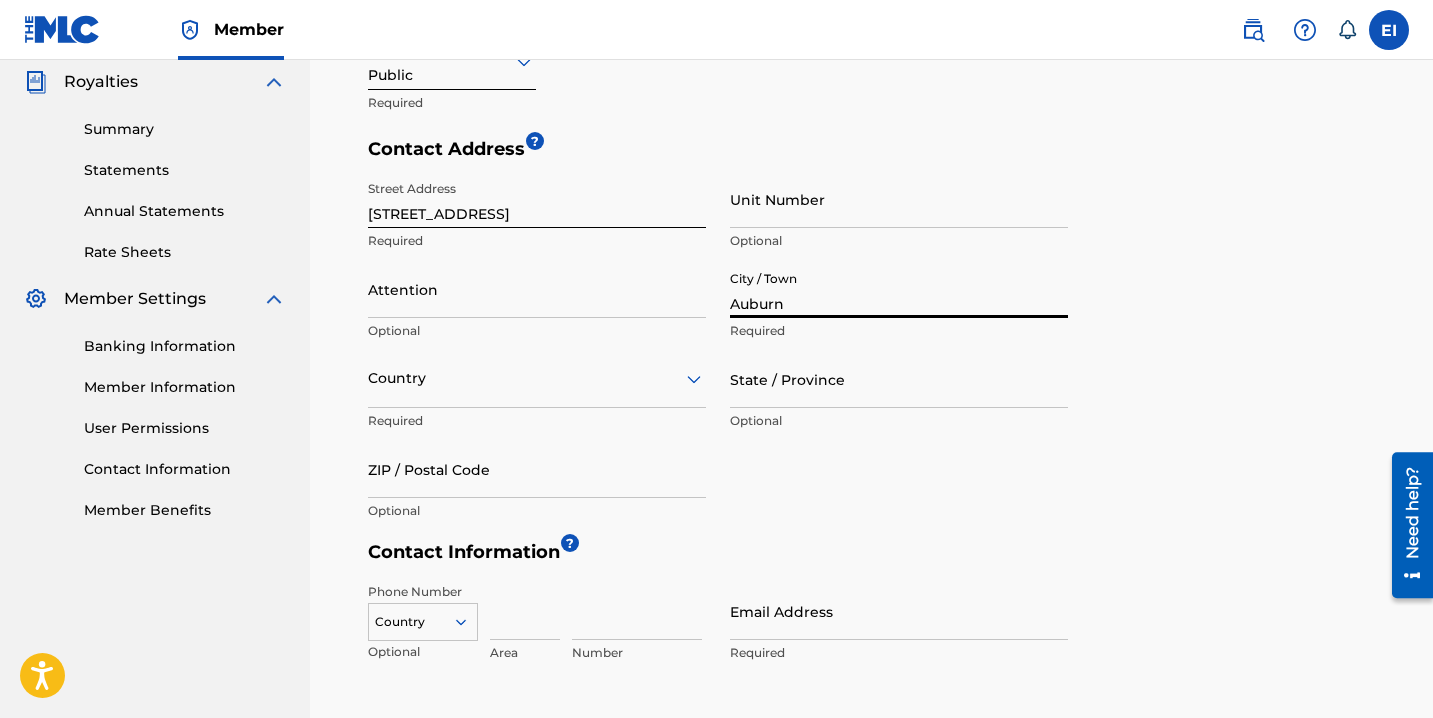 type on "Elkanah" 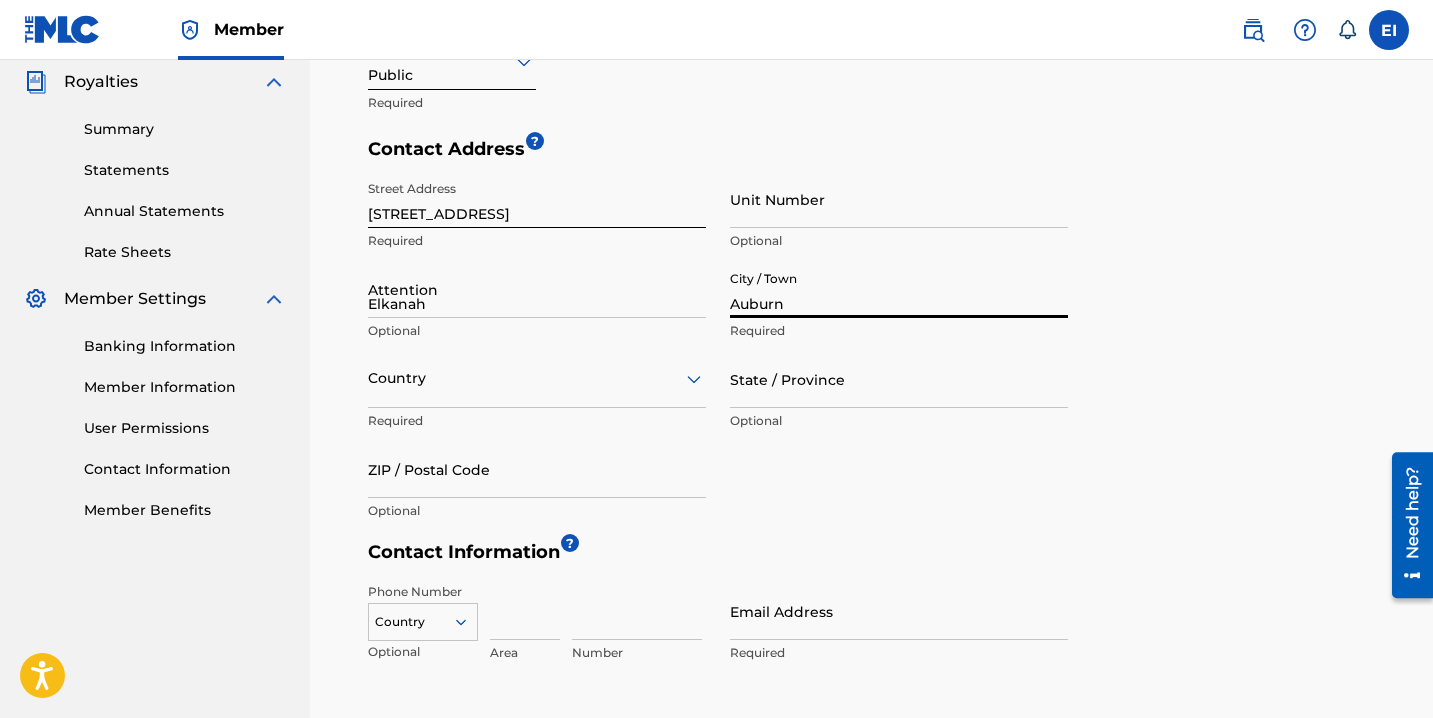 type on "United States" 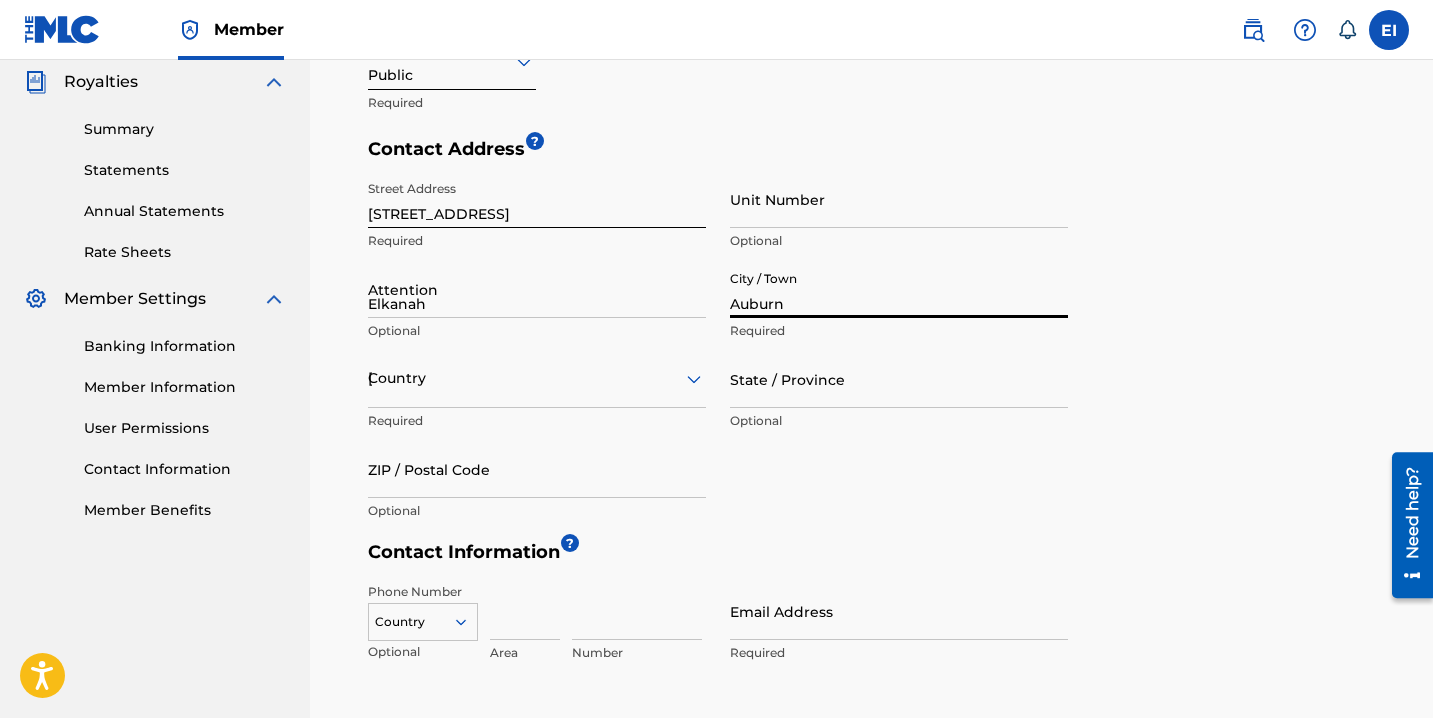 type on "WA" 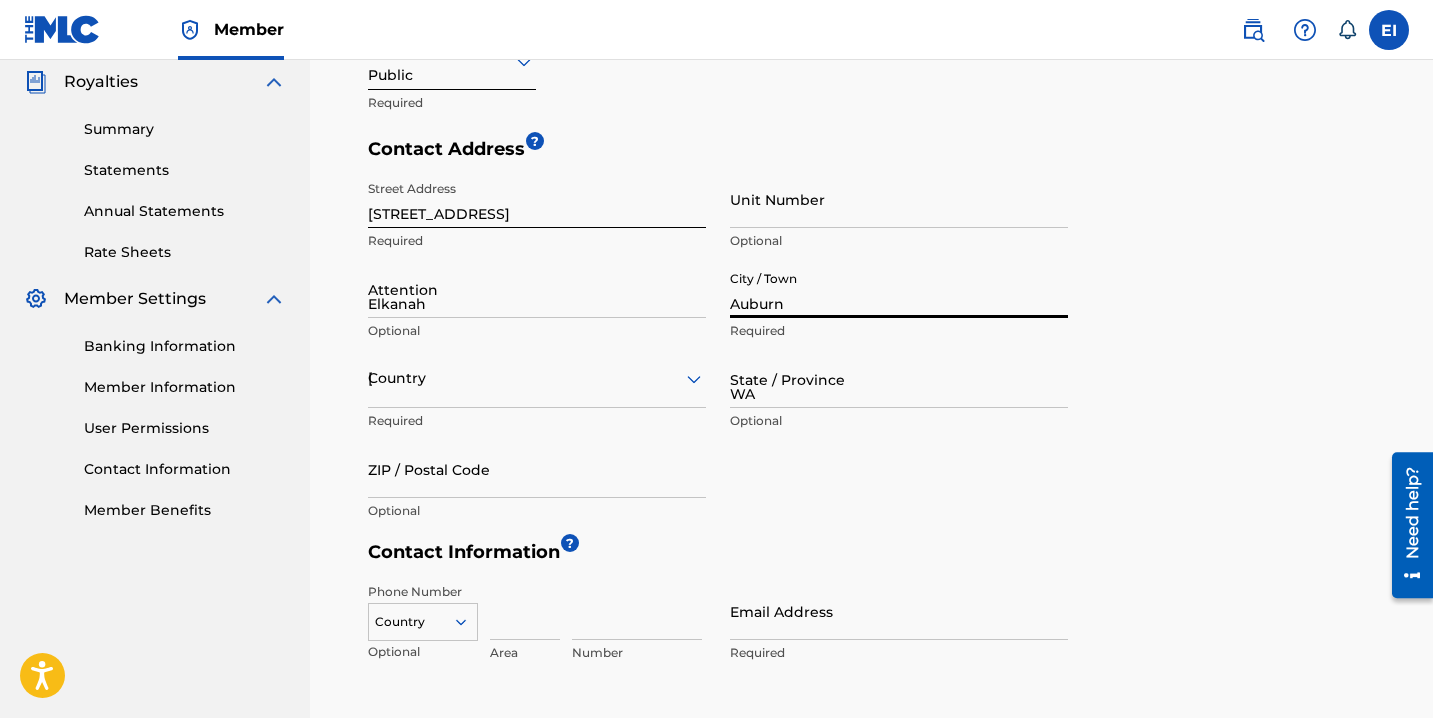 type on "98002" 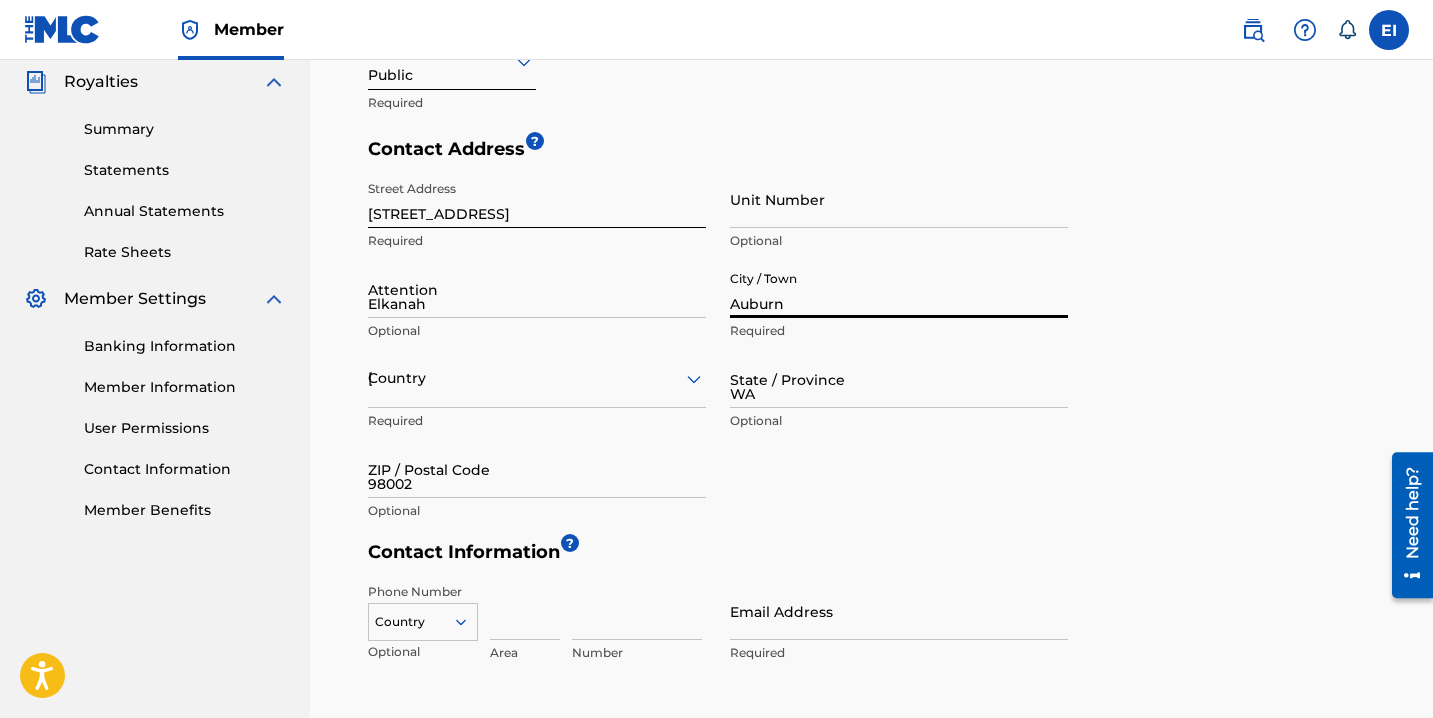 type on "1" 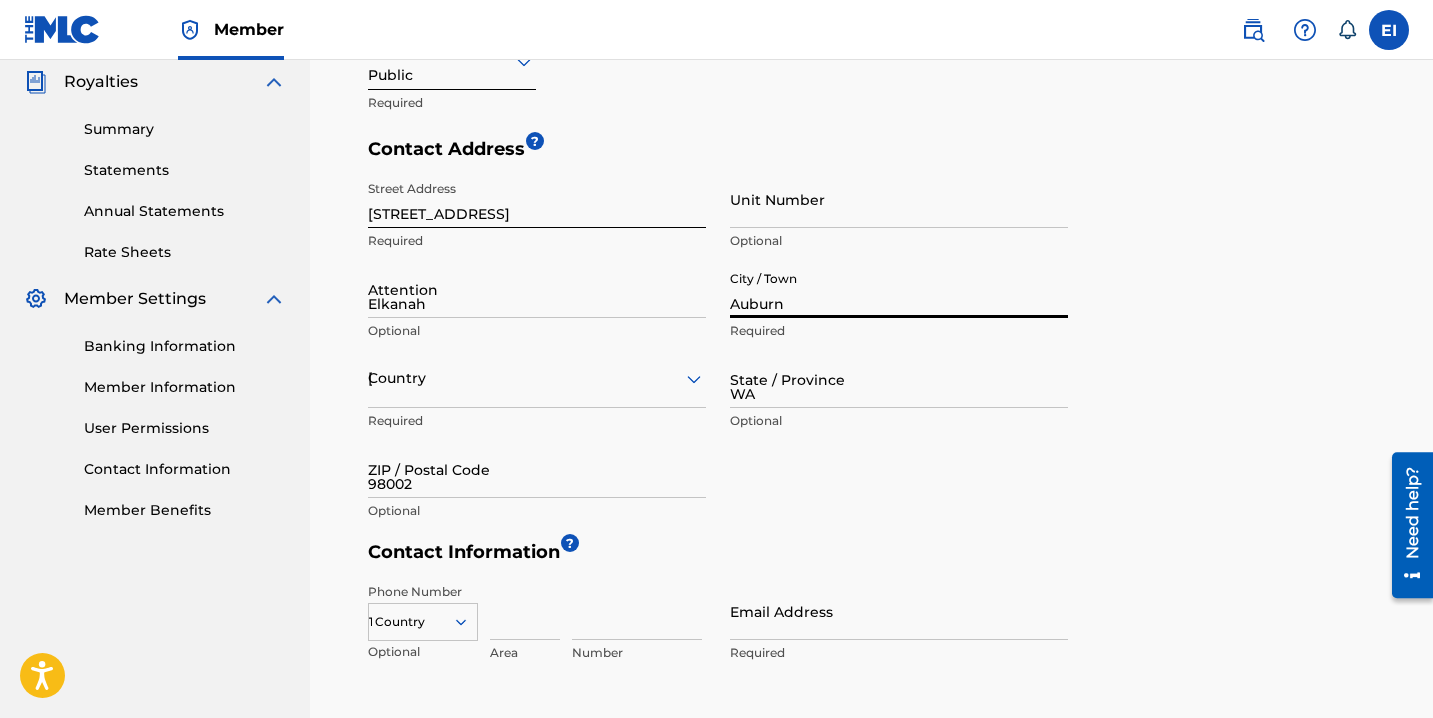 type on "404" 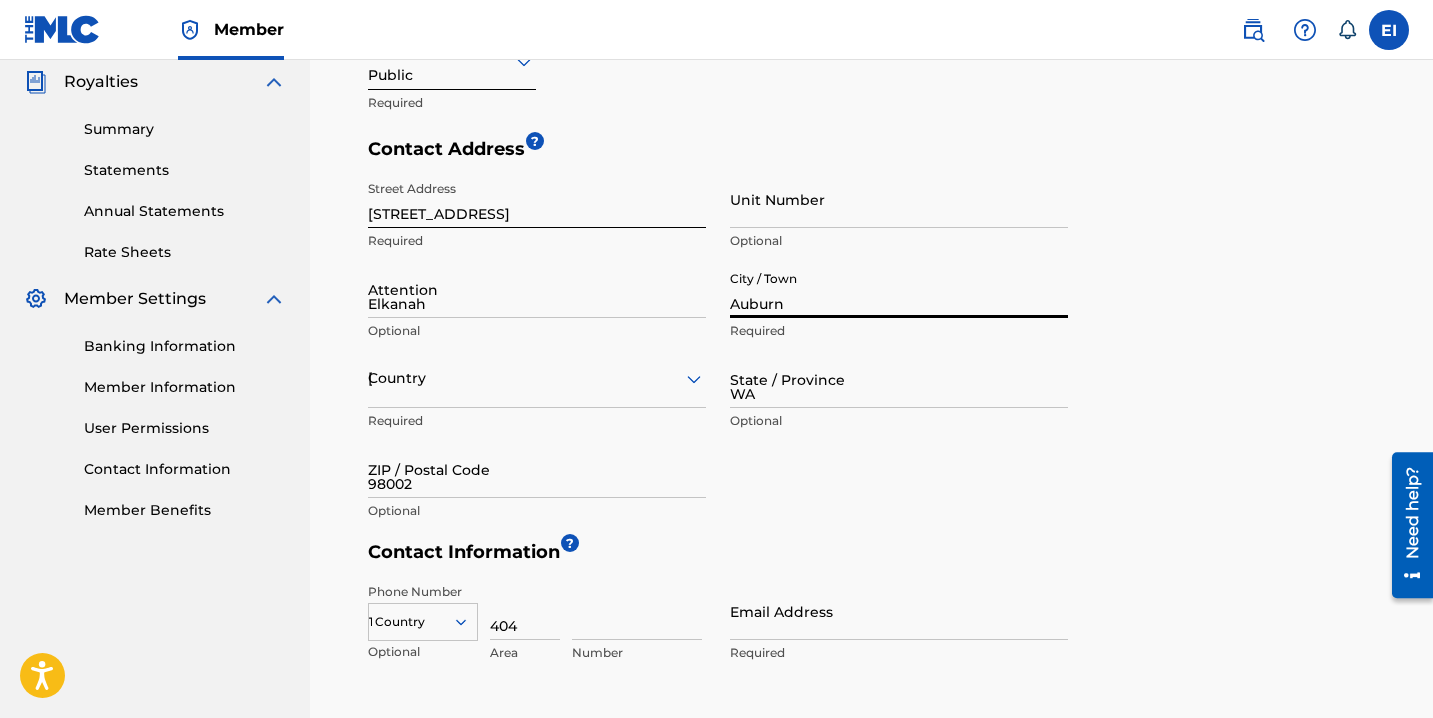 type on "7258535" 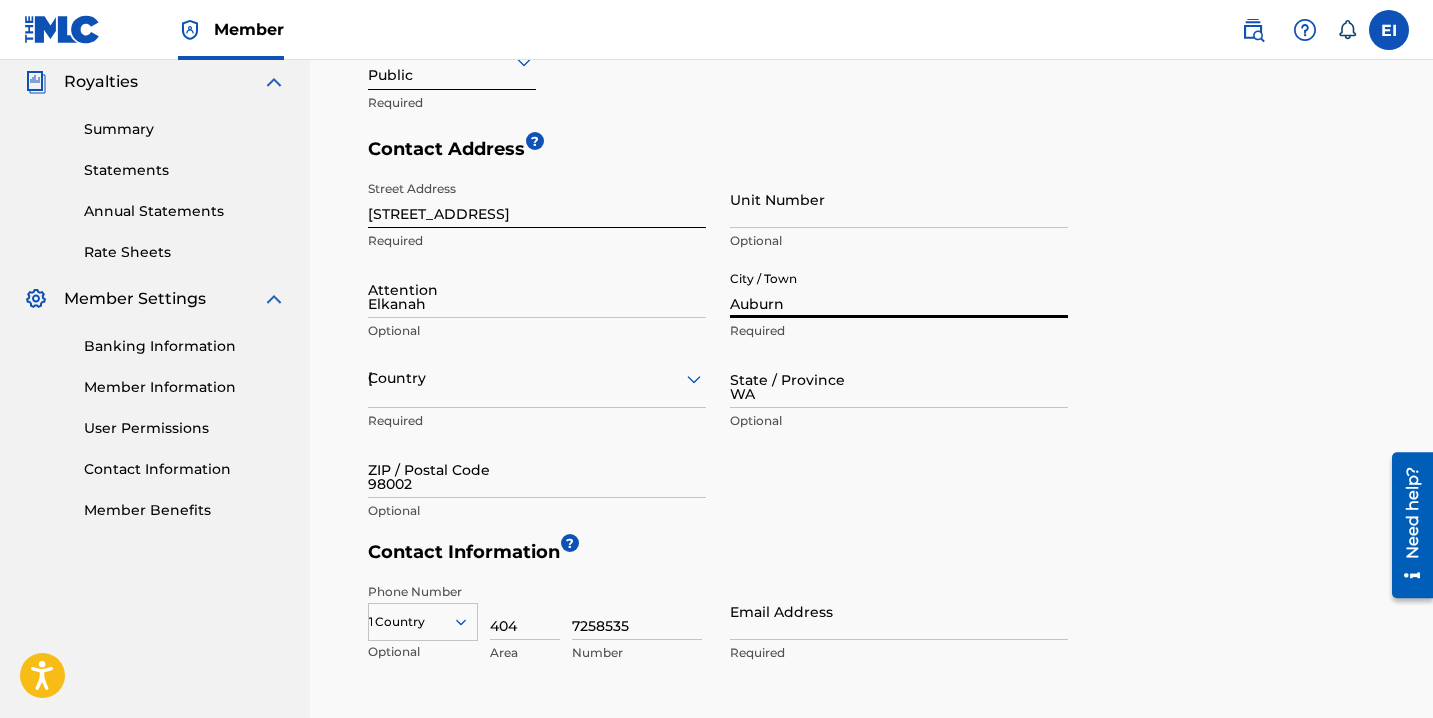 type on "truthmusickpublishing@gmail.com" 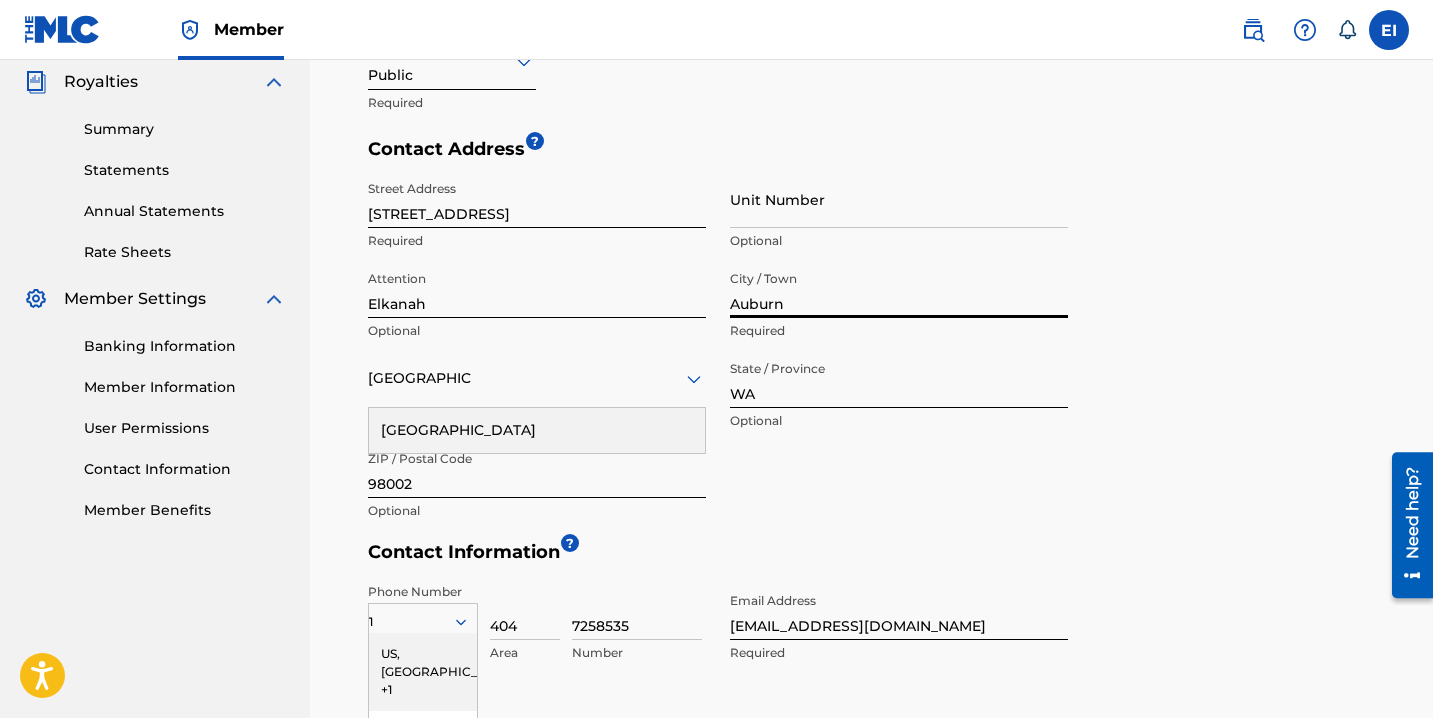 scroll, scrollTop: 815, scrollLeft: 0, axis: vertical 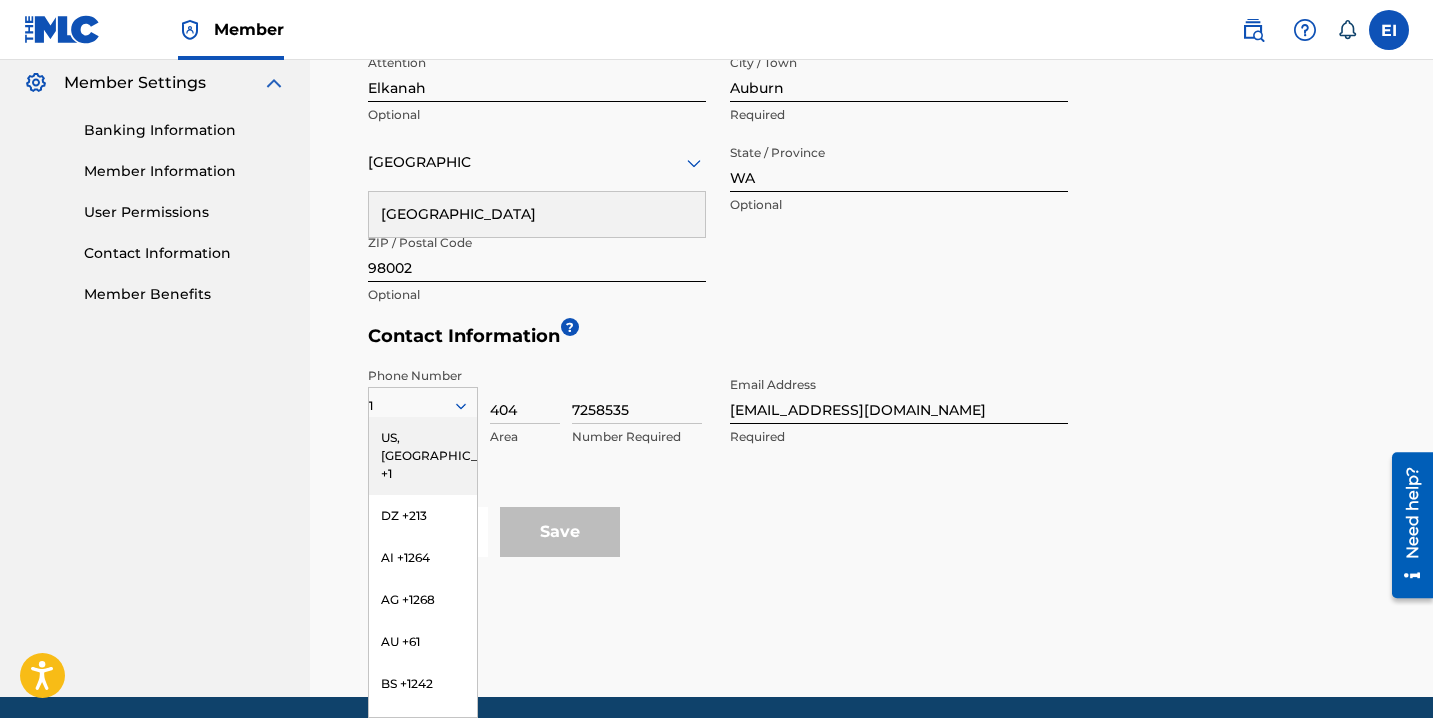 click on "Street Address 327 1st Street Northeast Required Unit Number Optional Attention Elkanah Optional City / Town Auburn Required United States United States Required State / Province WA Optional ZIP / Postal Code 98002 Optional" at bounding box center (718, 135) 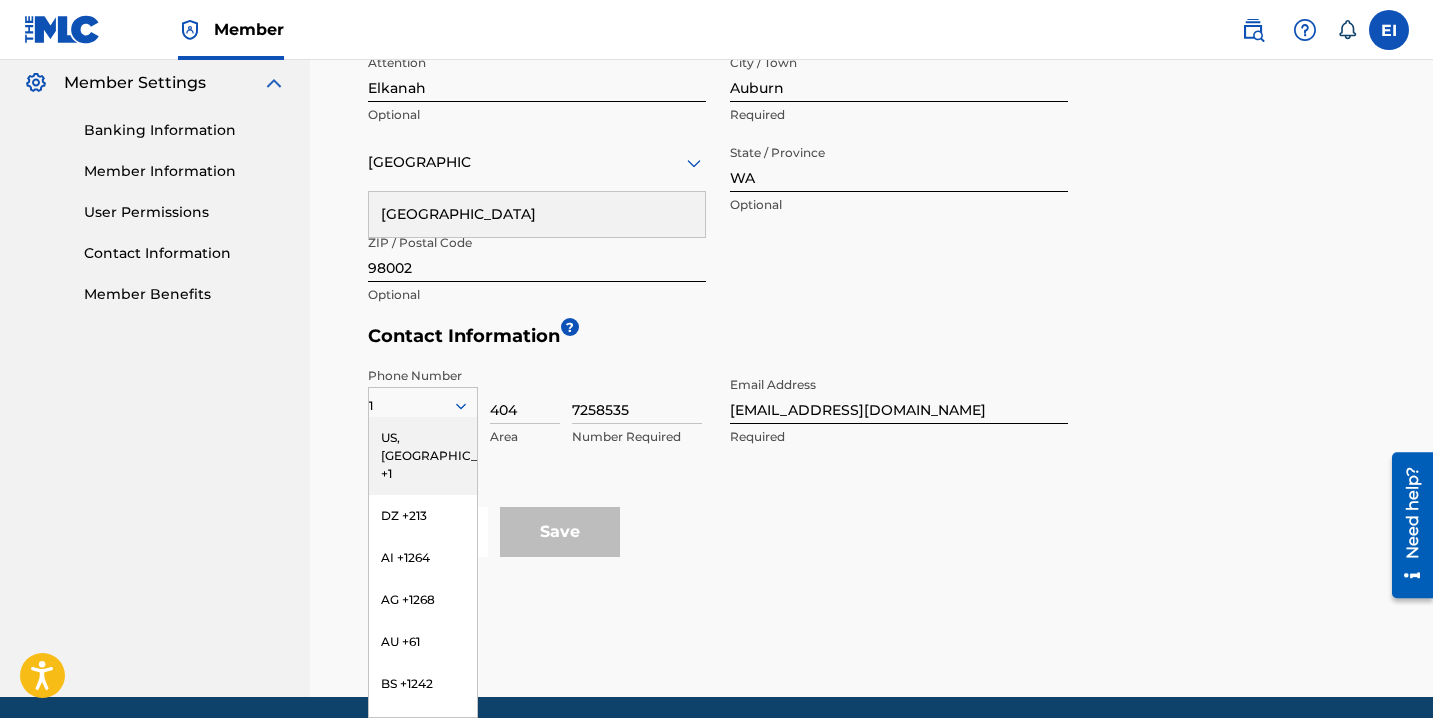click on "United States" at bounding box center [537, 214] 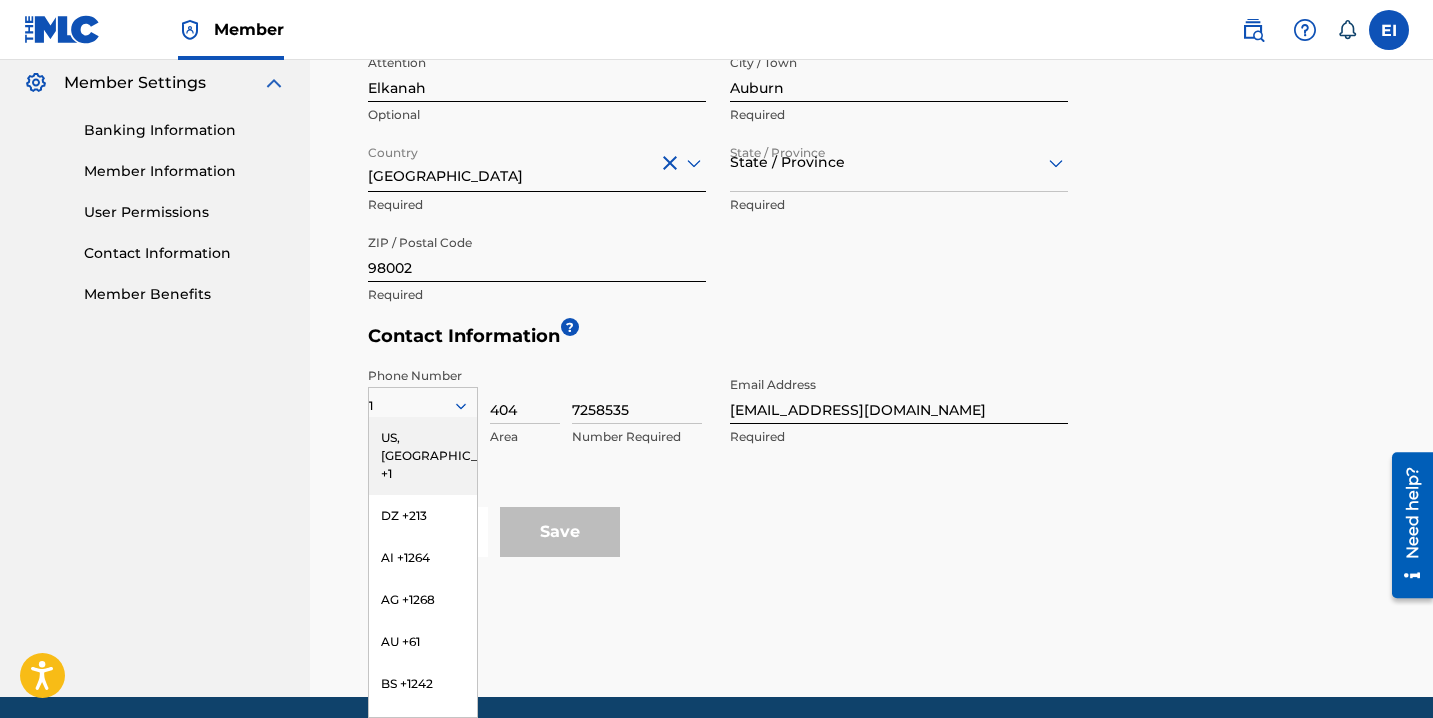 click on "US, CA +1" at bounding box center [423, 456] 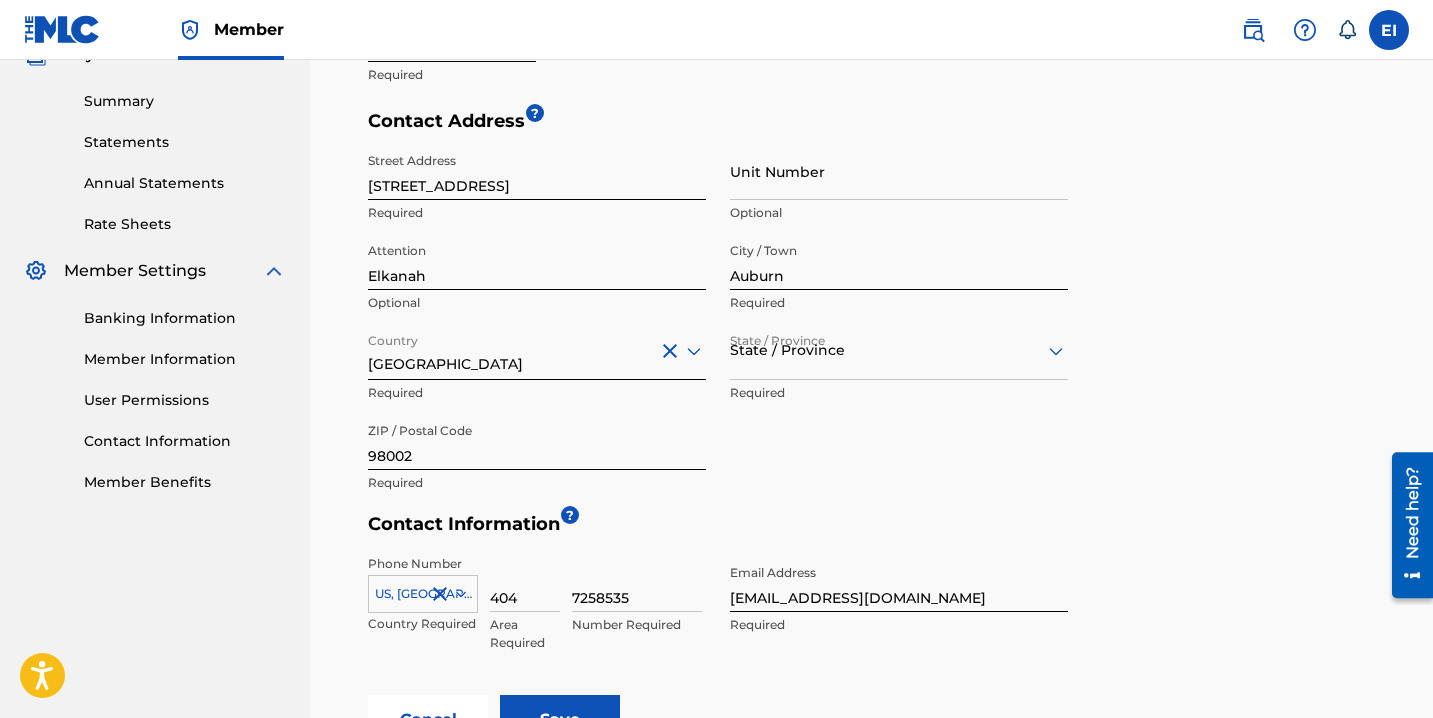 scroll, scrollTop: 631, scrollLeft: 0, axis: vertical 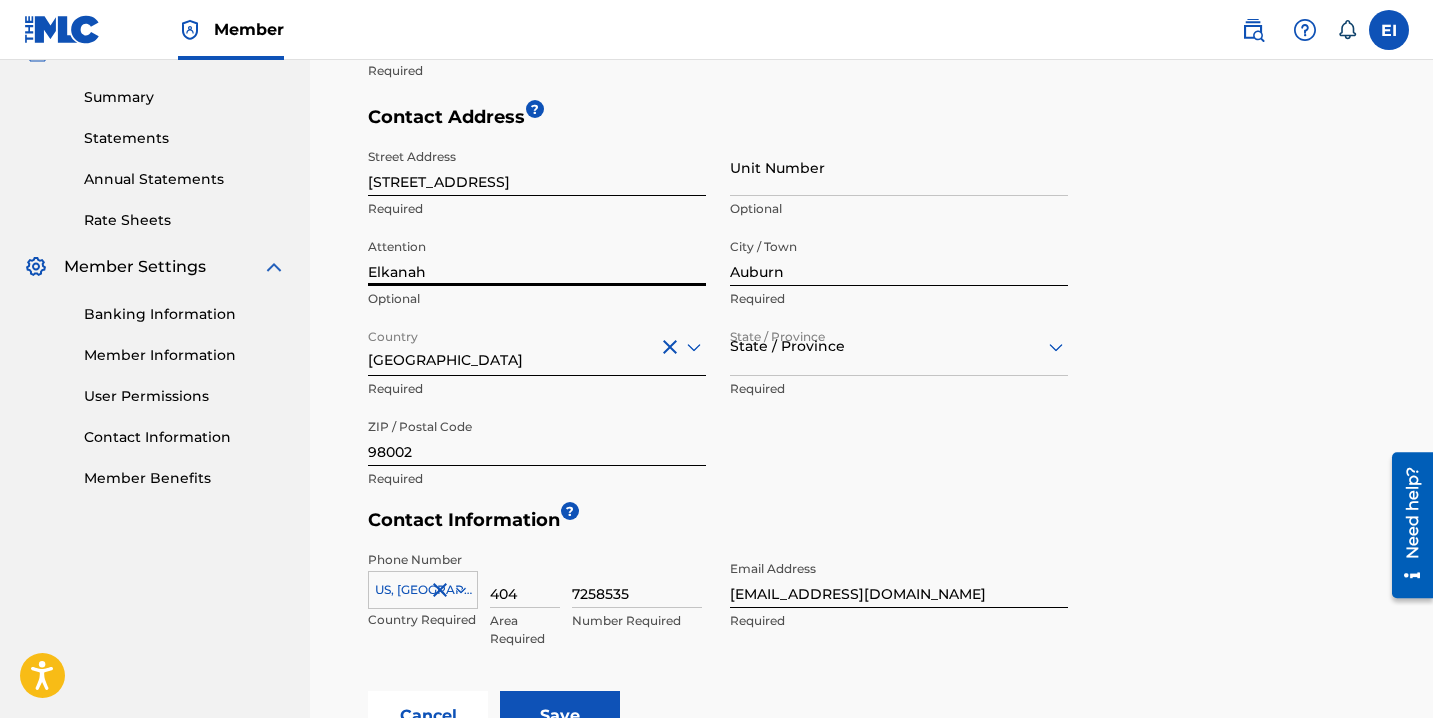 click on "Elkanah" at bounding box center (537, 257) 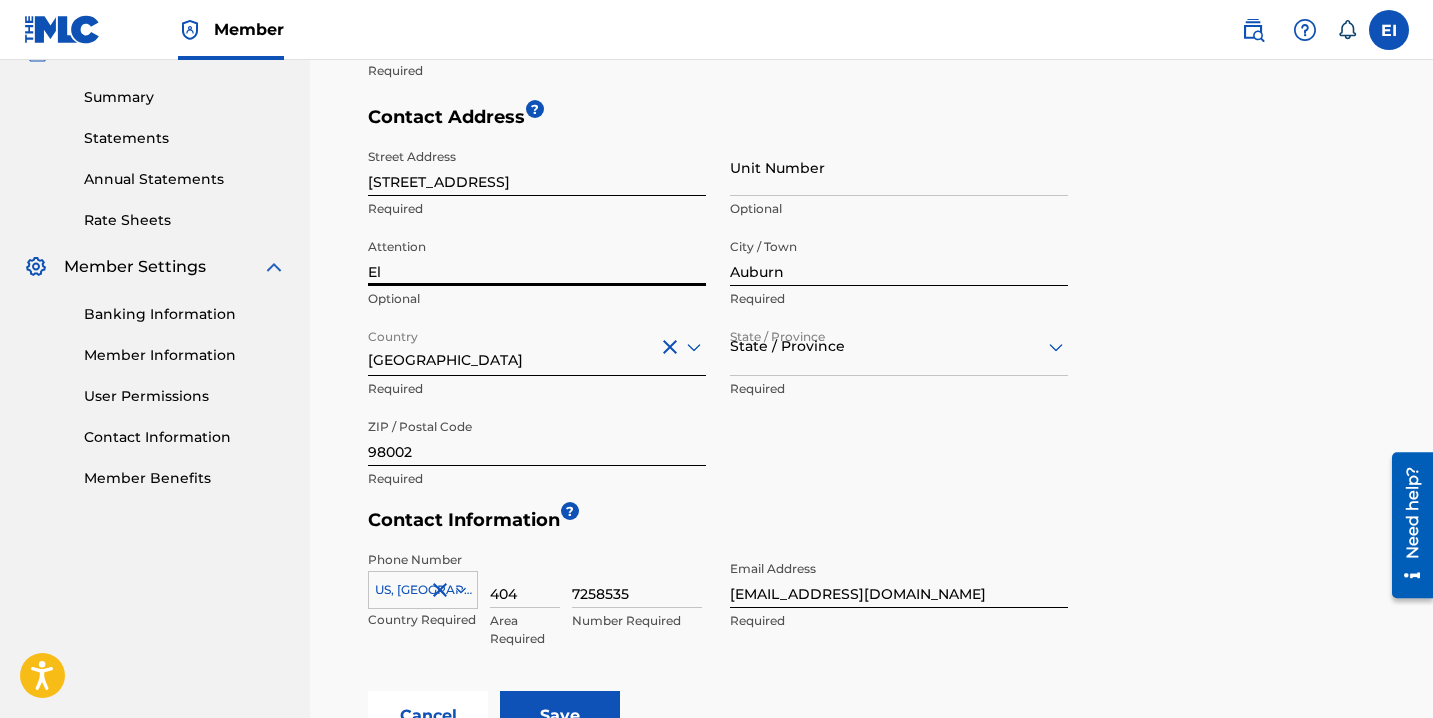 type on "E" 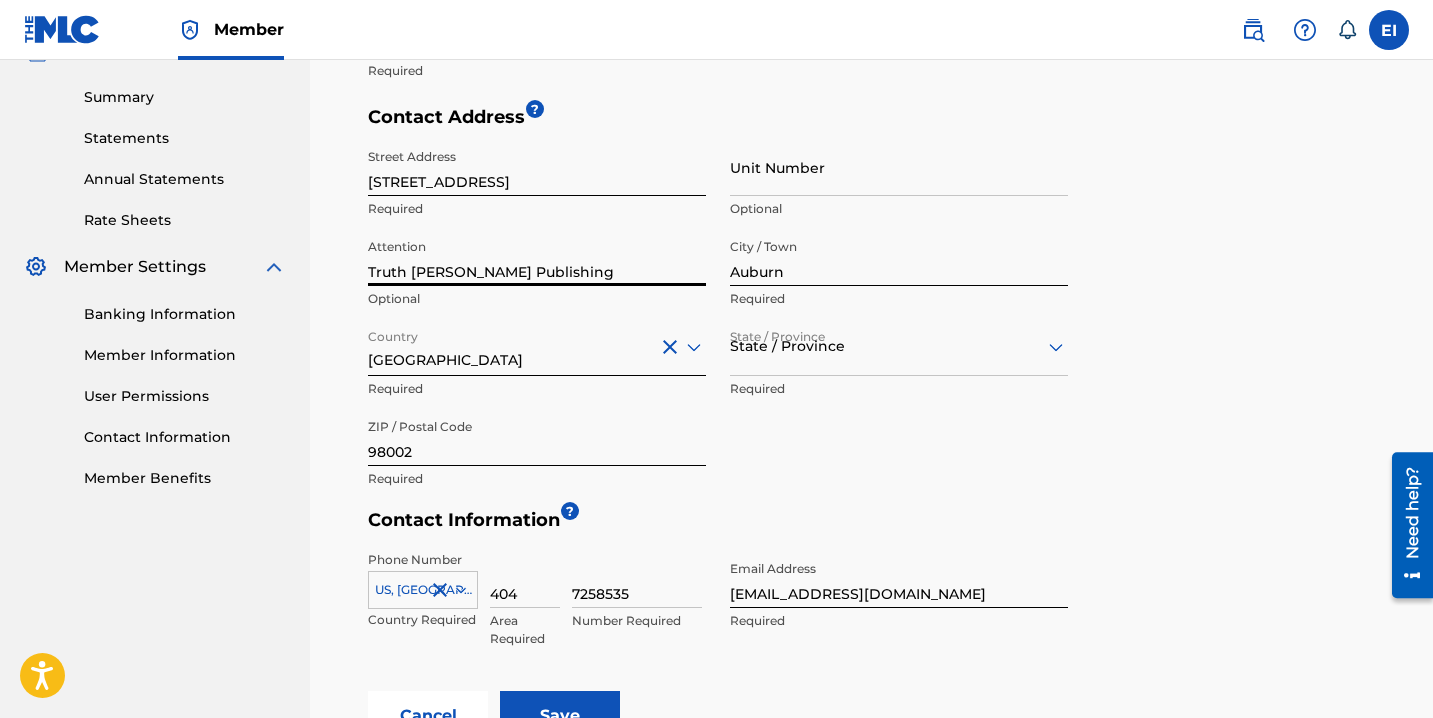 type on "Truth [PERSON_NAME] Publishing" 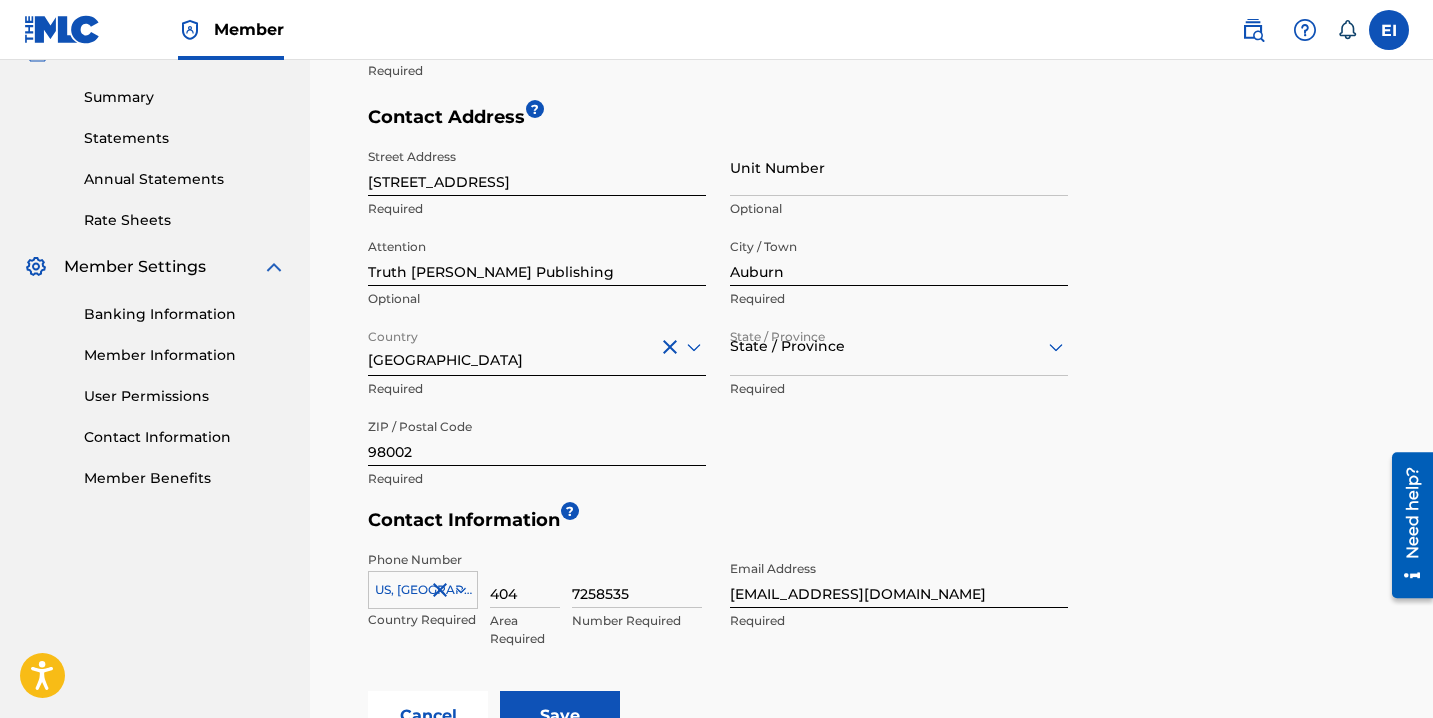 click on "Street Address 327 1st Street Northeast Required Unit Number Optional Attention Truth Musick Publishing Optional City / Town Auburn Required Country United States Required State / Province State / Province Required ZIP / Postal Code 98002 Required" at bounding box center [718, 319] 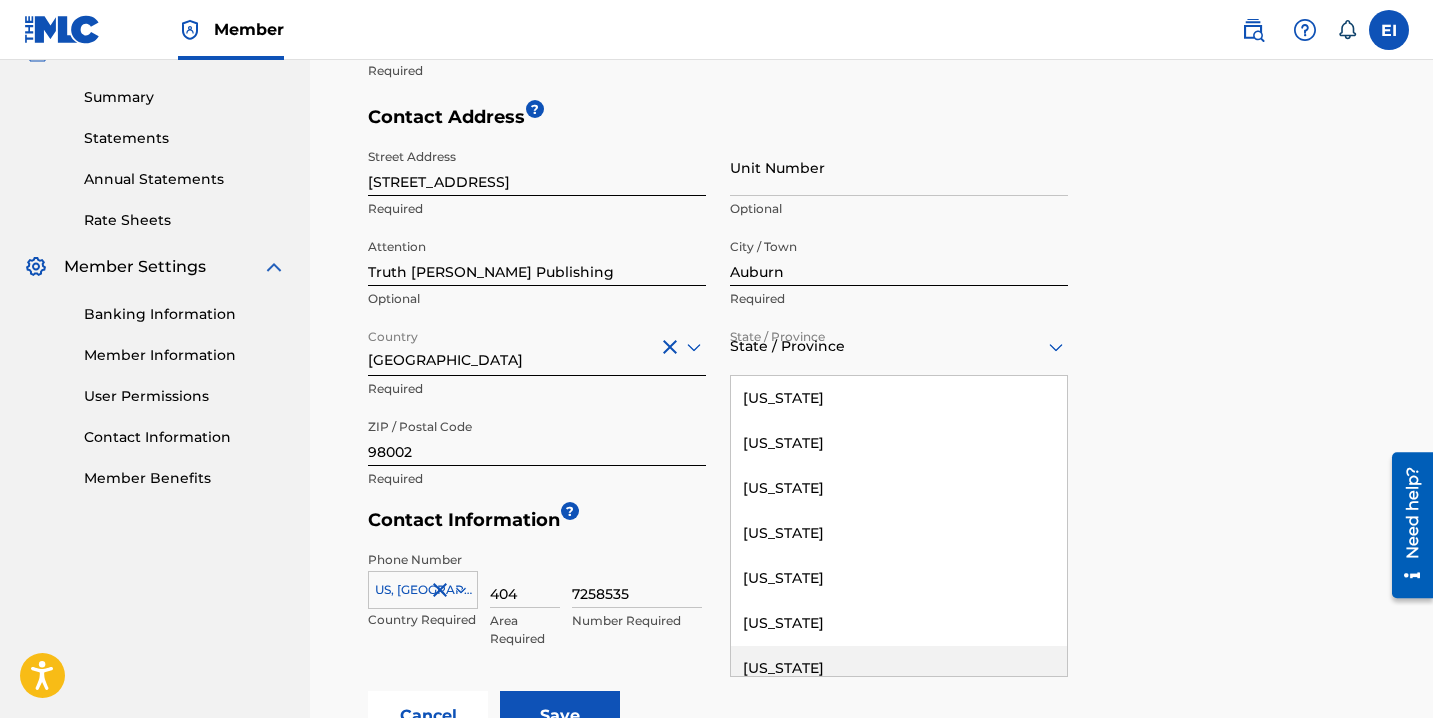 type on "w" 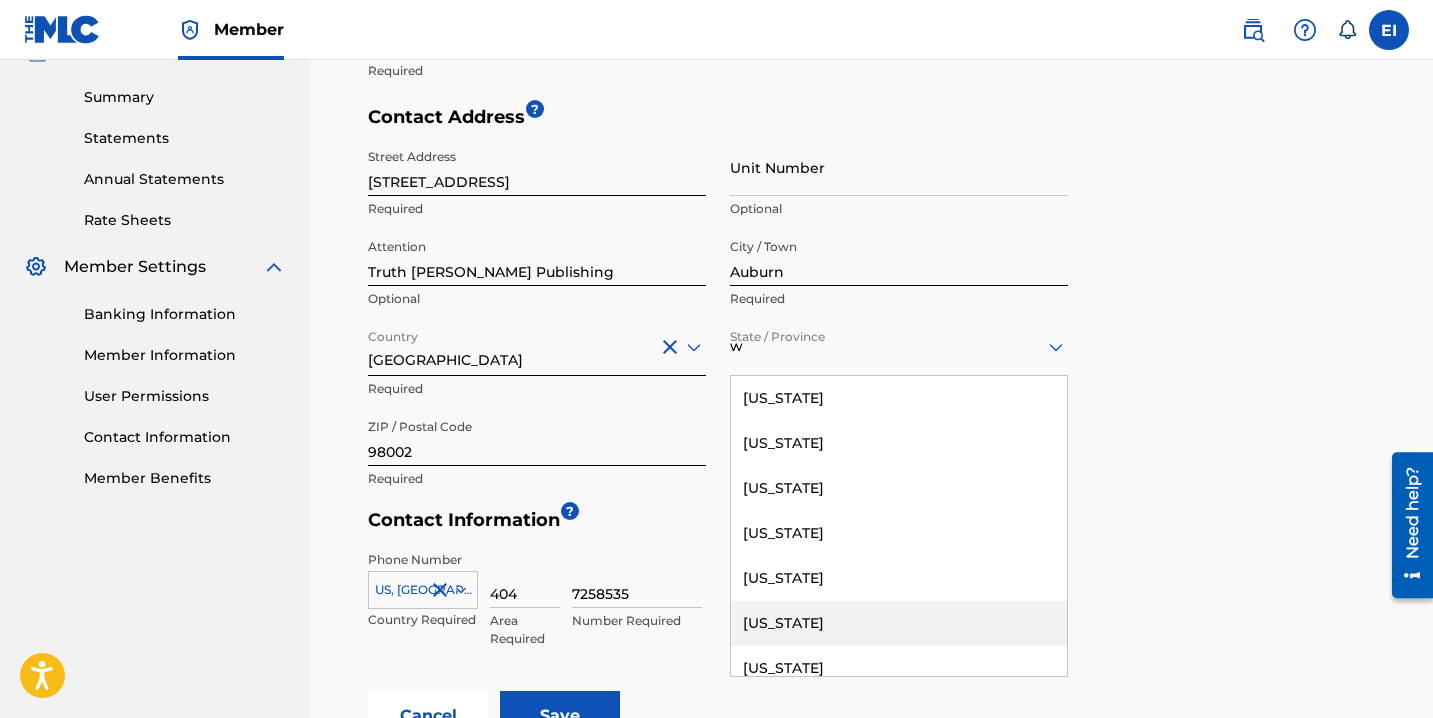 scroll, scrollTop: 195, scrollLeft: 0, axis: vertical 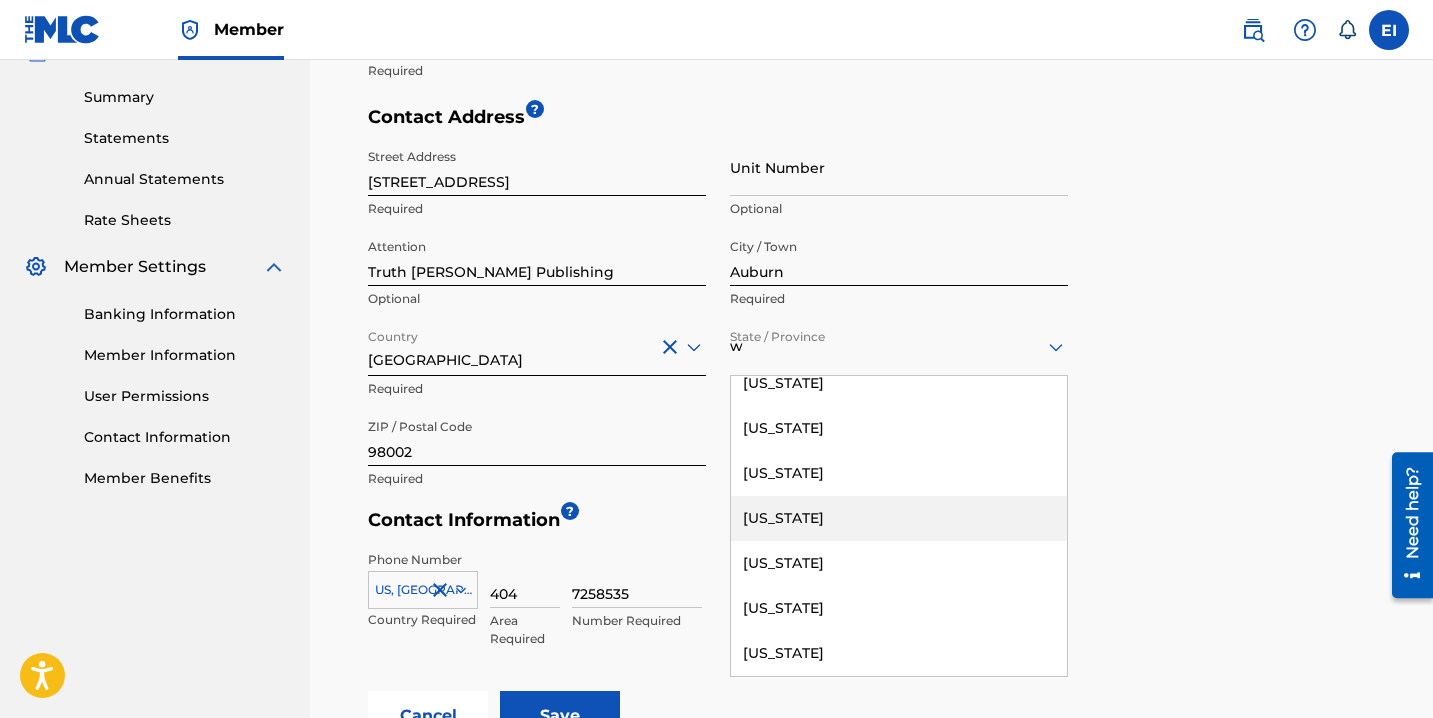 click on "Washington" at bounding box center [899, 518] 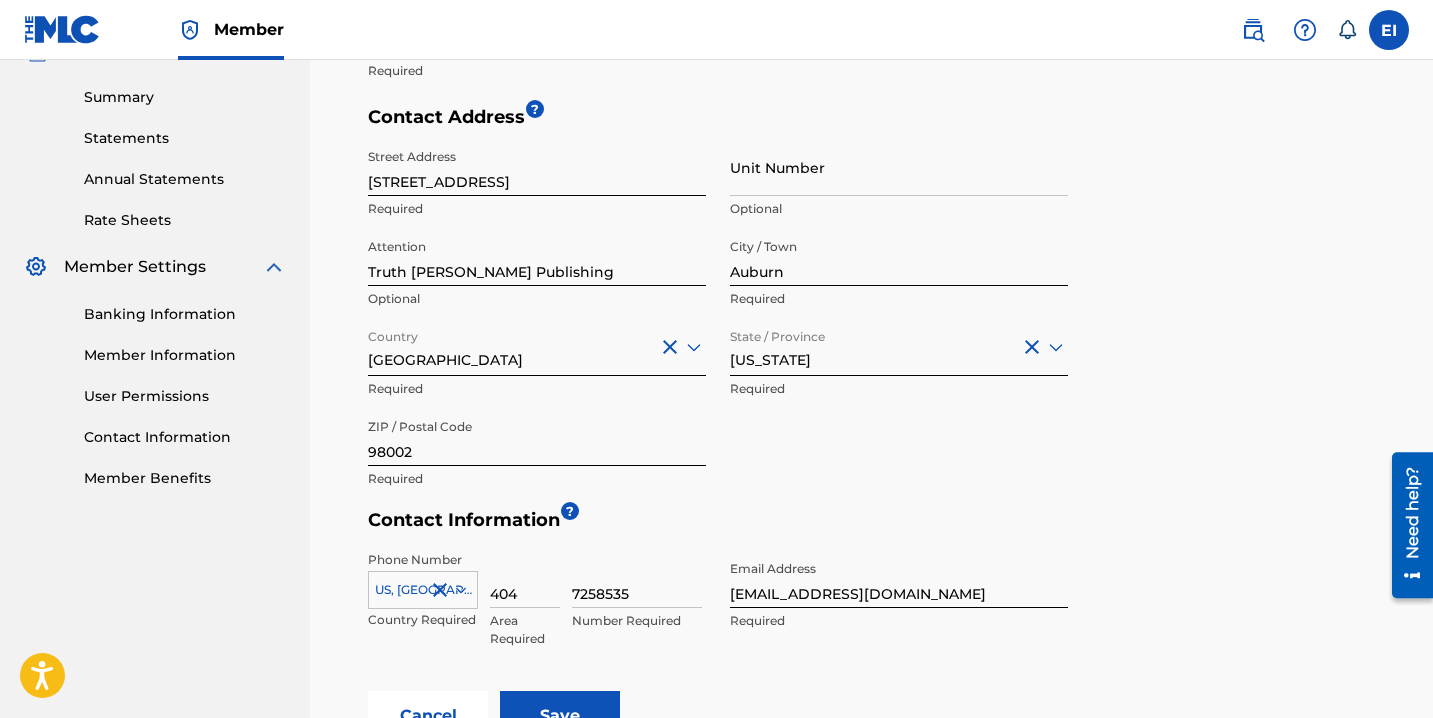 click on "Contact Information ?" at bounding box center [876, 525] 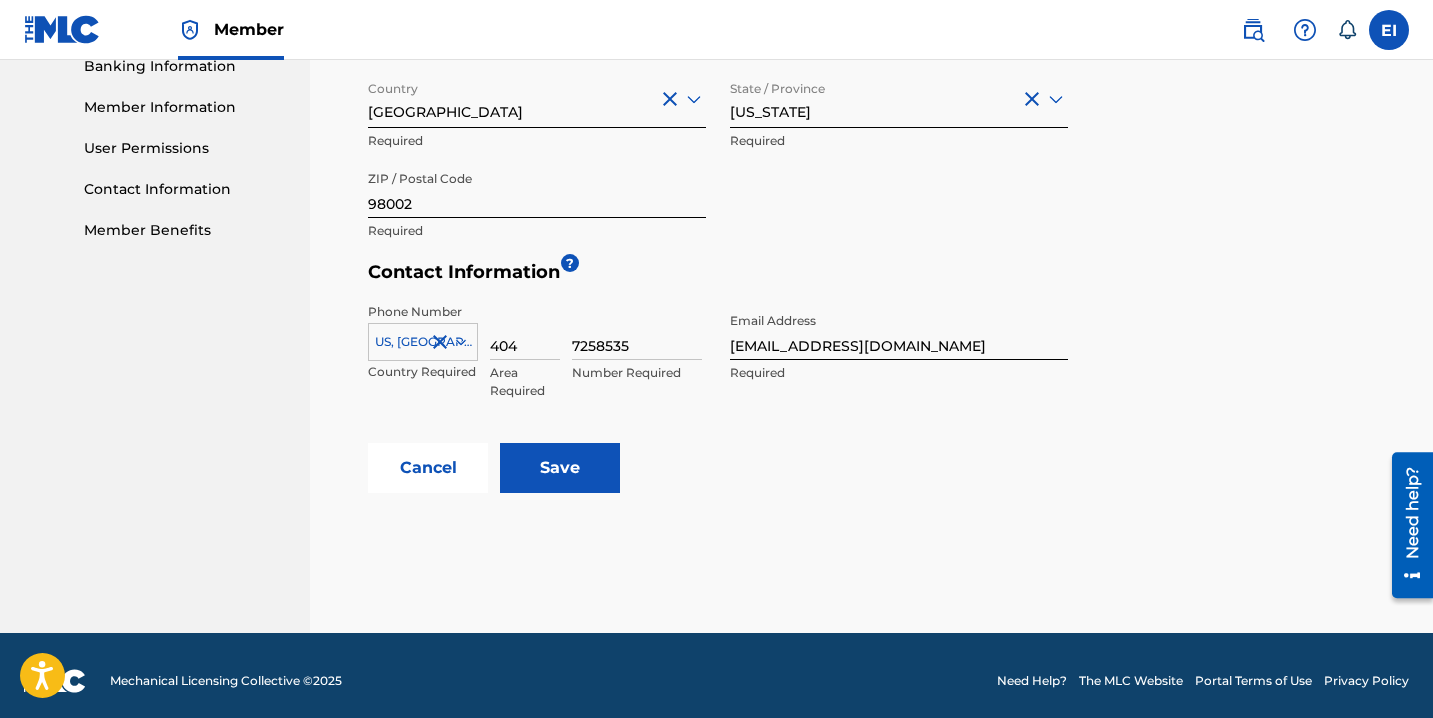 scroll, scrollTop: 890, scrollLeft: 0, axis: vertical 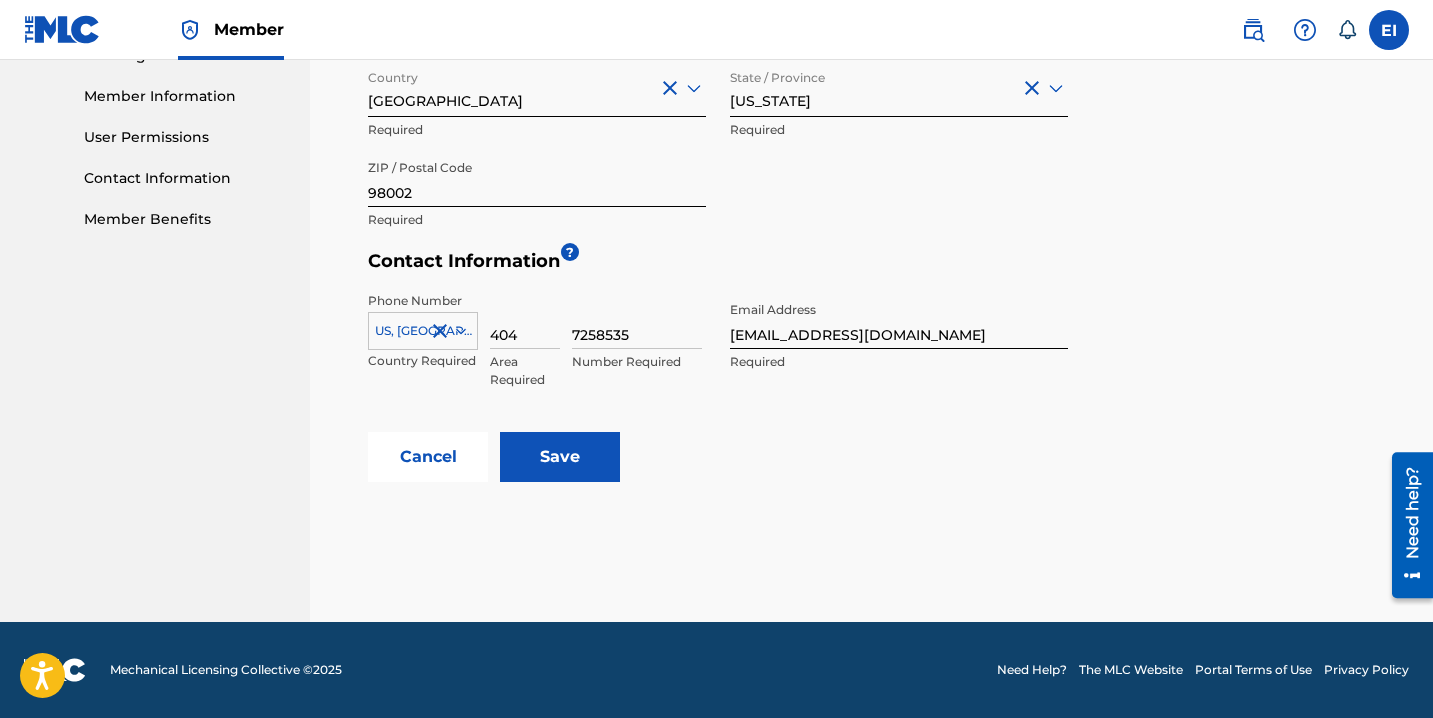 click on "Save" at bounding box center [560, 457] 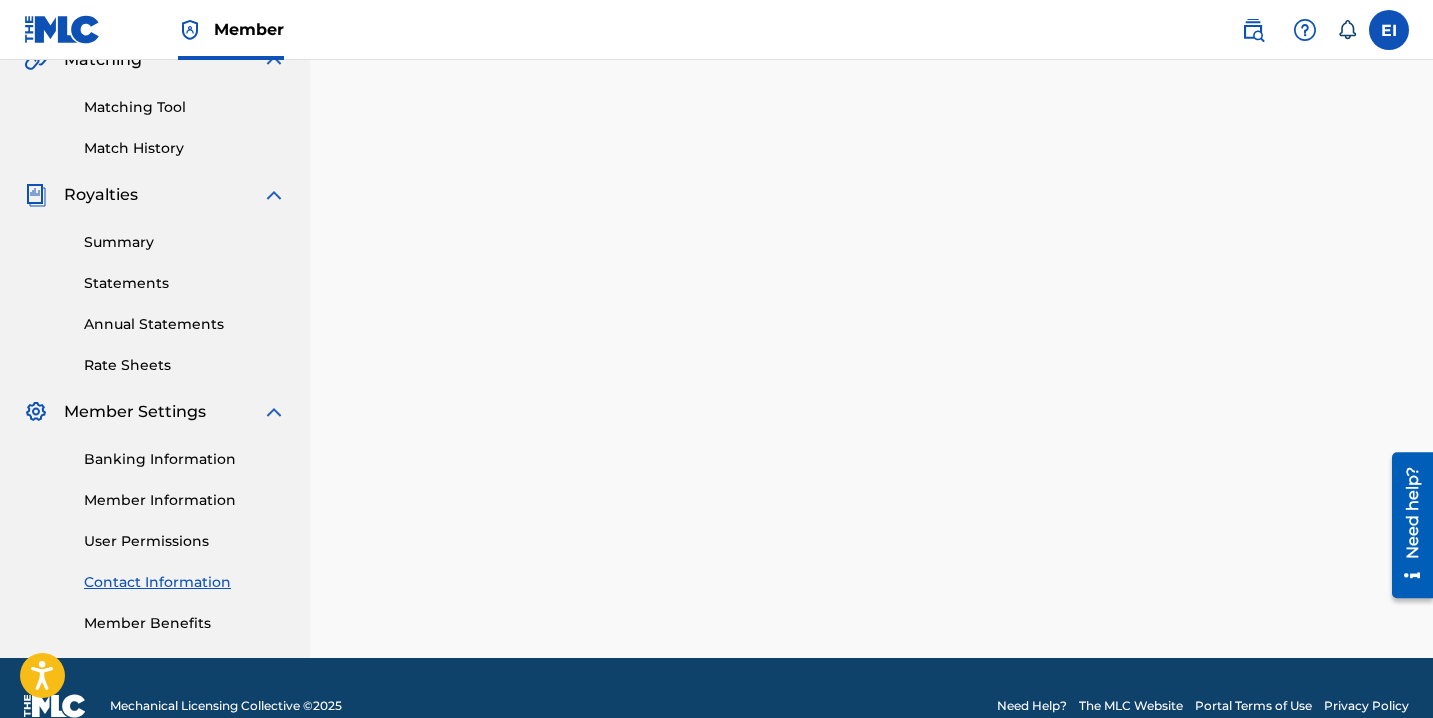 scroll, scrollTop: 522, scrollLeft: 0, axis: vertical 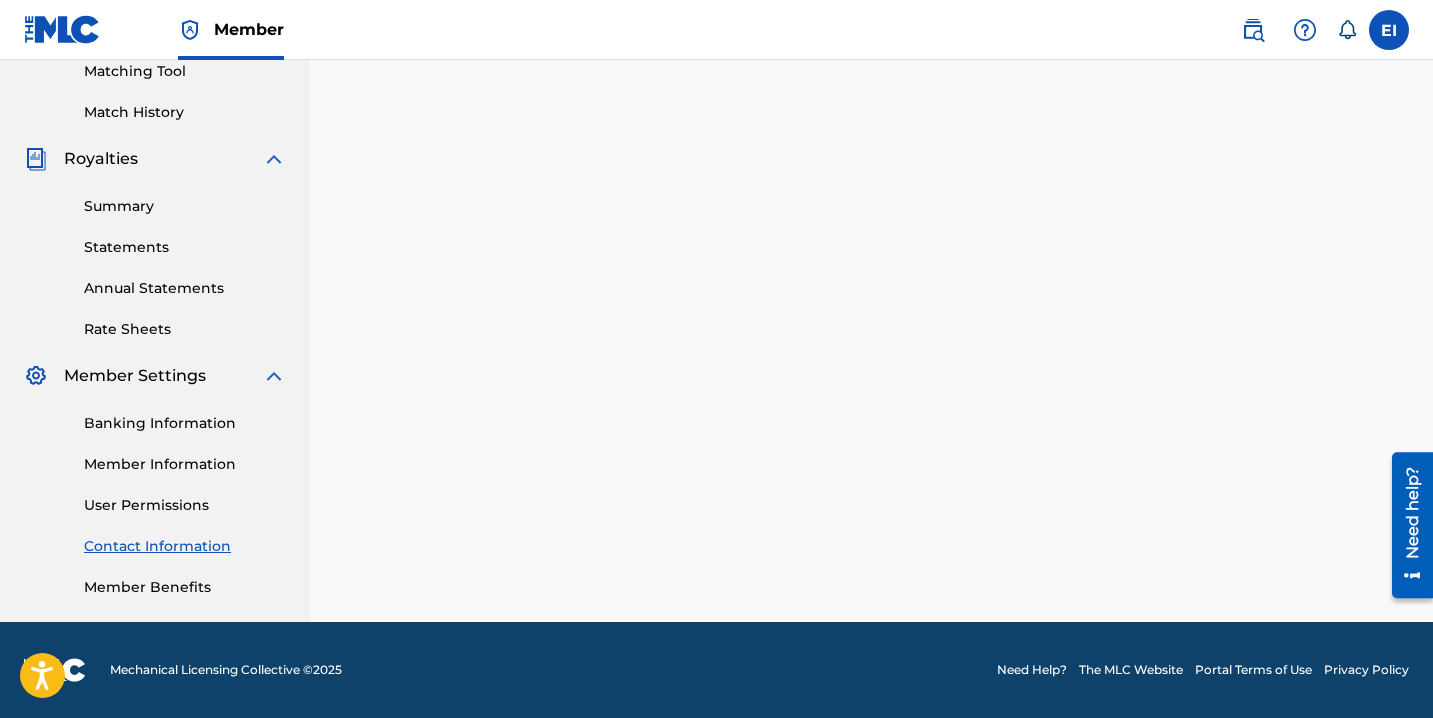 click on "Member Information" at bounding box center [185, 464] 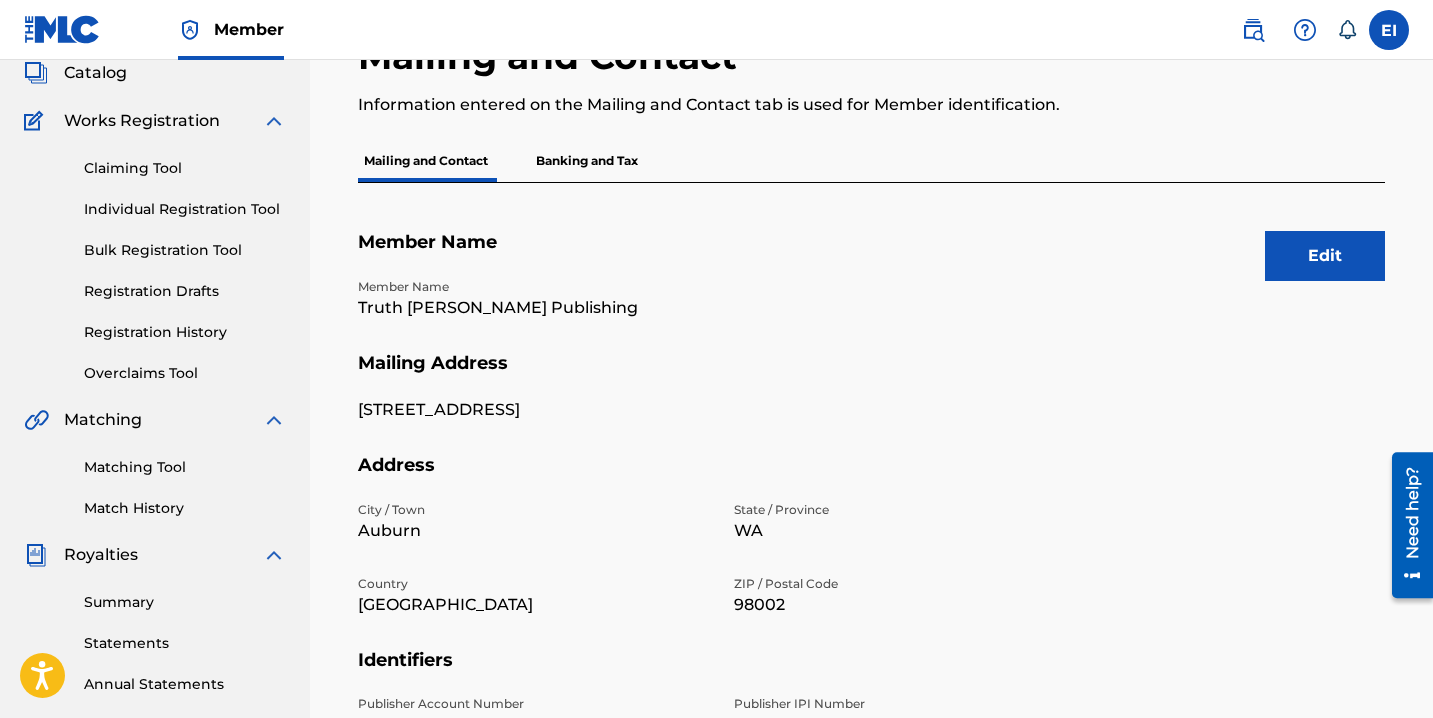 scroll, scrollTop: 118, scrollLeft: 0, axis: vertical 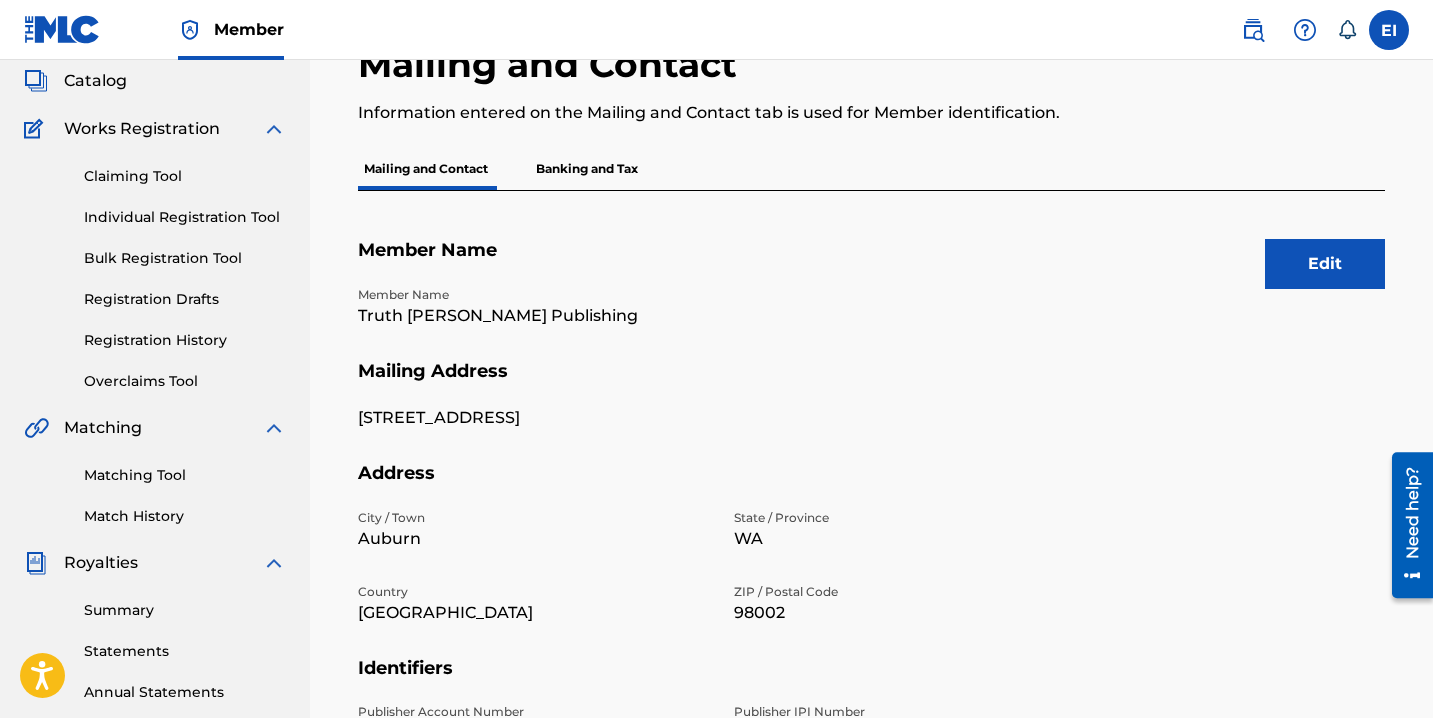 click on "Edit" at bounding box center (1325, 264) 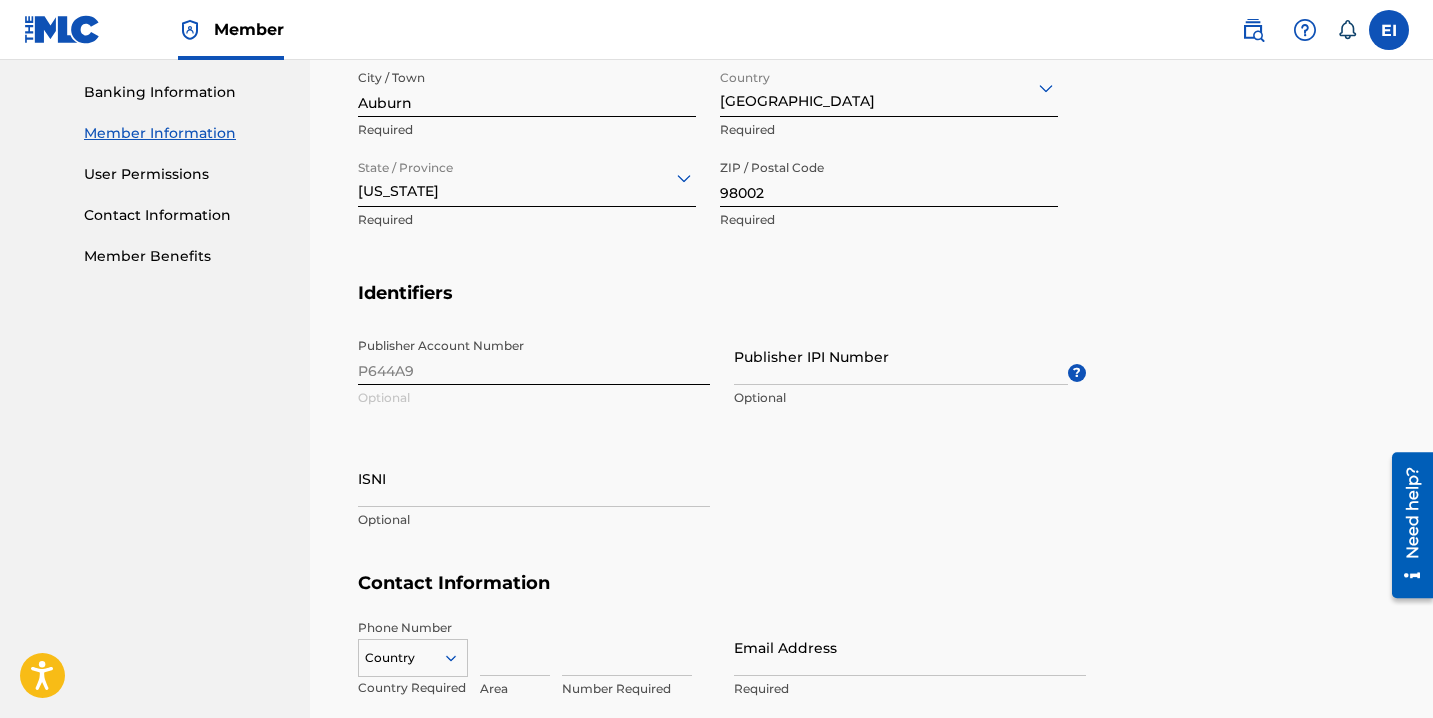 scroll, scrollTop: 1019, scrollLeft: 0, axis: vertical 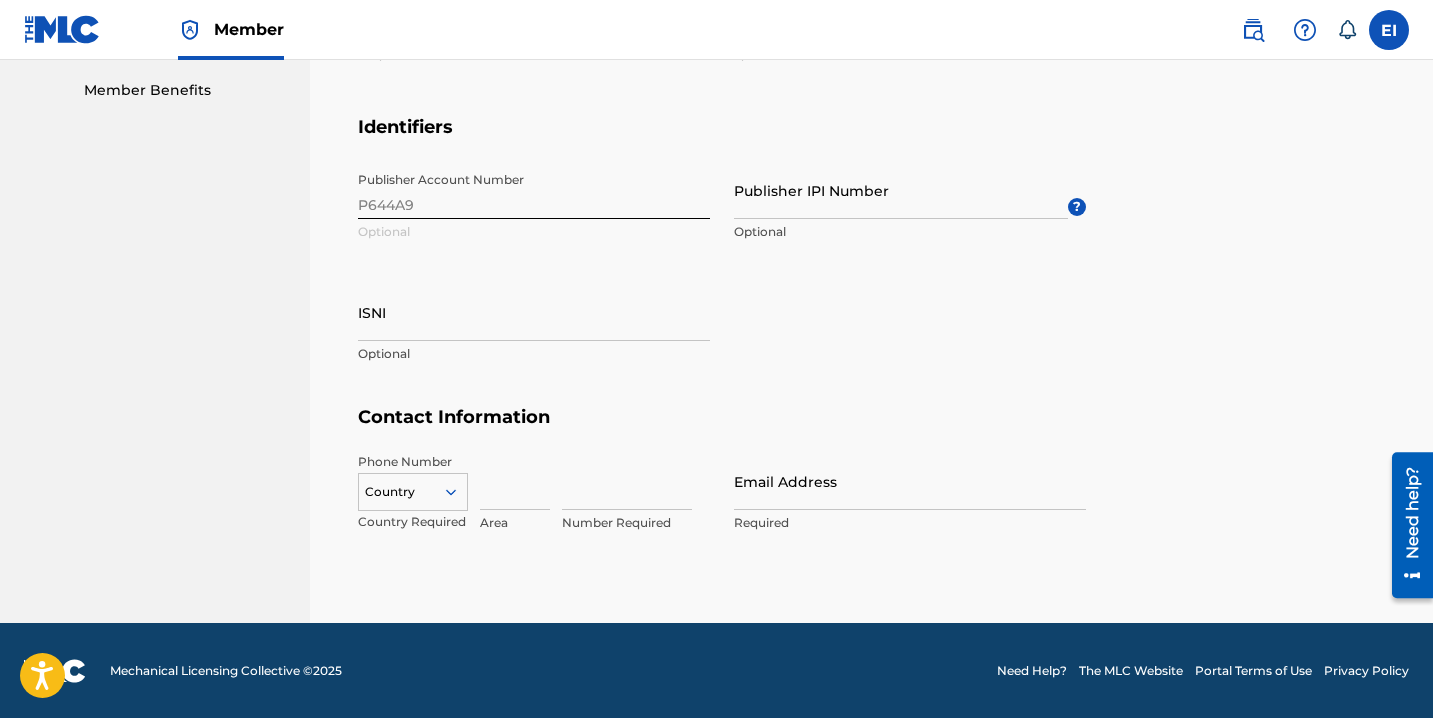 click on "Email Address" at bounding box center (910, 481) 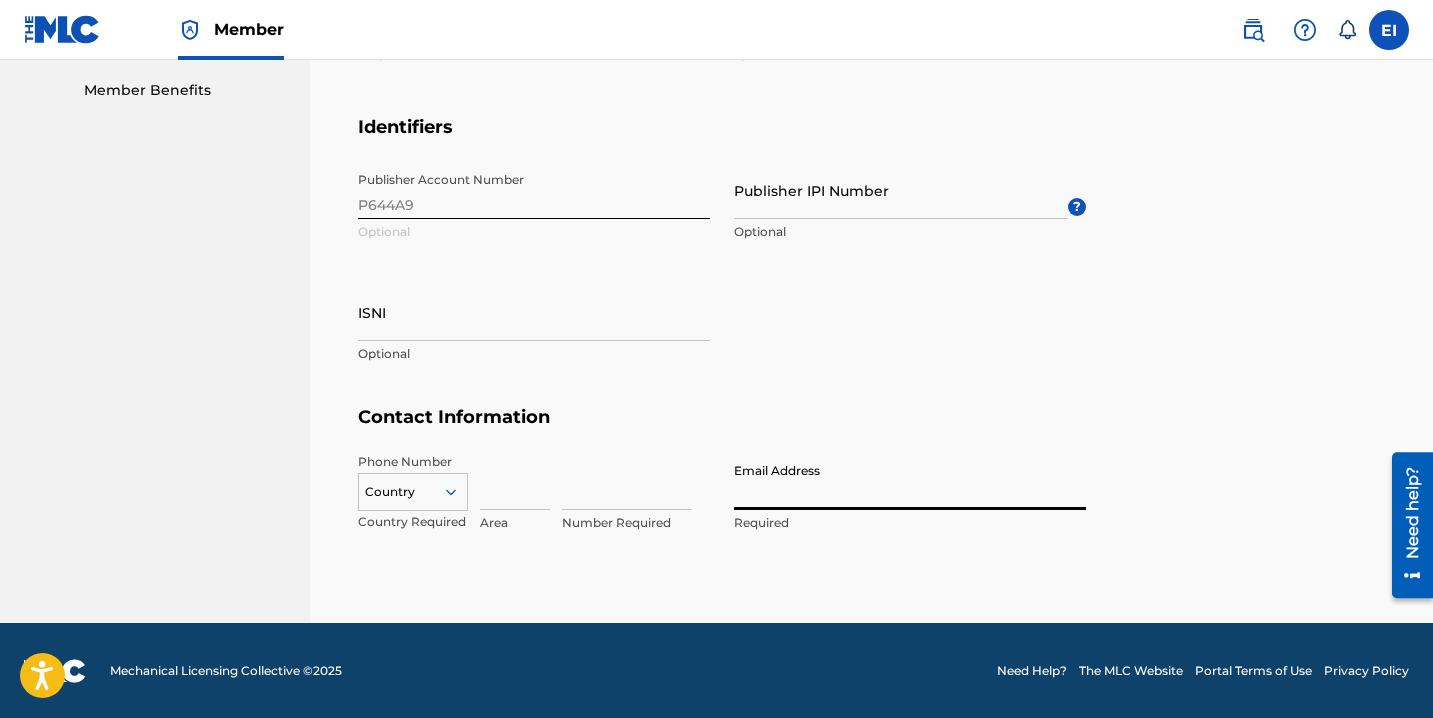 type on "truthmusickpublishing@gmail.com" 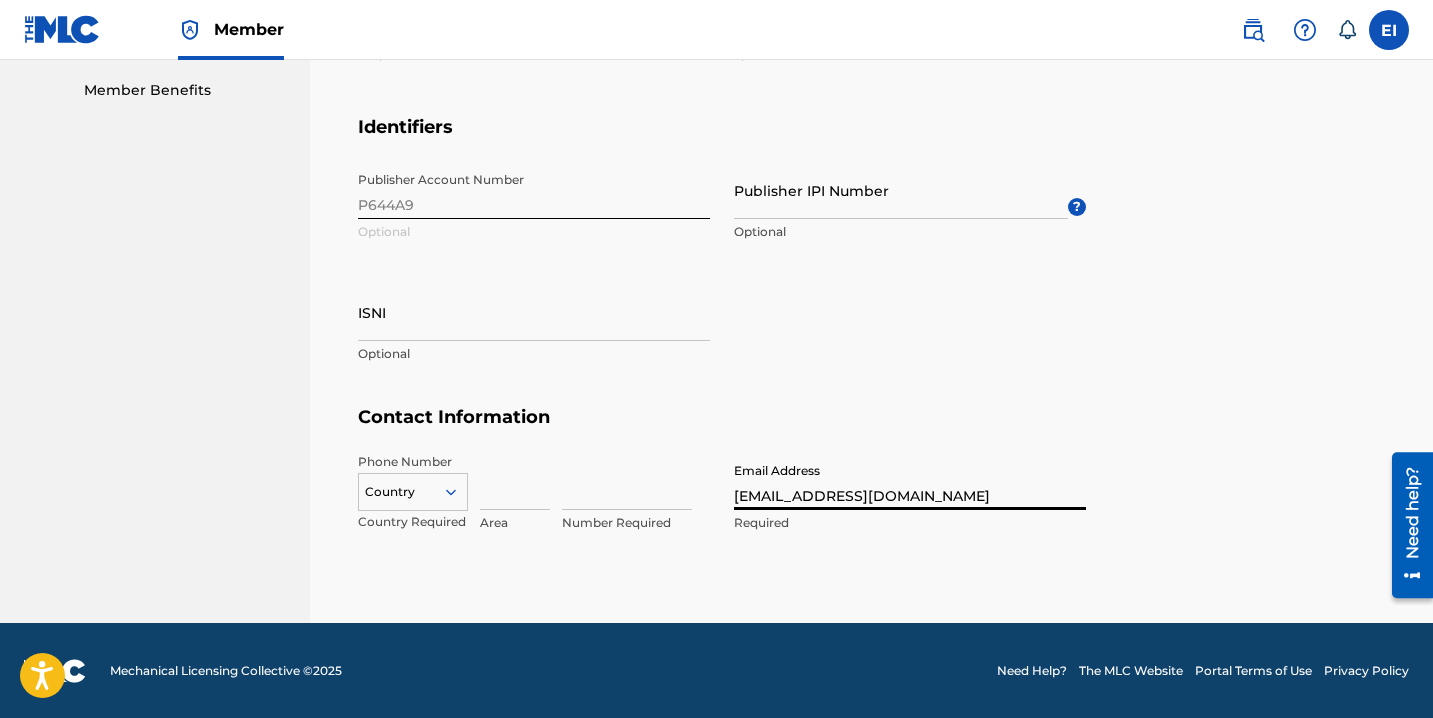 type on "Elkanah Amaziah Ben Israel" 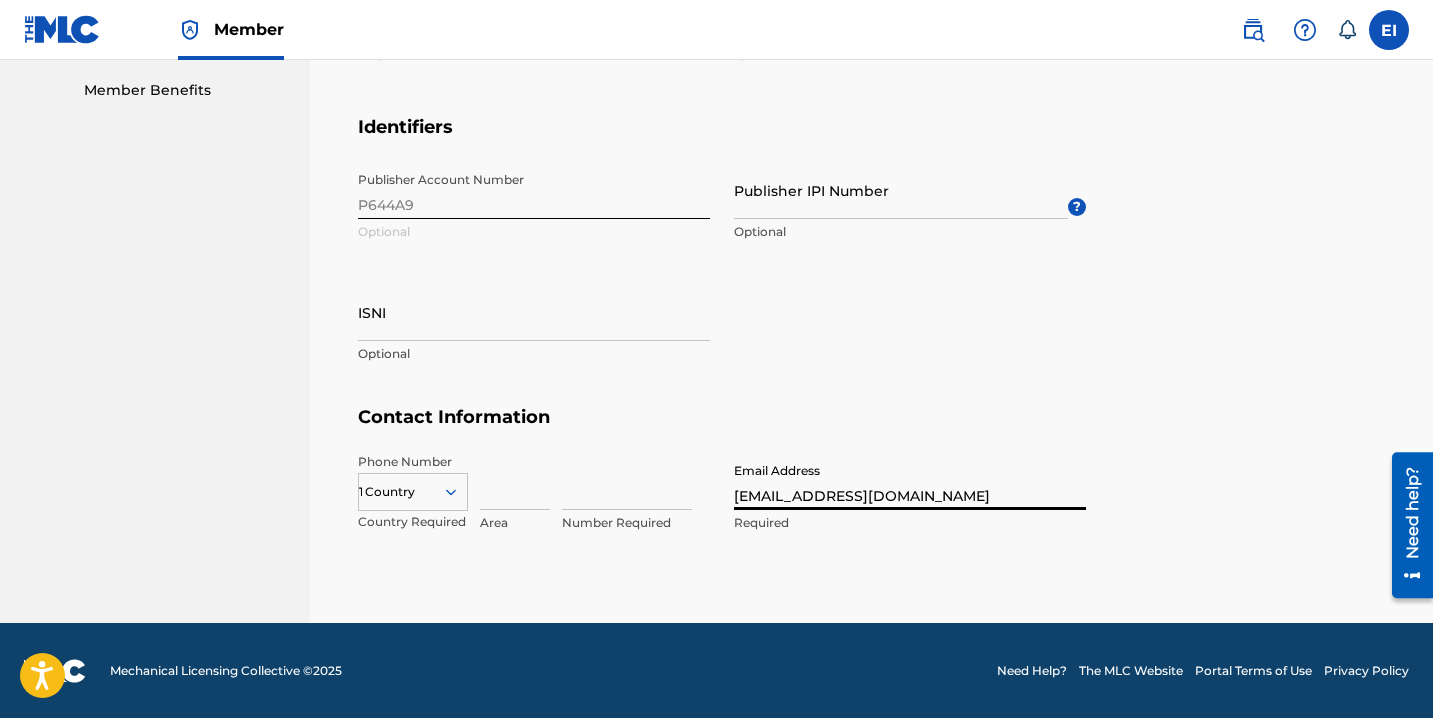 type on "404" 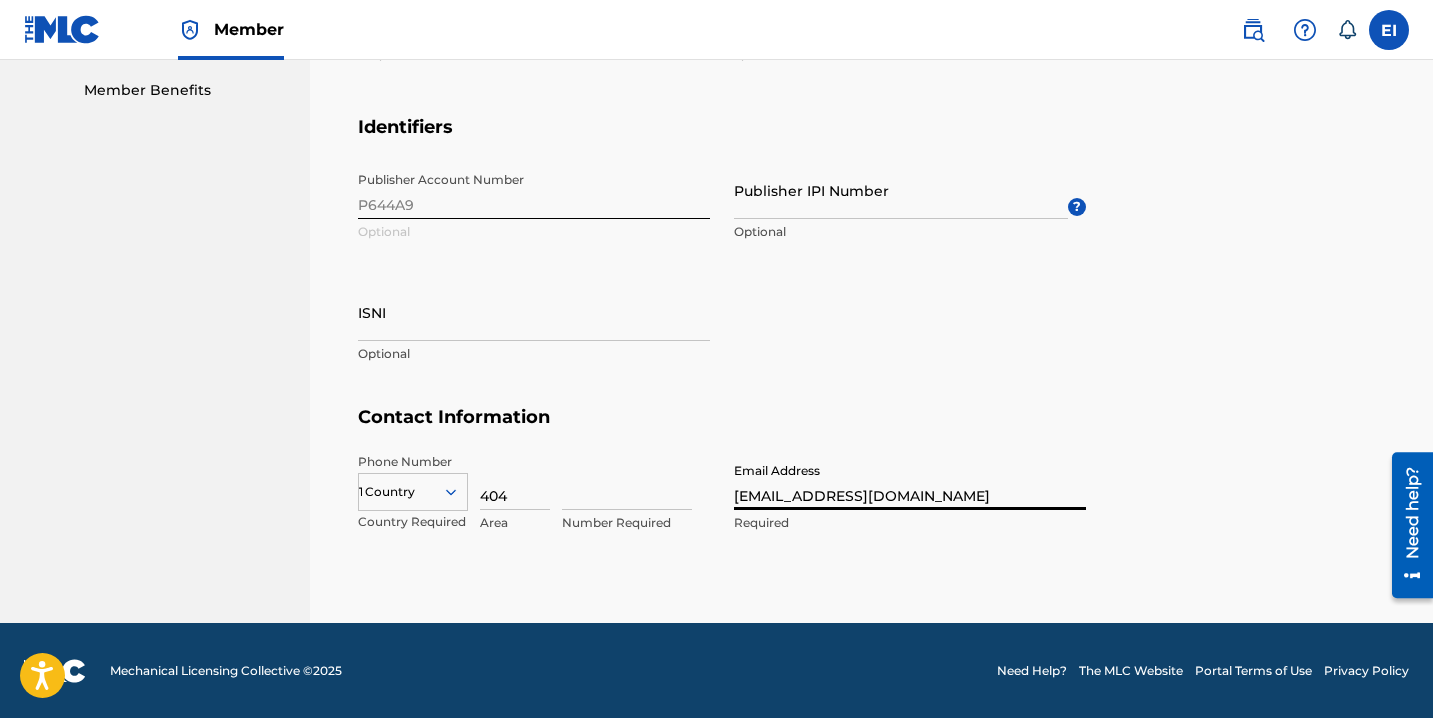 type on "7258535" 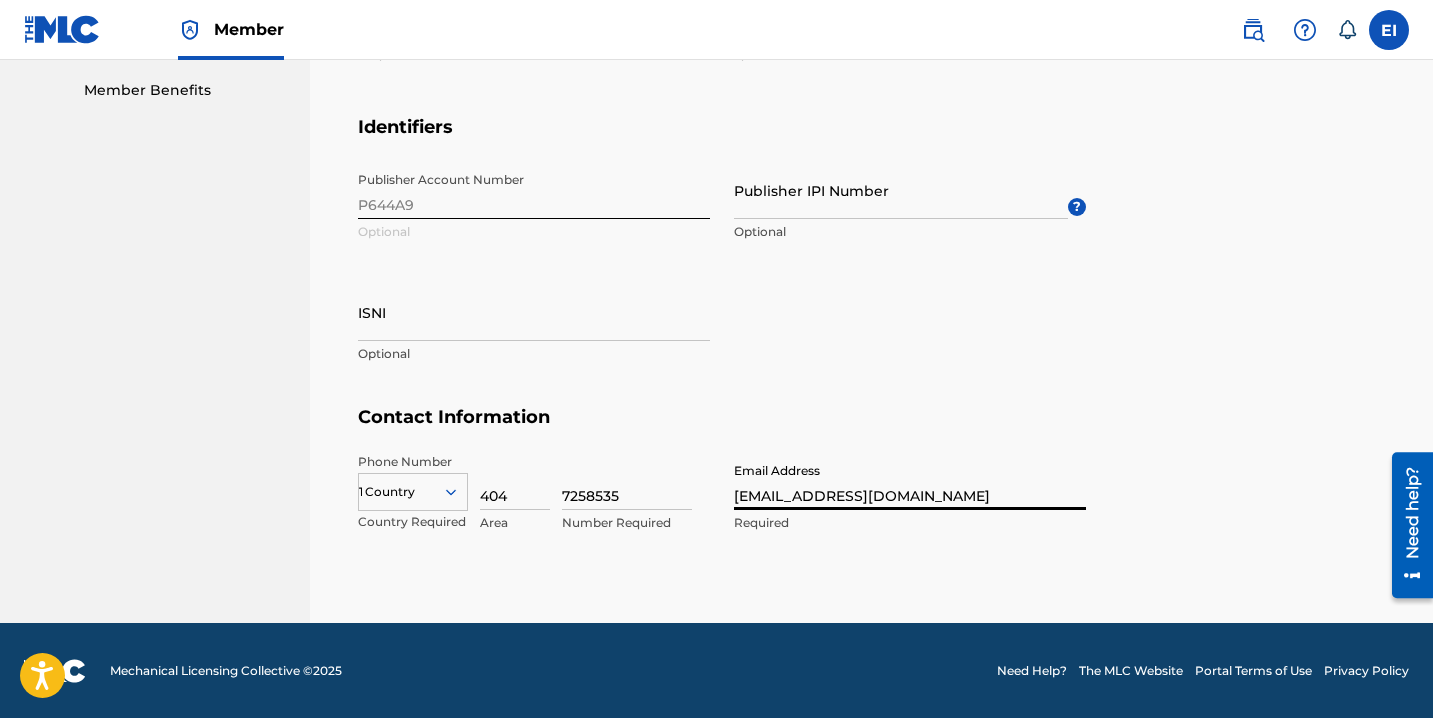 scroll, scrollTop: 1104, scrollLeft: 0, axis: vertical 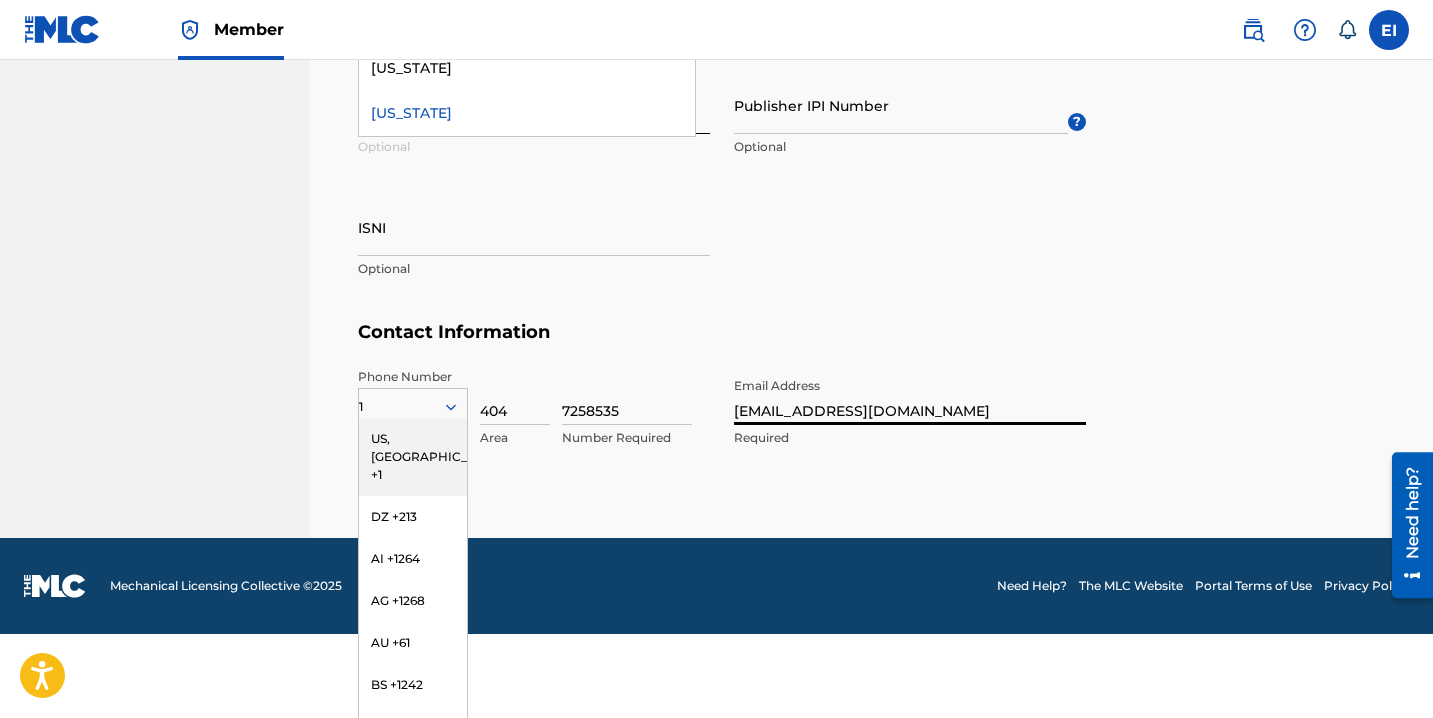 click on "US, CA +1" at bounding box center (413, 457) 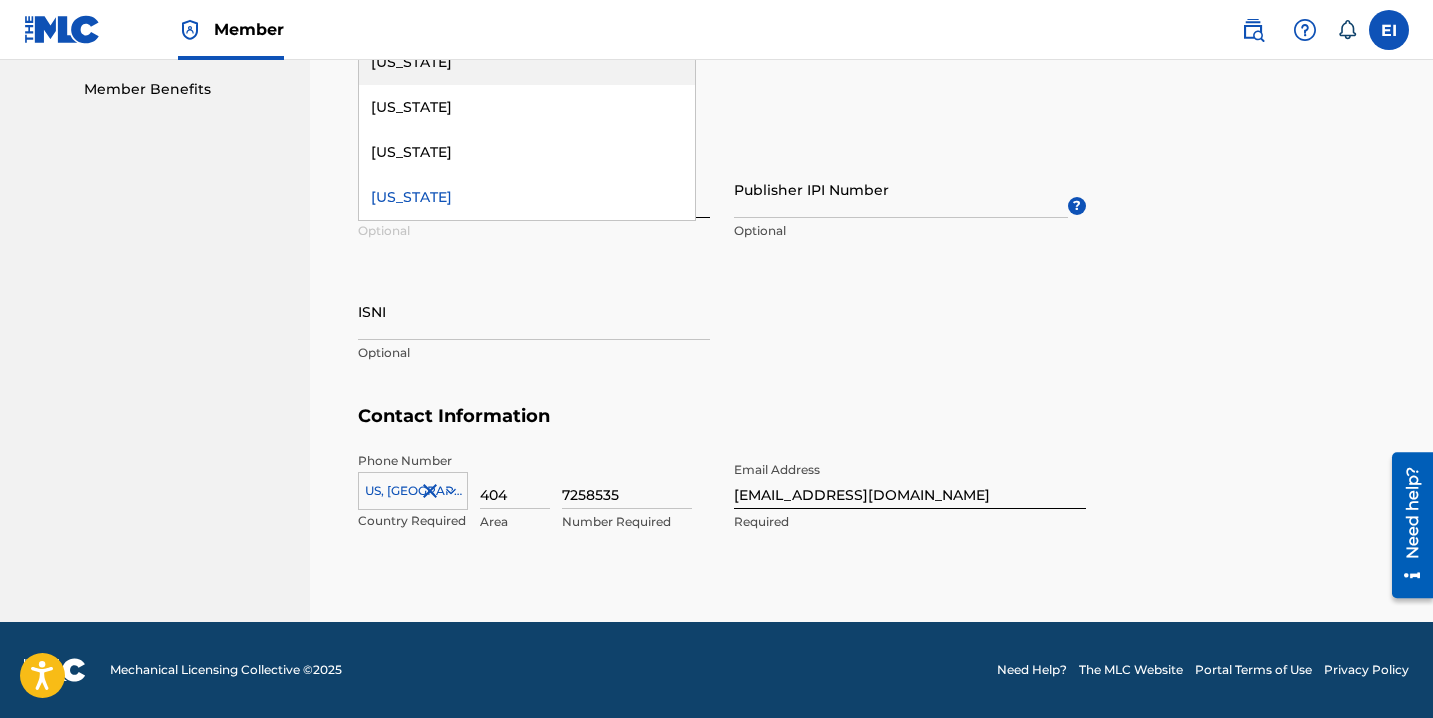 scroll, scrollTop: 1019, scrollLeft: 0, axis: vertical 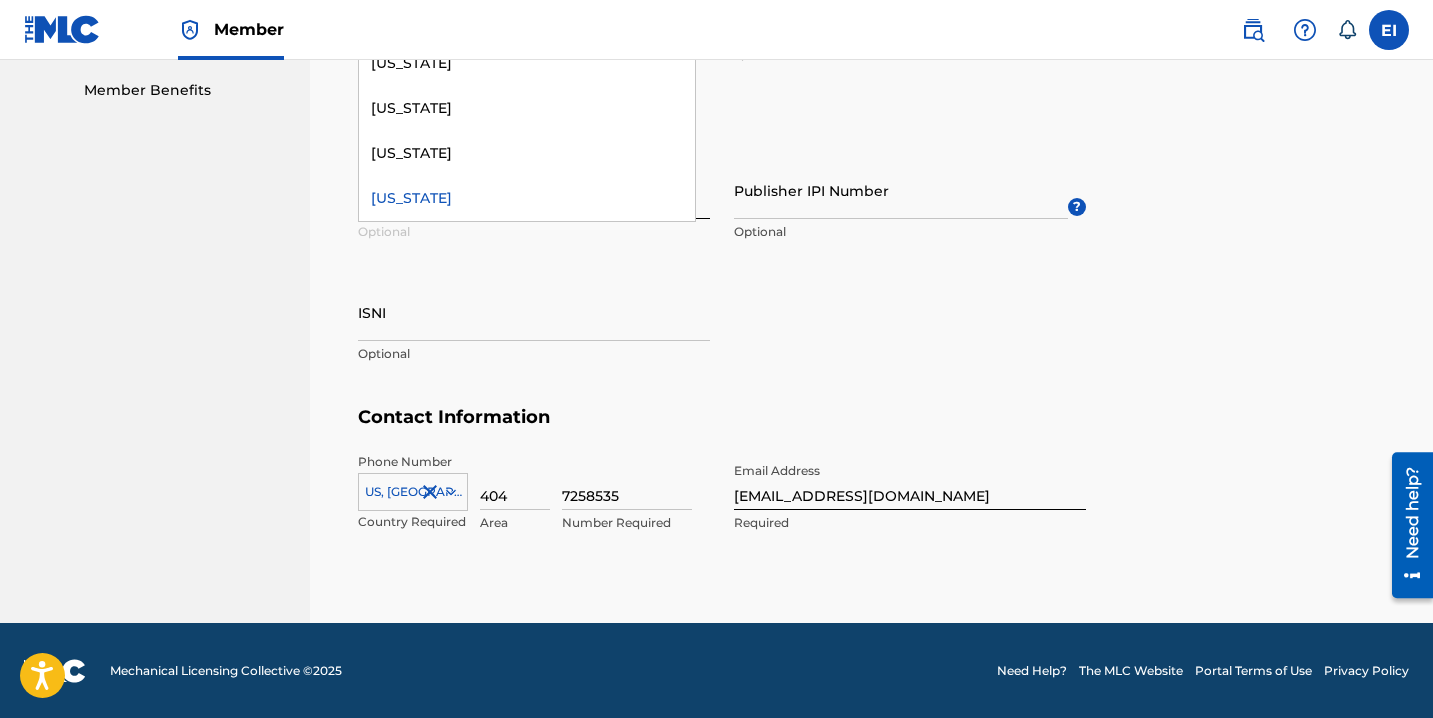 click on "Washington" at bounding box center (527, 198) 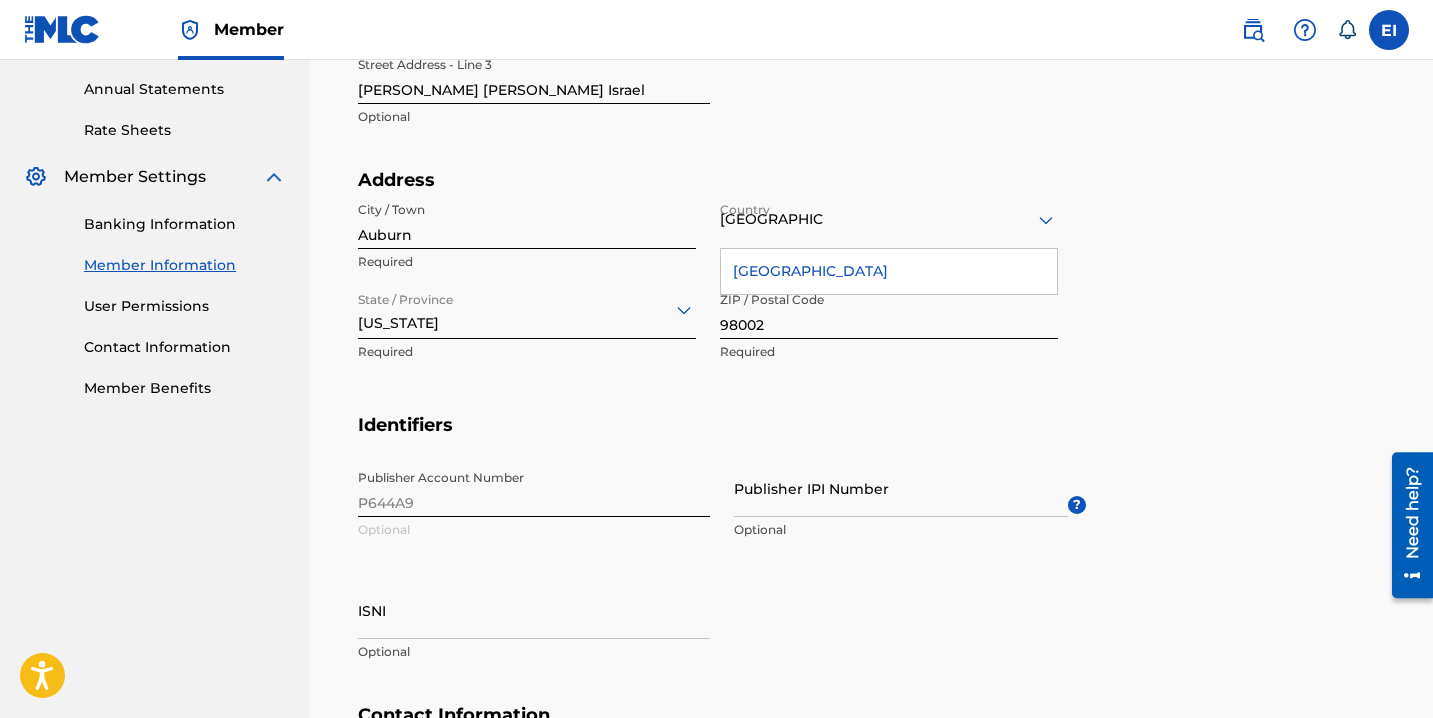scroll, scrollTop: 716, scrollLeft: 0, axis: vertical 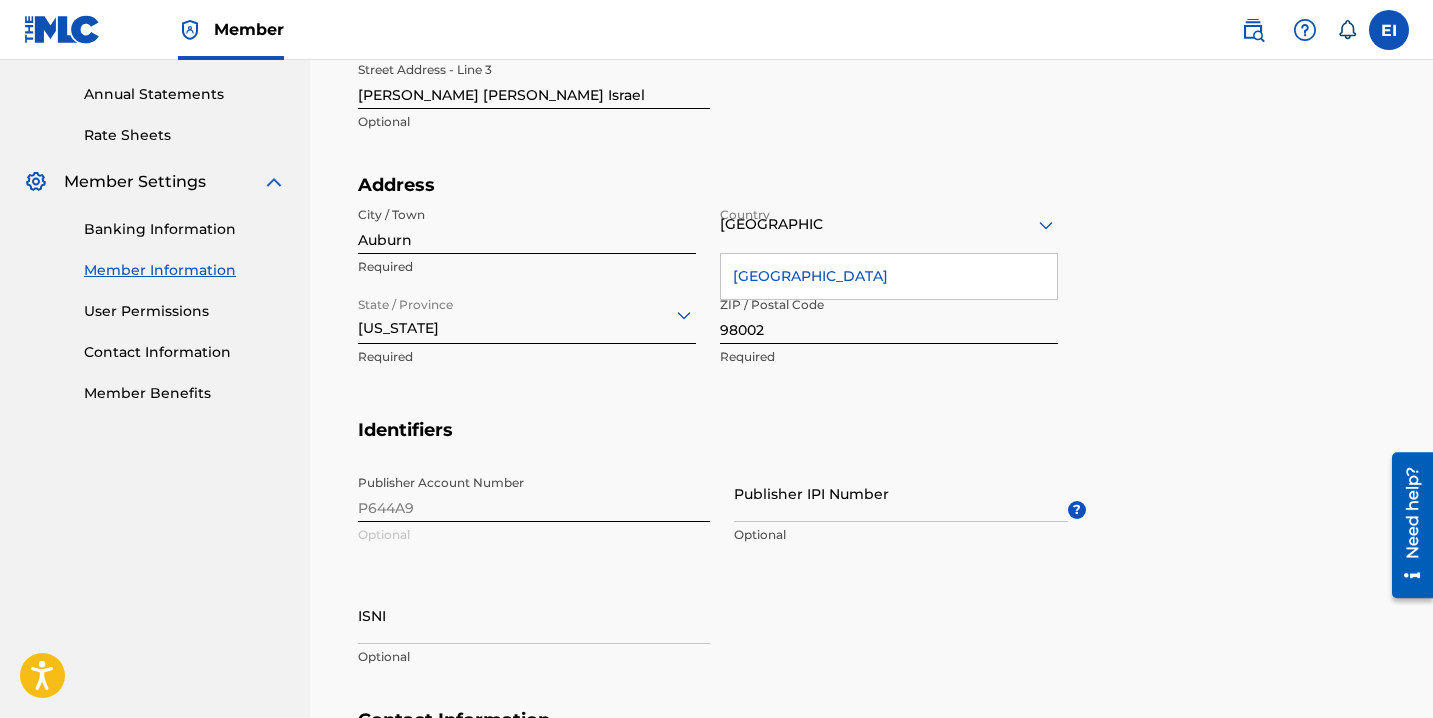 click on "United States" at bounding box center (889, 276) 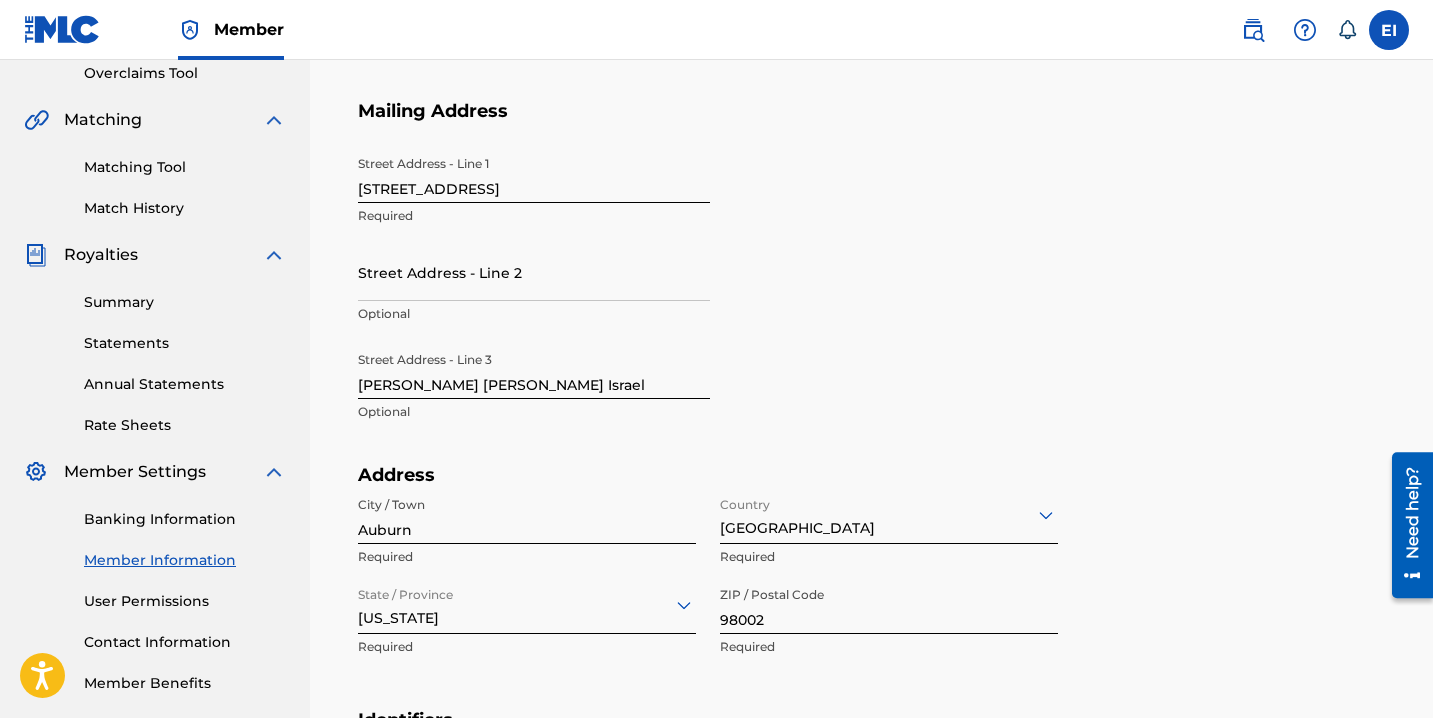 scroll, scrollTop: 423, scrollLeft: 0, axis: vertical 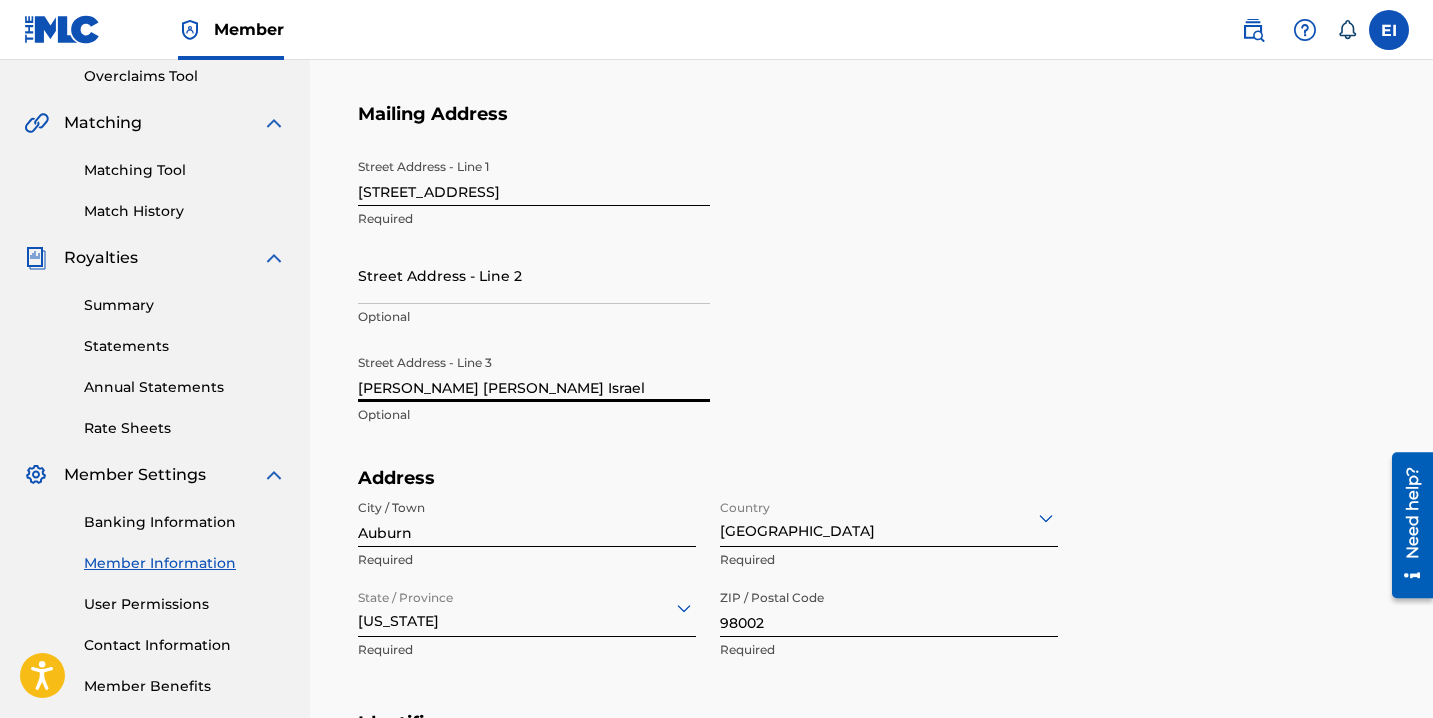 drag, startPoint x: 567, startPoint y: 388, endPoint x: 301, endPoint y: 387, distance: 266.0019 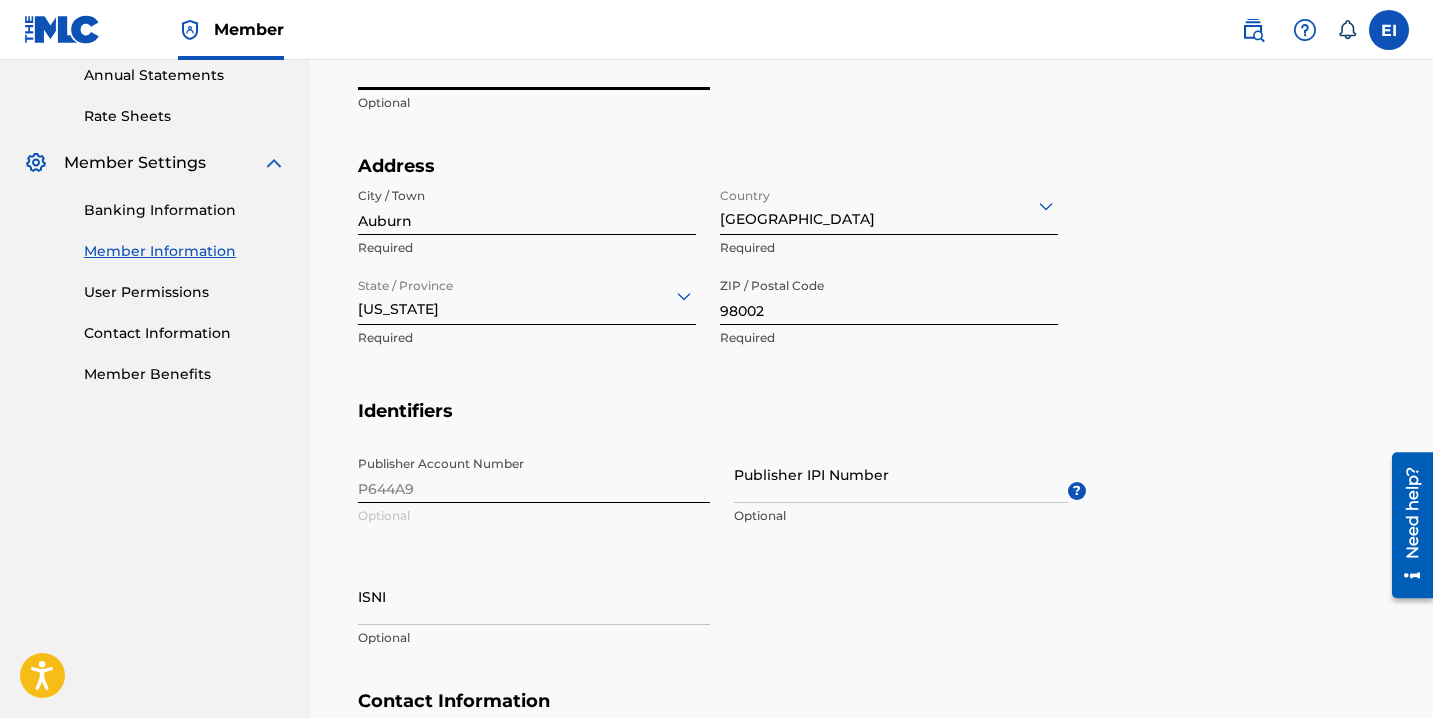 scroll, scrollTop: 741, scrollLeft: 0, axis: vertical 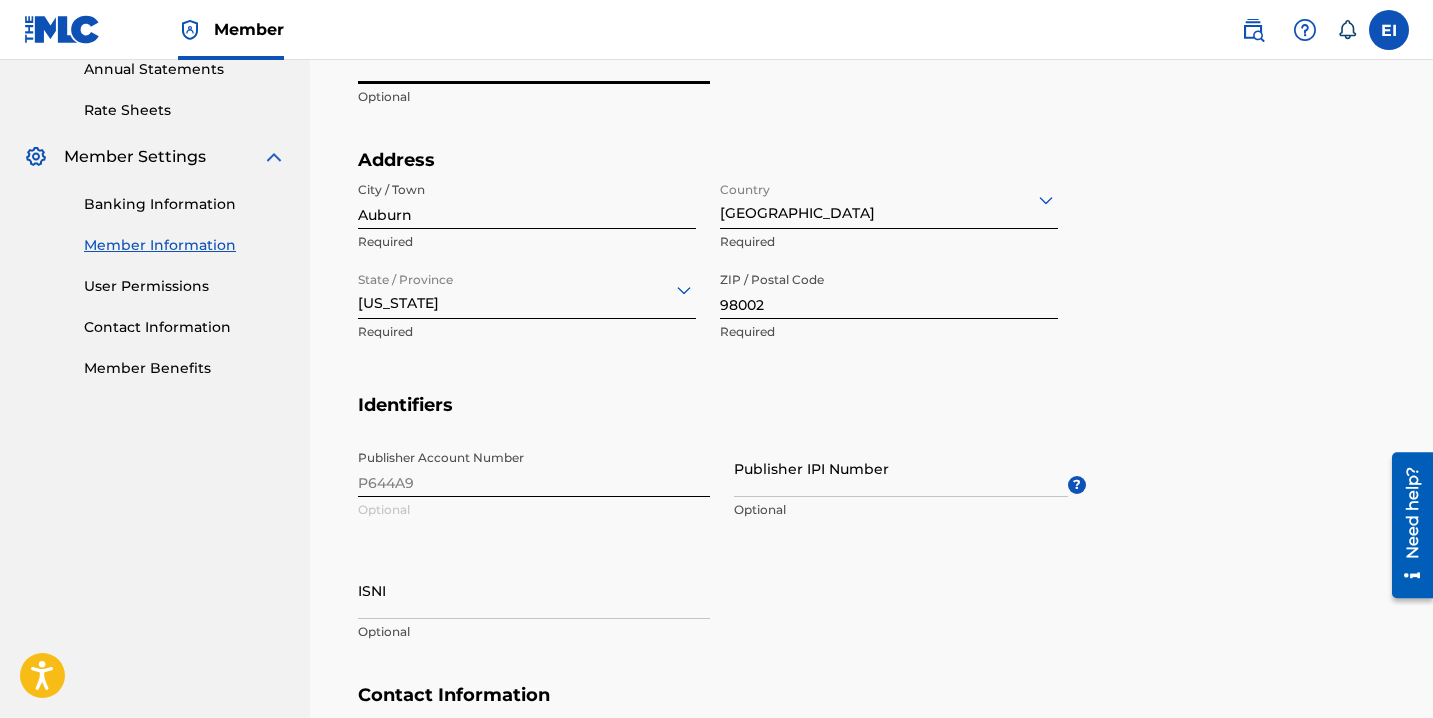 type 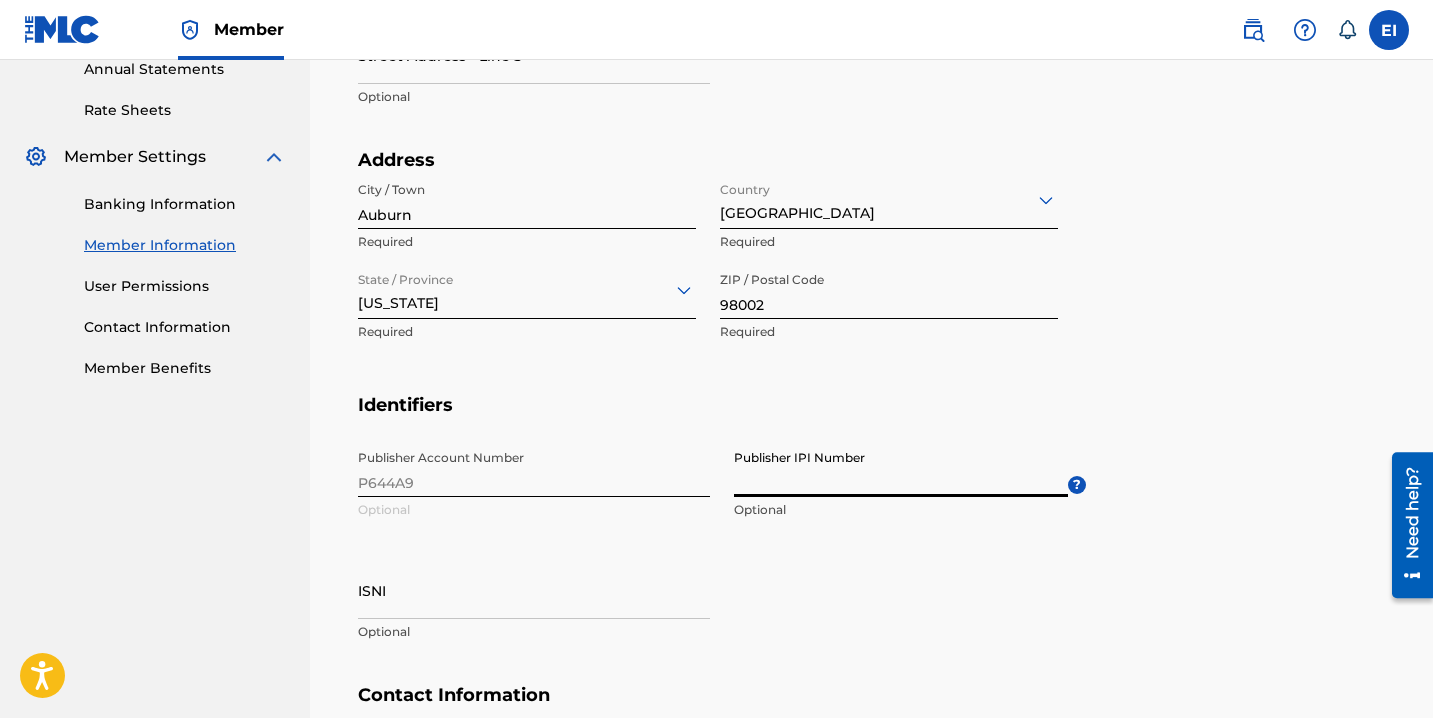 paste on "1301810312" 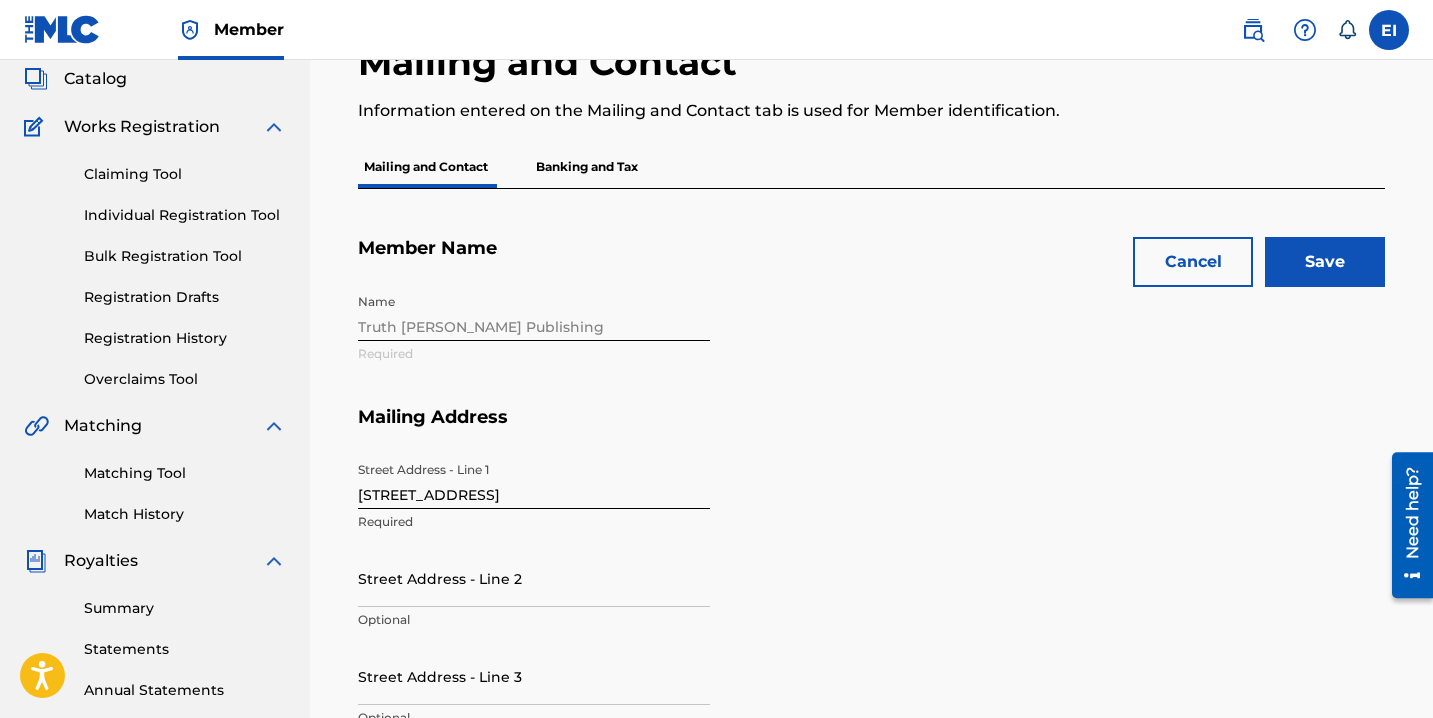 scroll, scrollTop: 110, scrollLeft: 0, axis: vertical 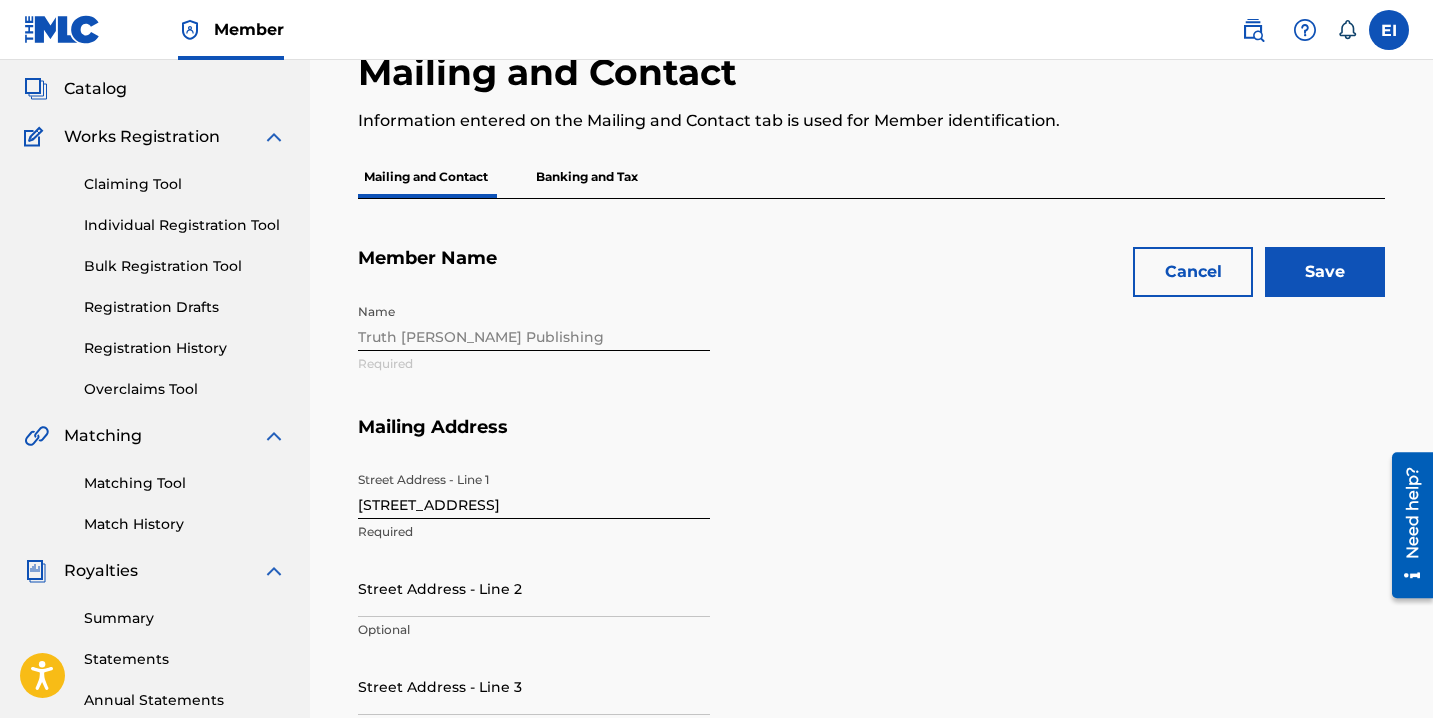 type on "1301810312" 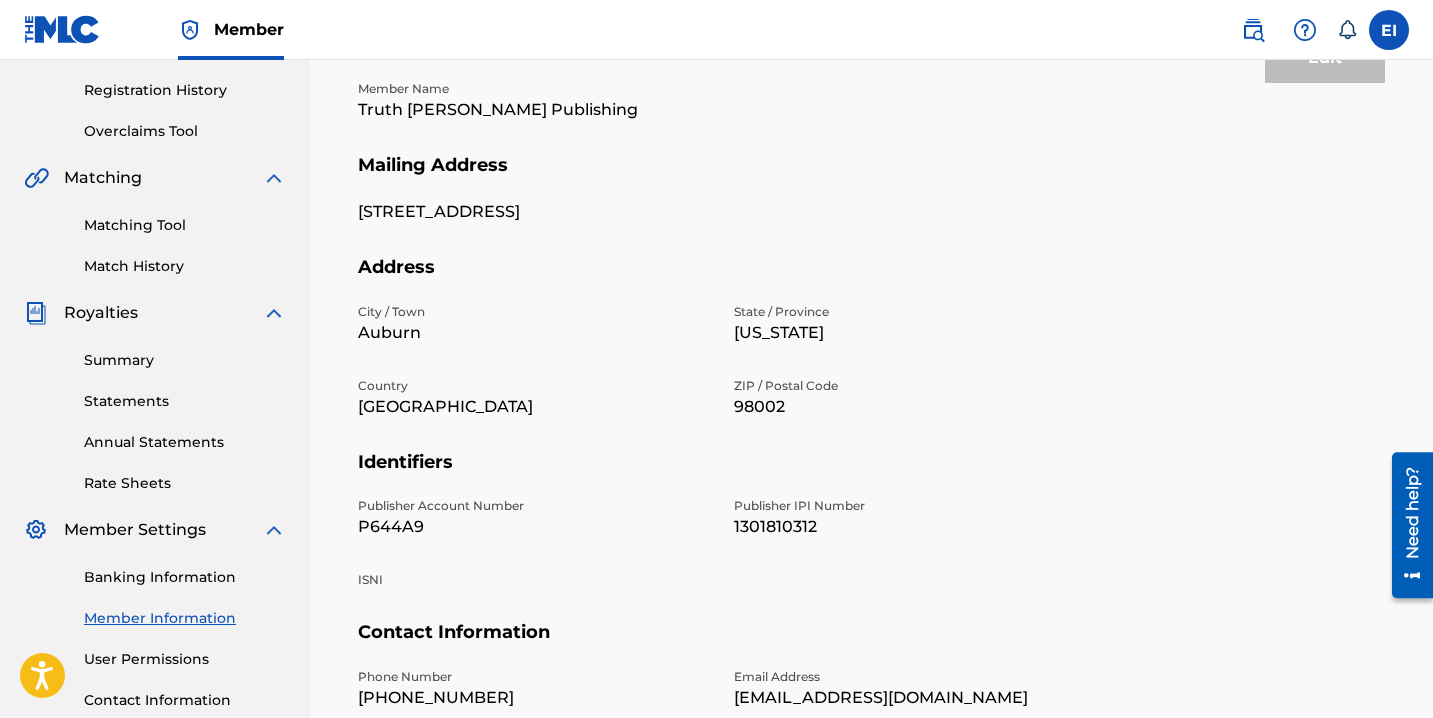 scroll, scrollTop: 535, scrollLeft: 0, axis: vertical 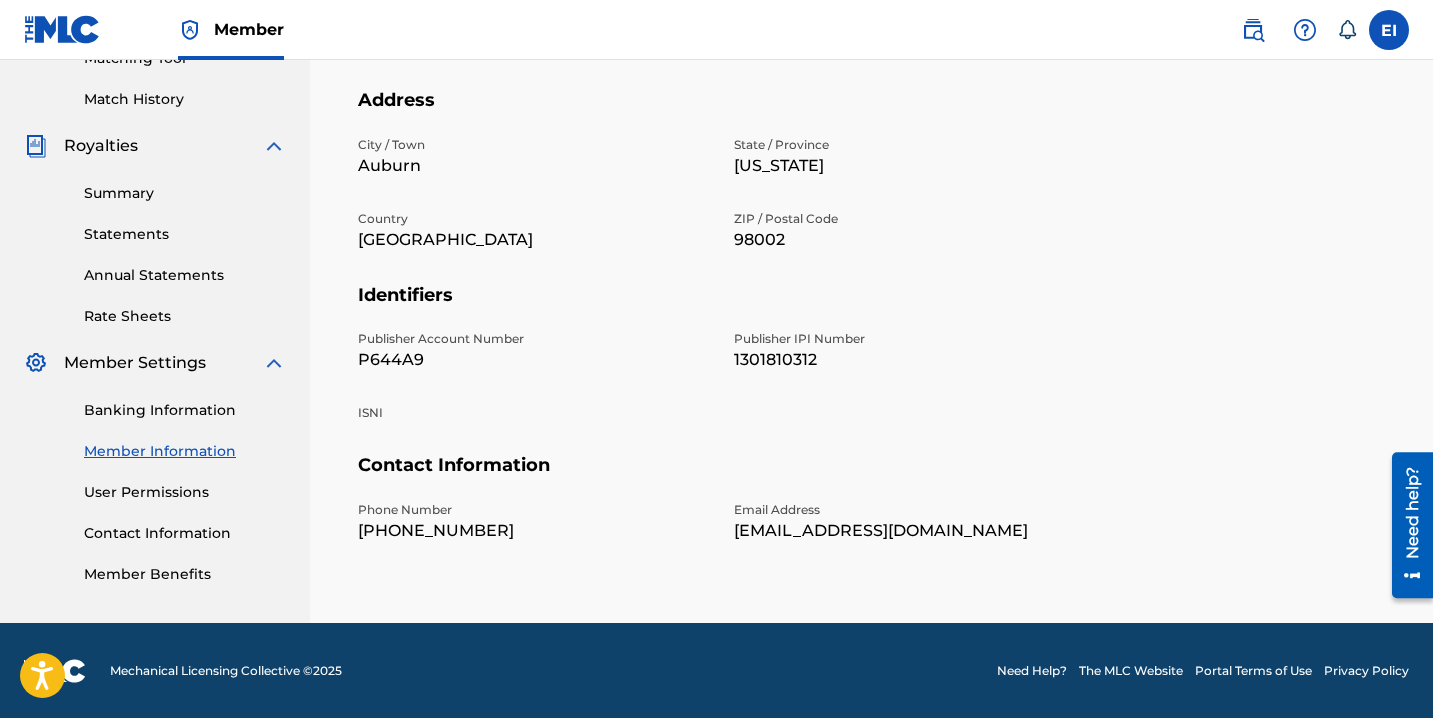 click on "Banking Information" at bounding box center [185, 410] 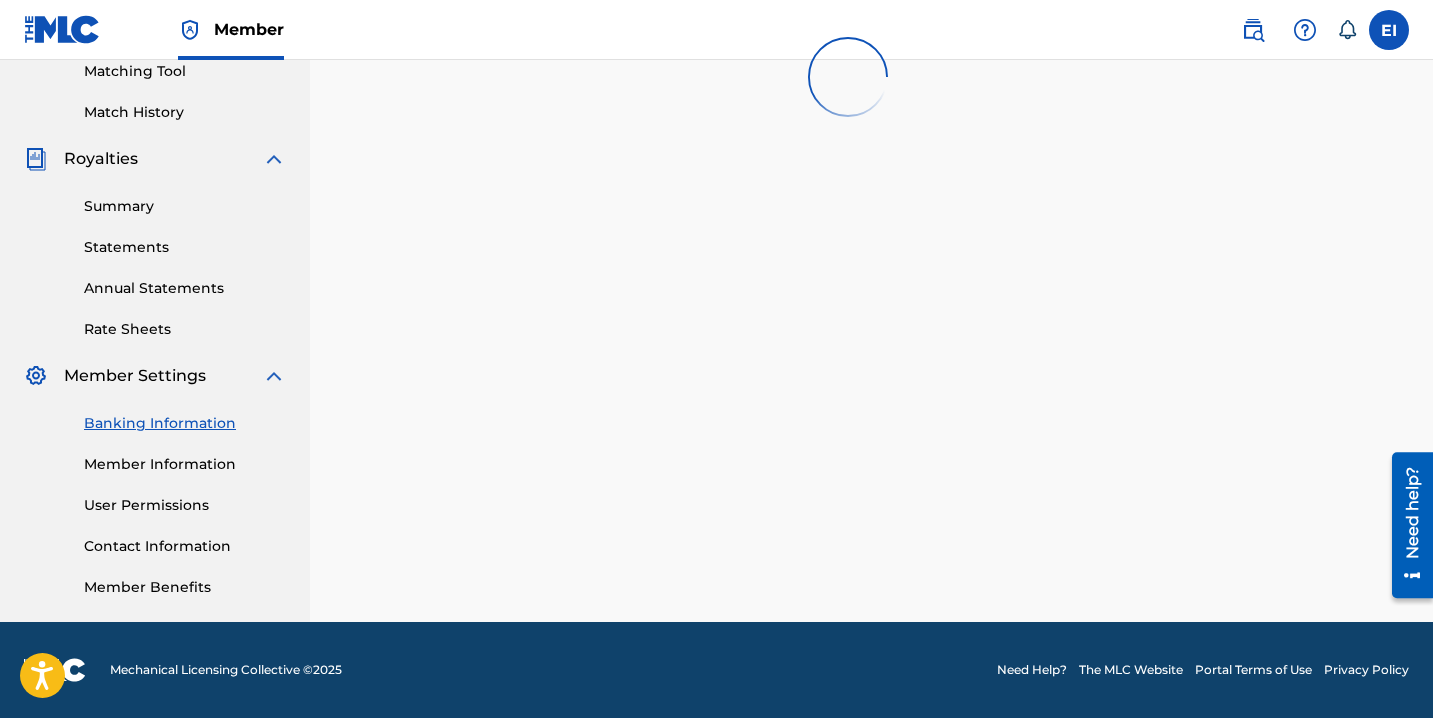 scroll, scrollTop: 0, scrollLeft: 0, axis: both 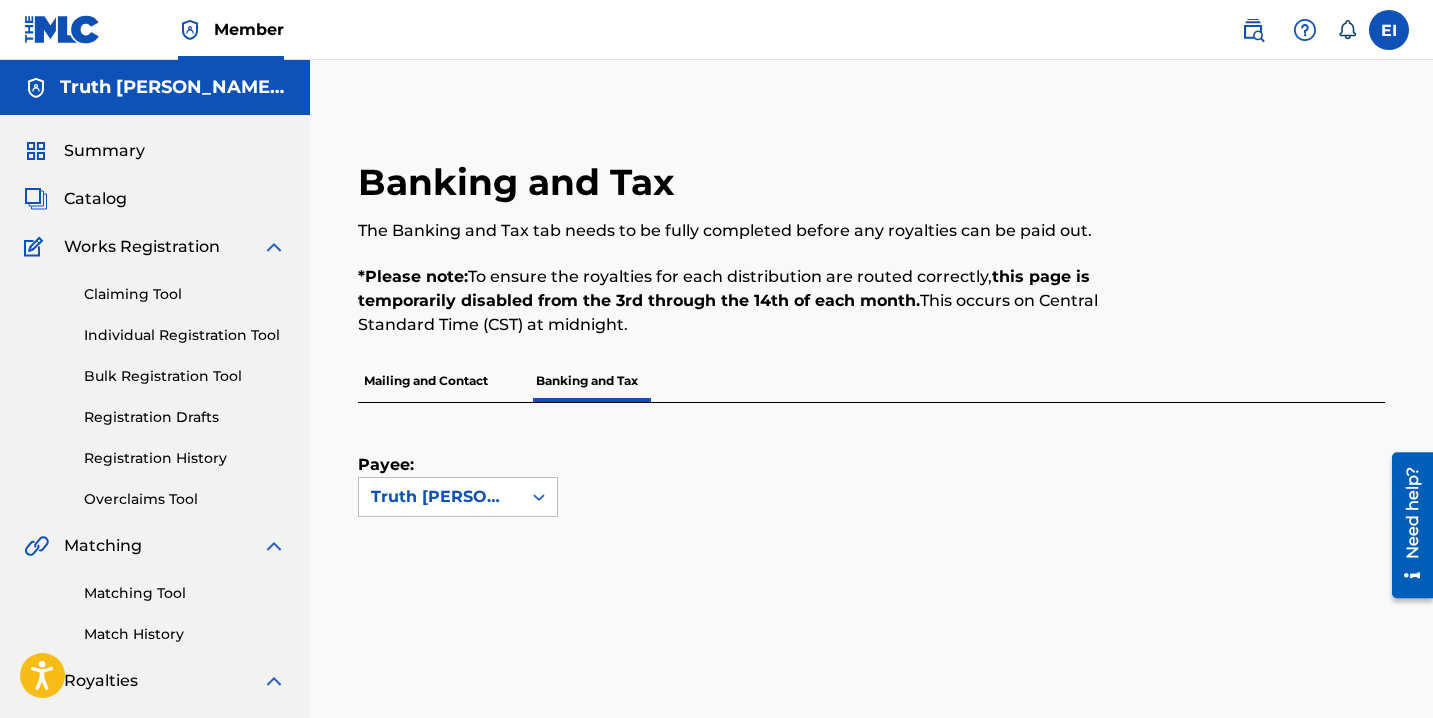 click on "Mailing and Contact" at bounding box center (426, 381) 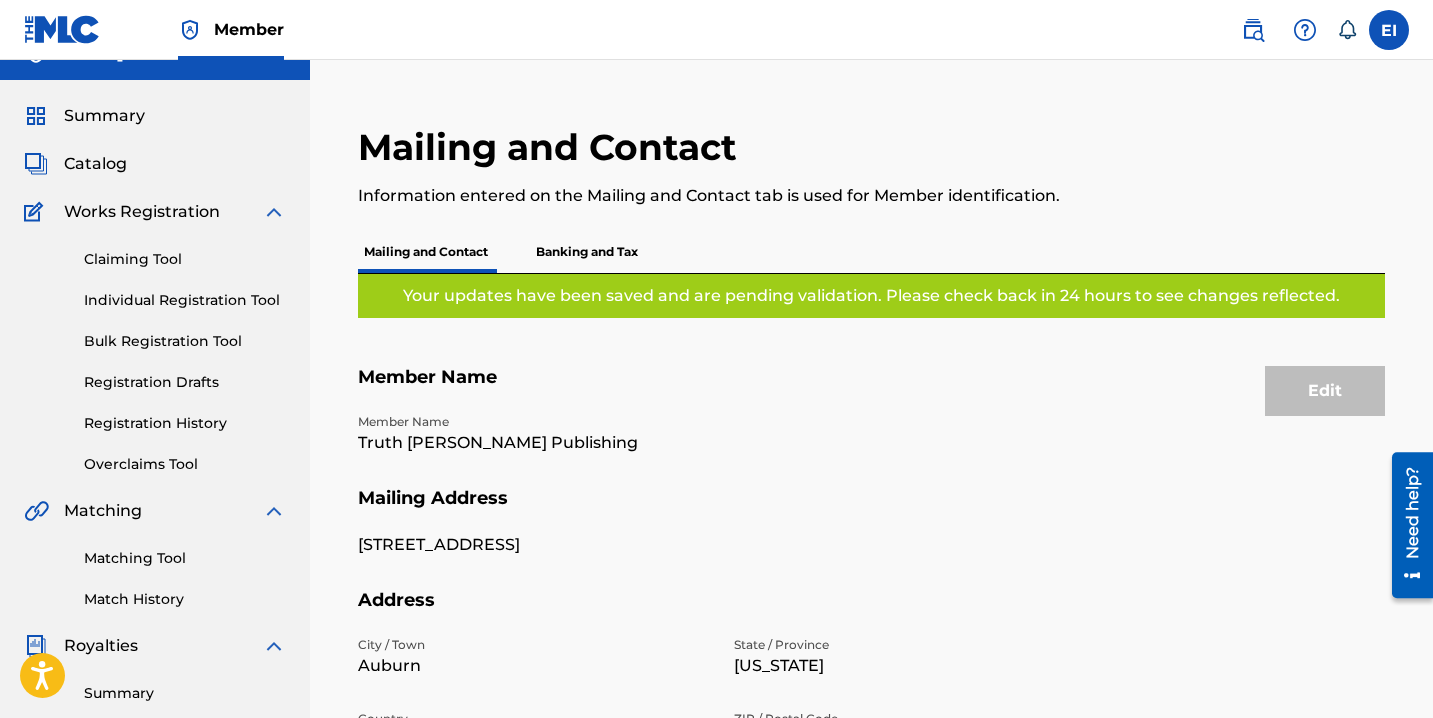 scroll, scrollTop: 0, scrollLeft: 0, axis: both 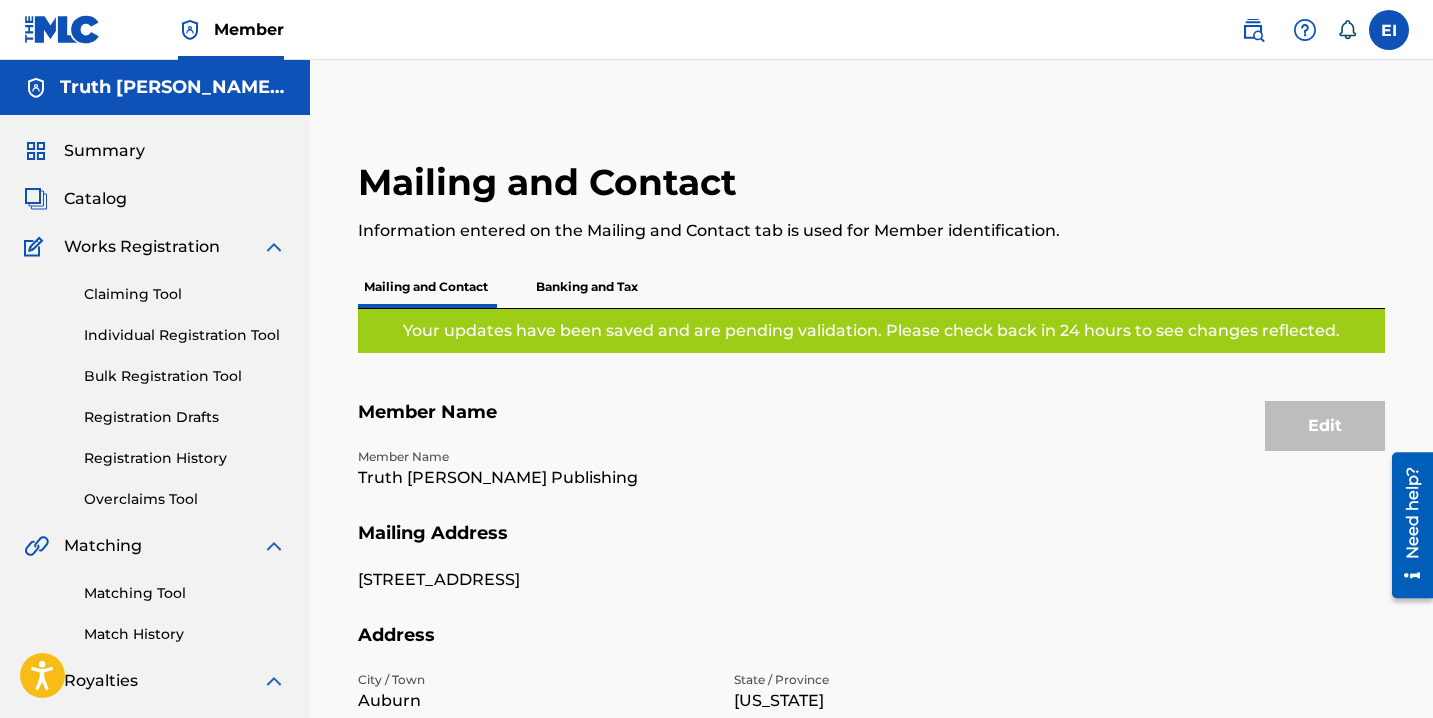 click on "Edit" at bounding box center [1325, 426] 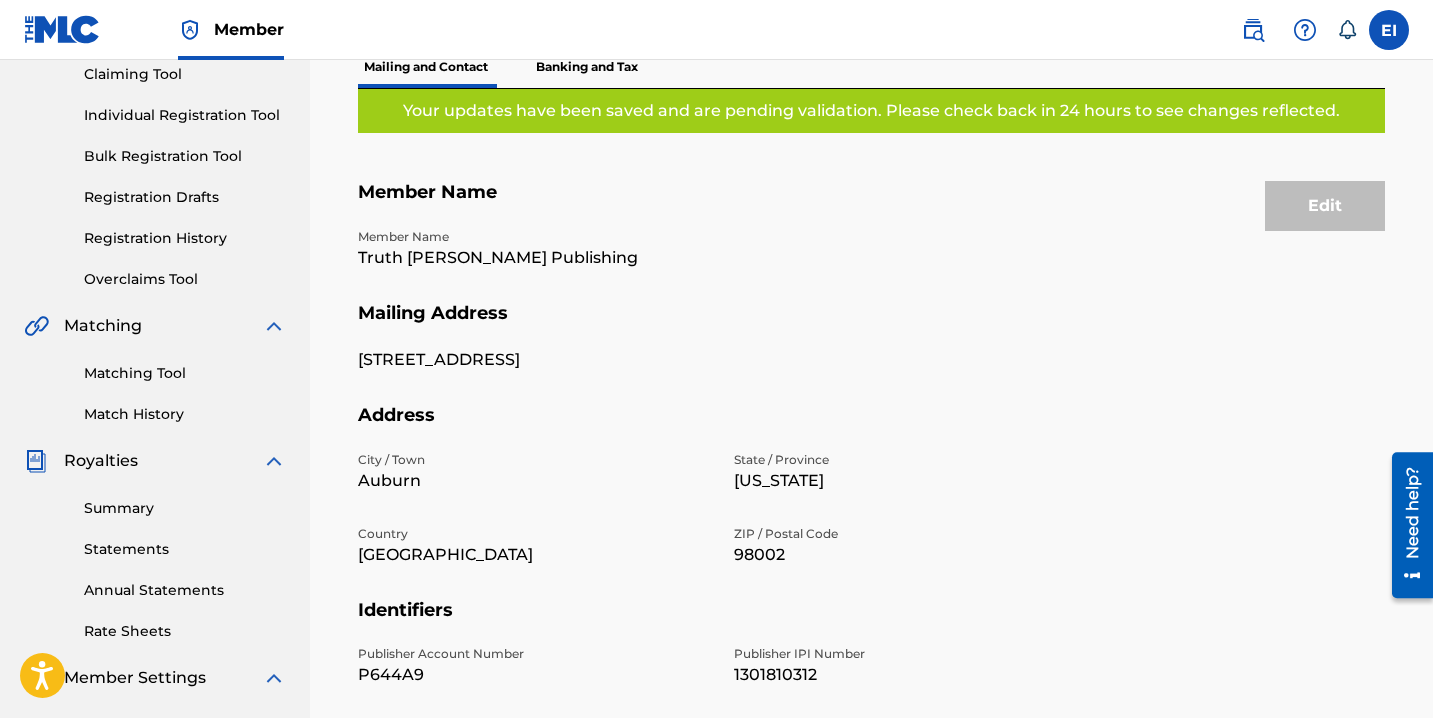 scroll, scrollTop: 535, scrollLeft: 0, axis: vertical 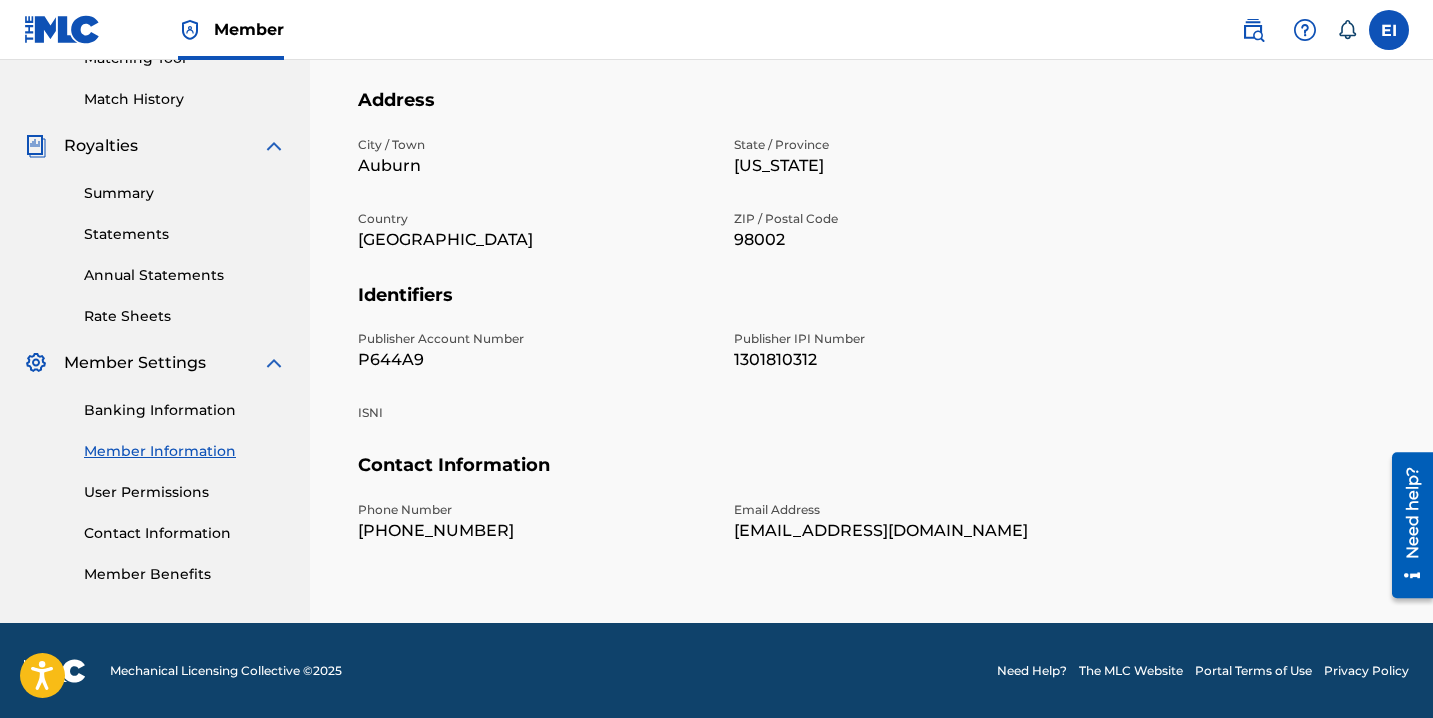 click on "Member Benefits" at bounding box center [185, 574] 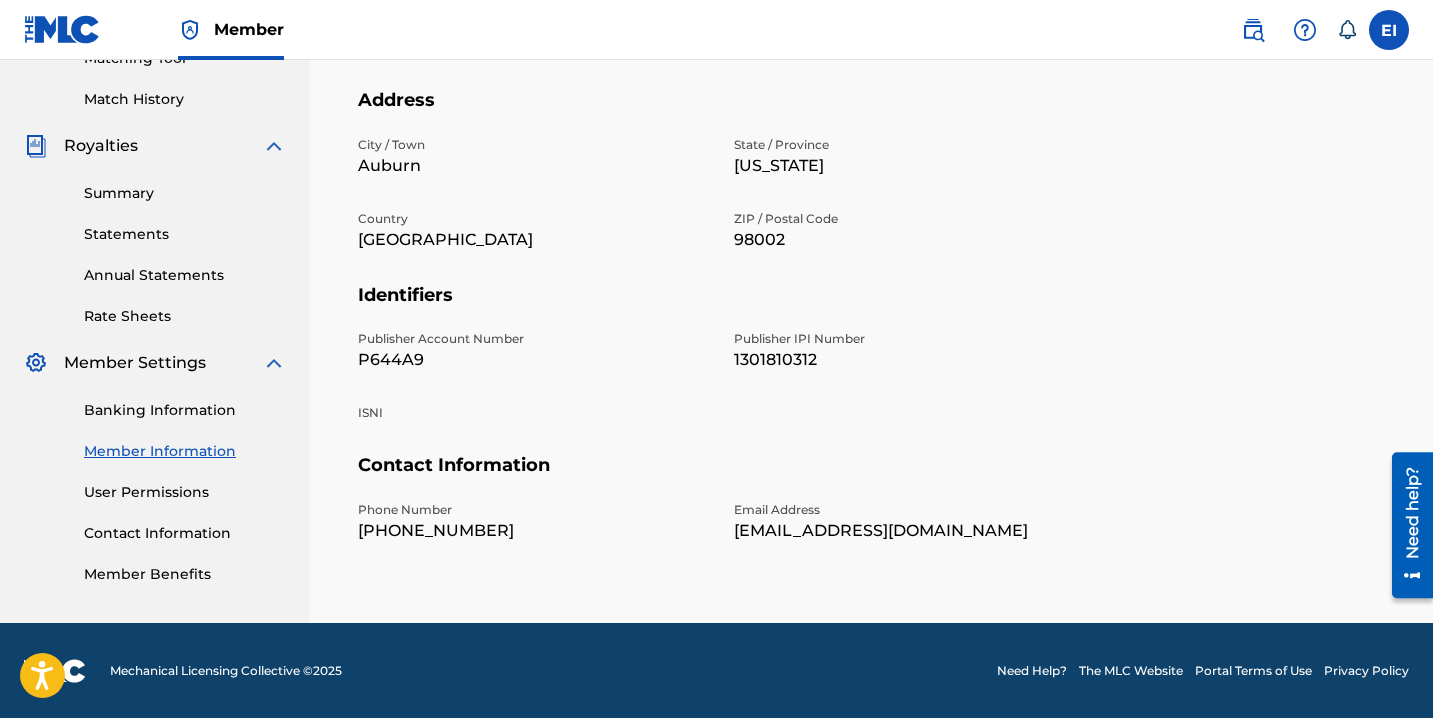 click on "Contact Information" at bounding box center [185, 533] 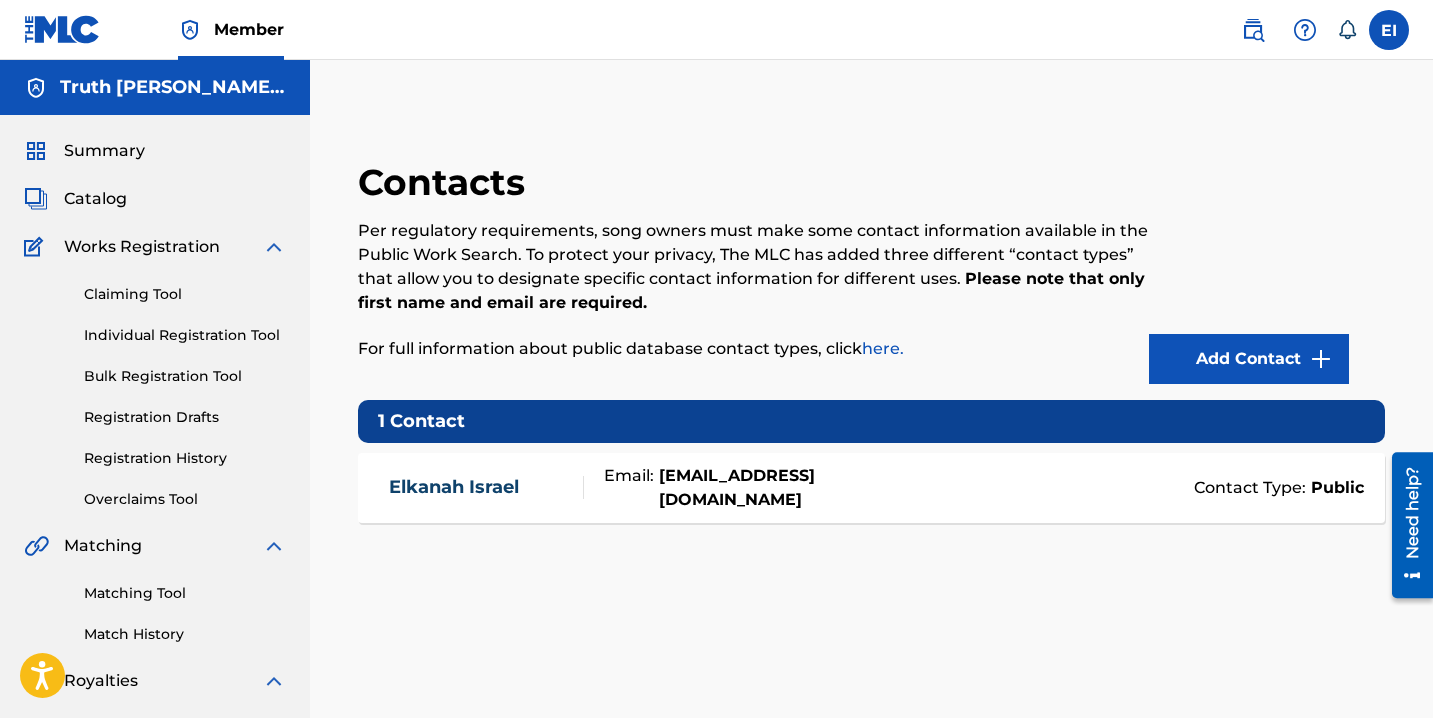 click on "Add Contact" at bounding box center [1249, 359] 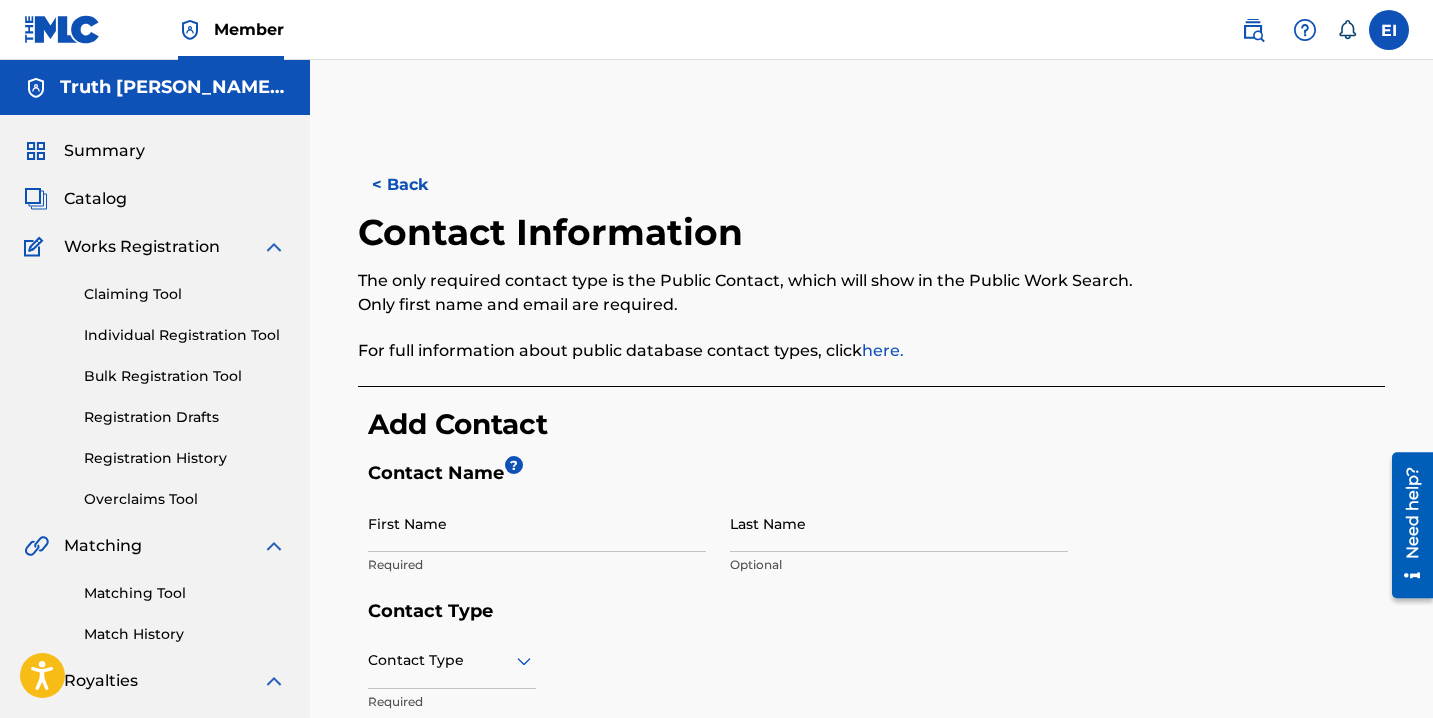 scroll, scrollTop: 0, scrollLeft: 0, axis: both 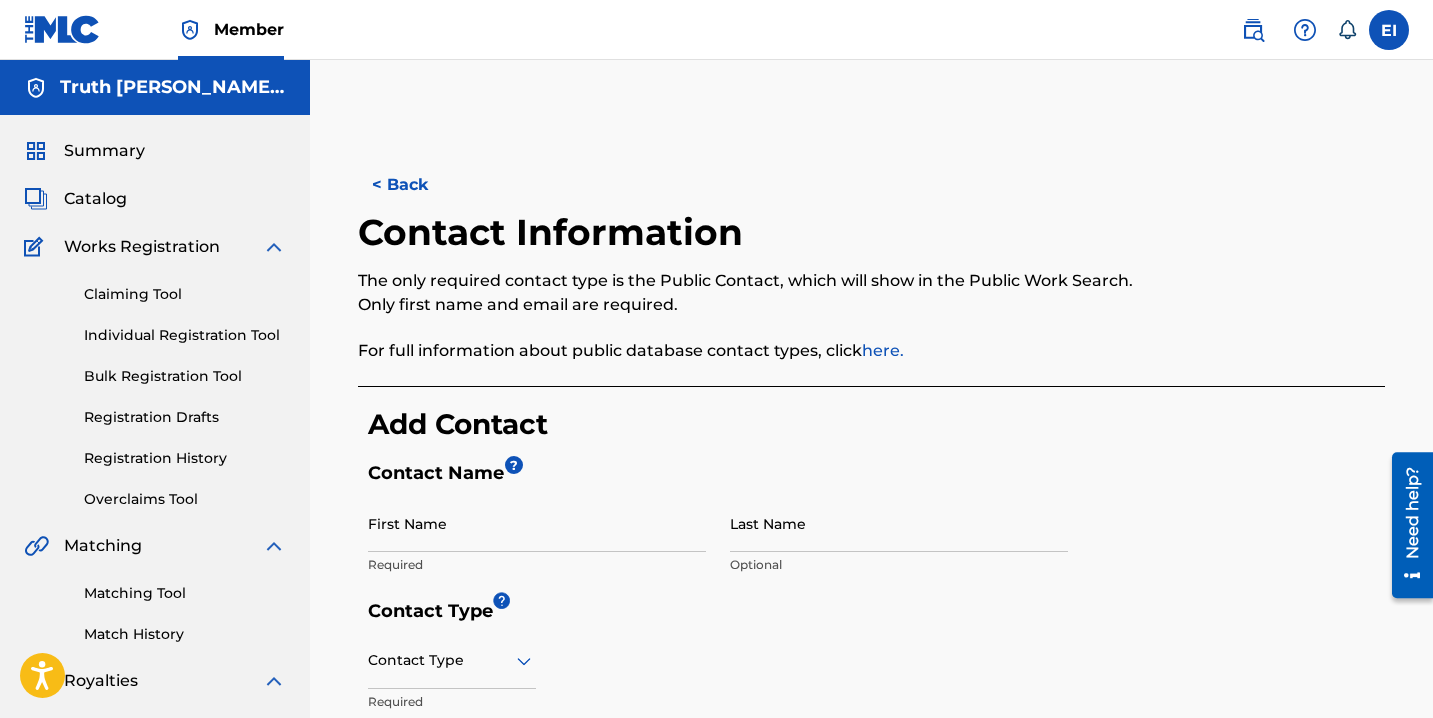 click on "First Name" at bounding box center [537, 523] 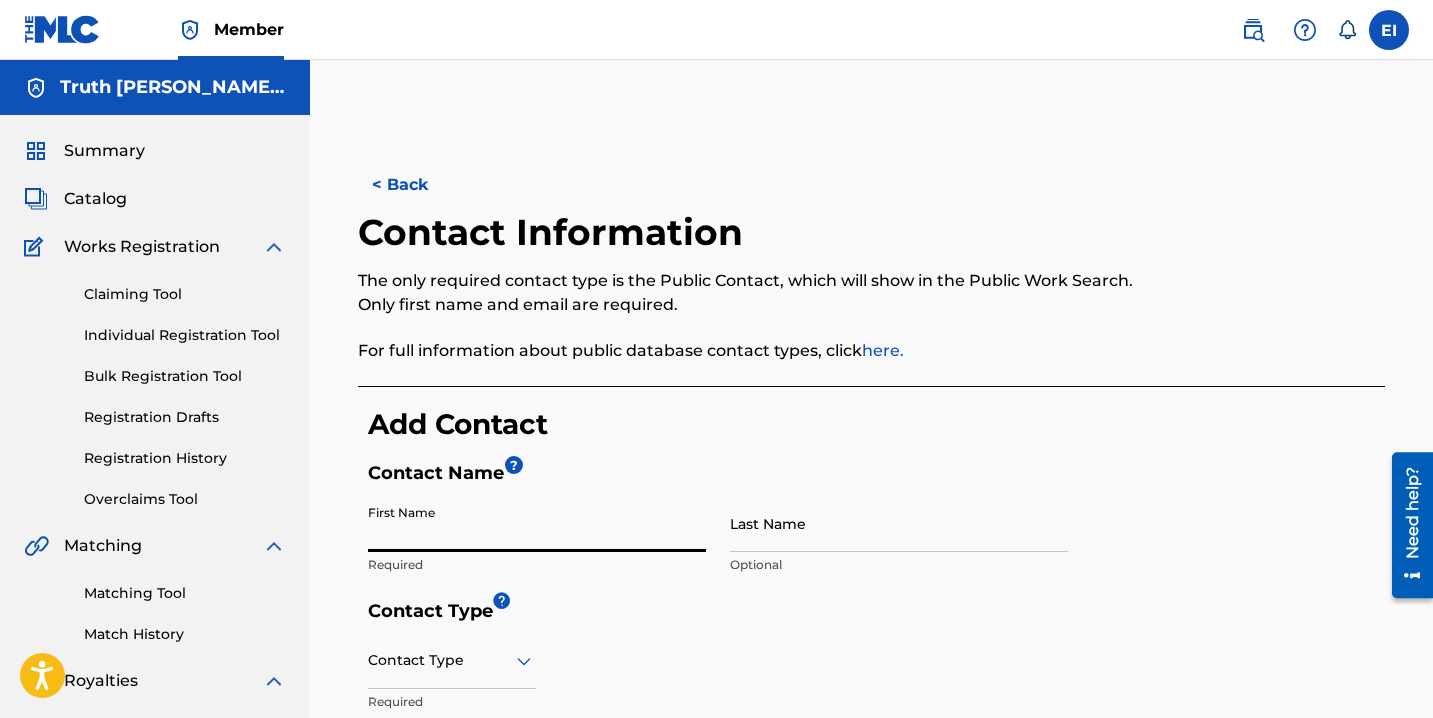 type on "Elkanah" 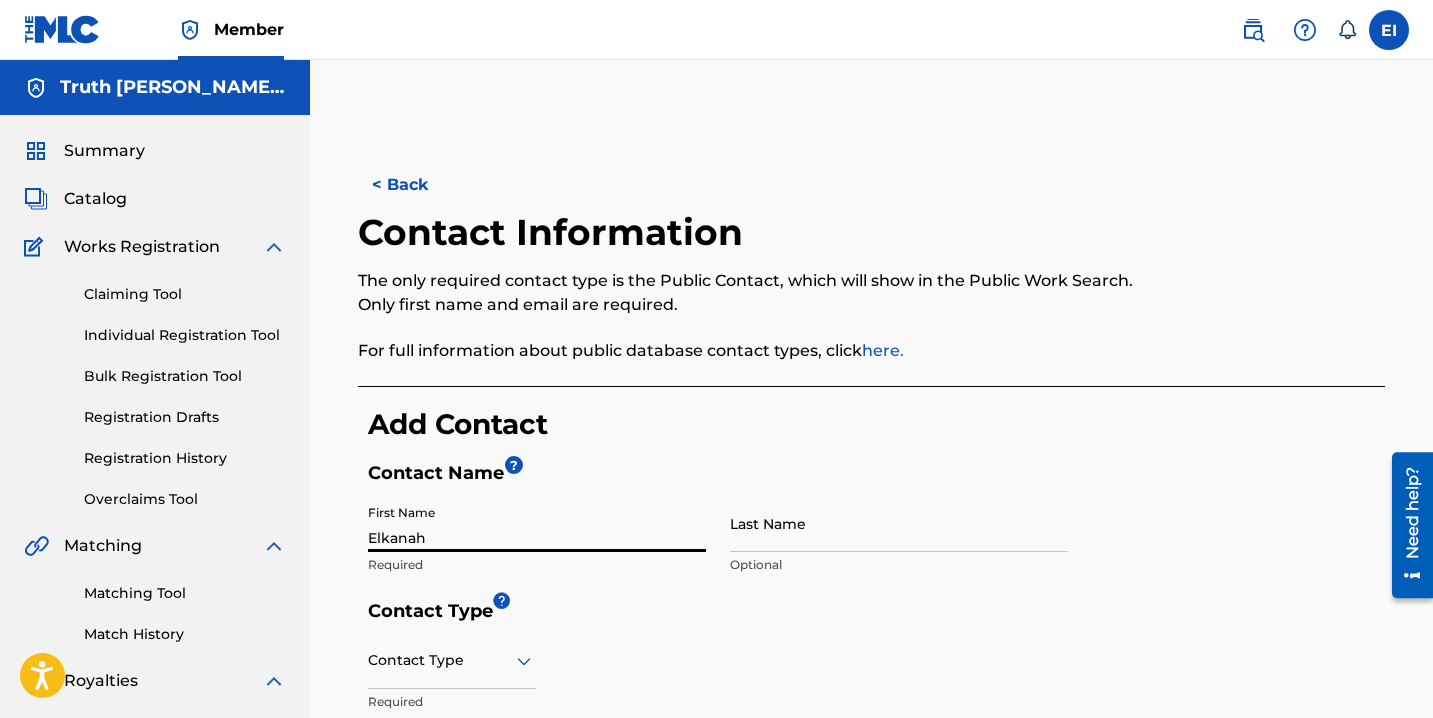 type on "Israel" 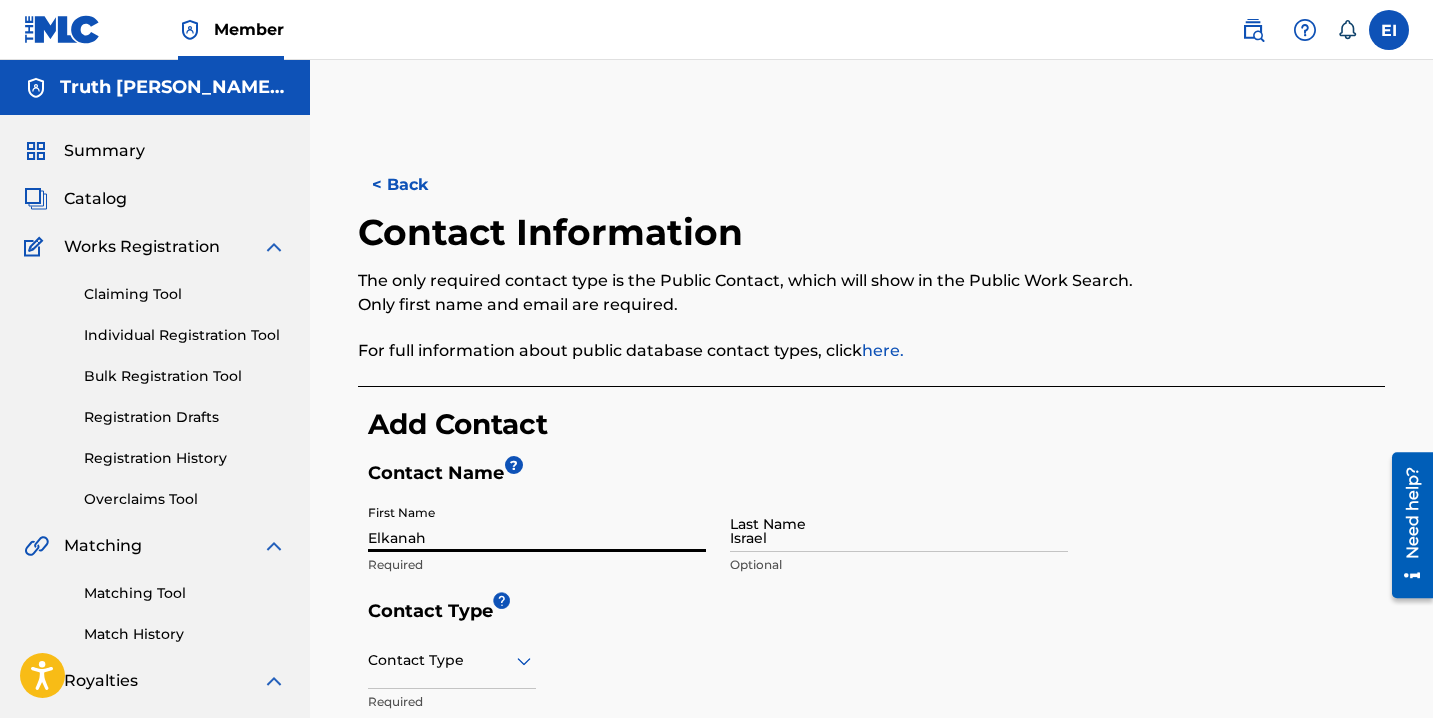 type on "327 1st Street Northeast" 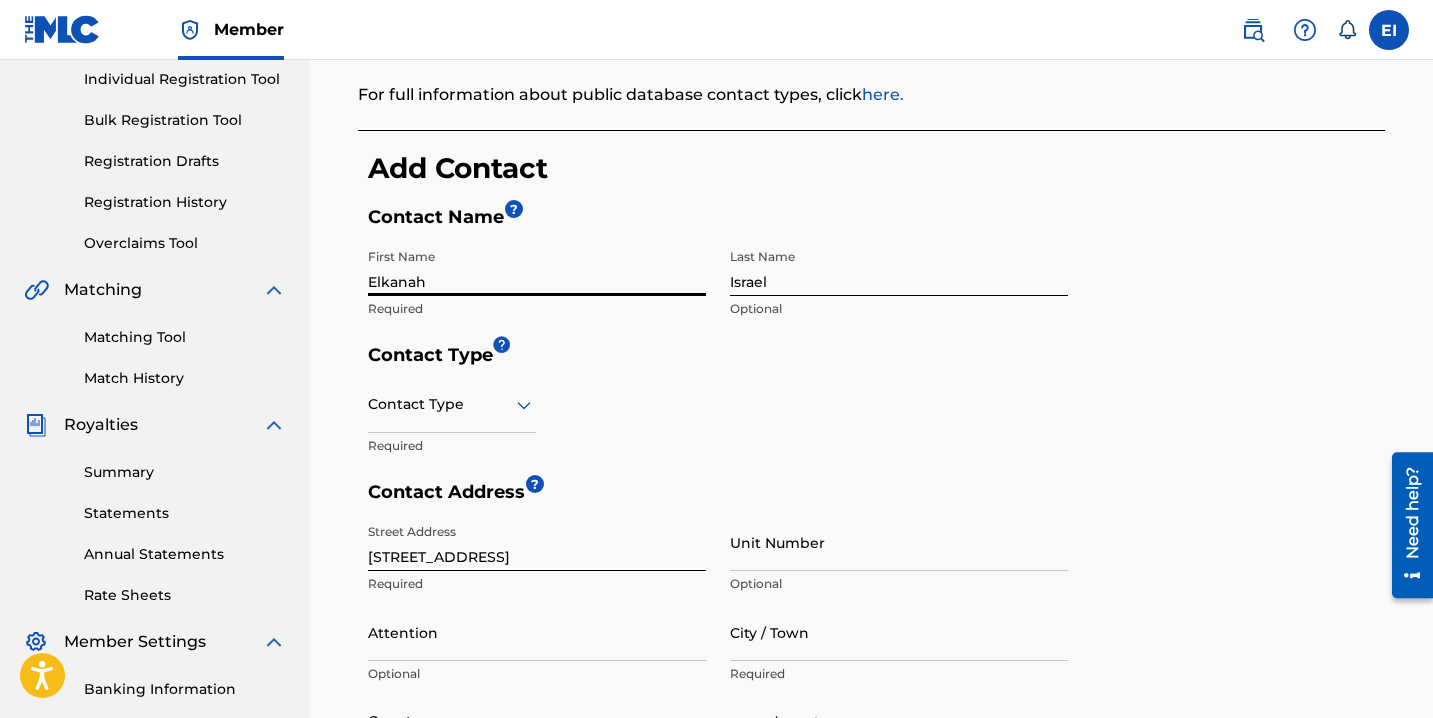 scroll, scrollTop: 258, scrollLeft: 0, axis: vertical 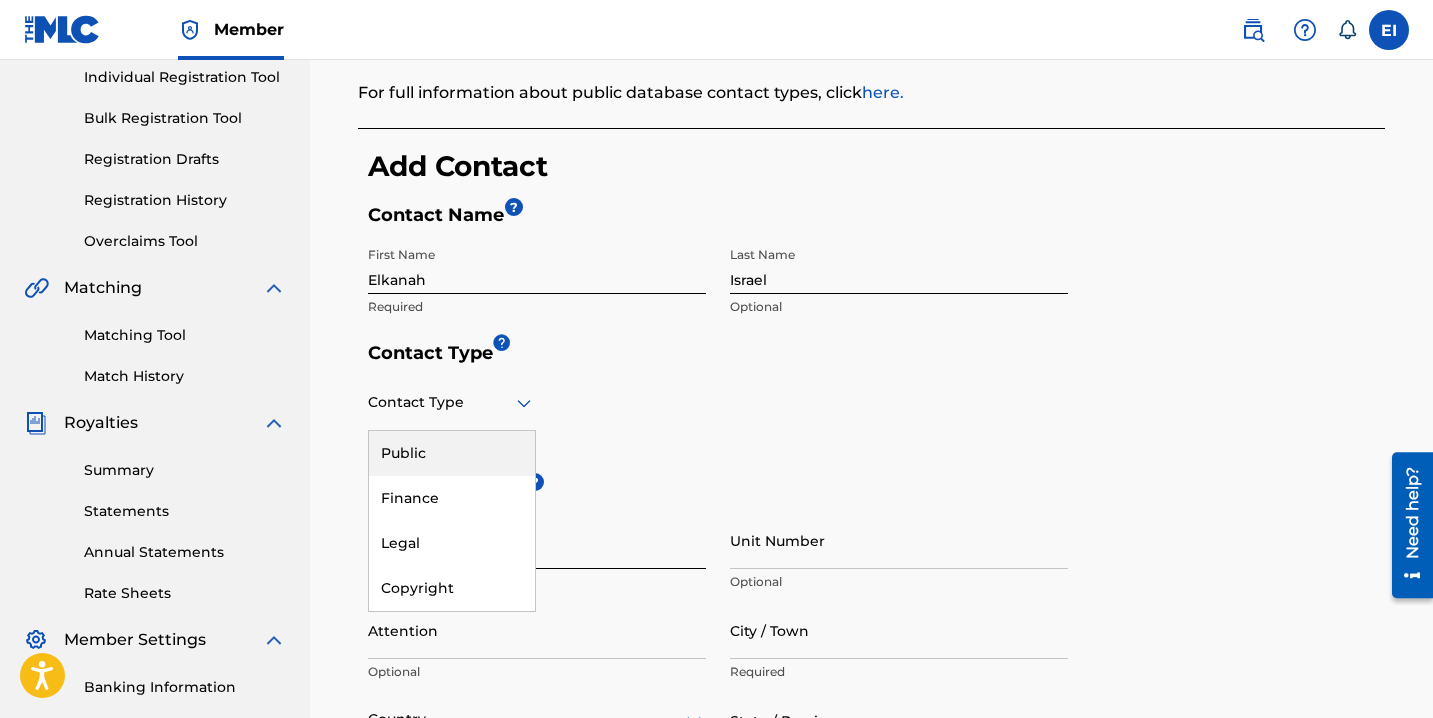click on "Contact Type" at bounding box center (452, 402) 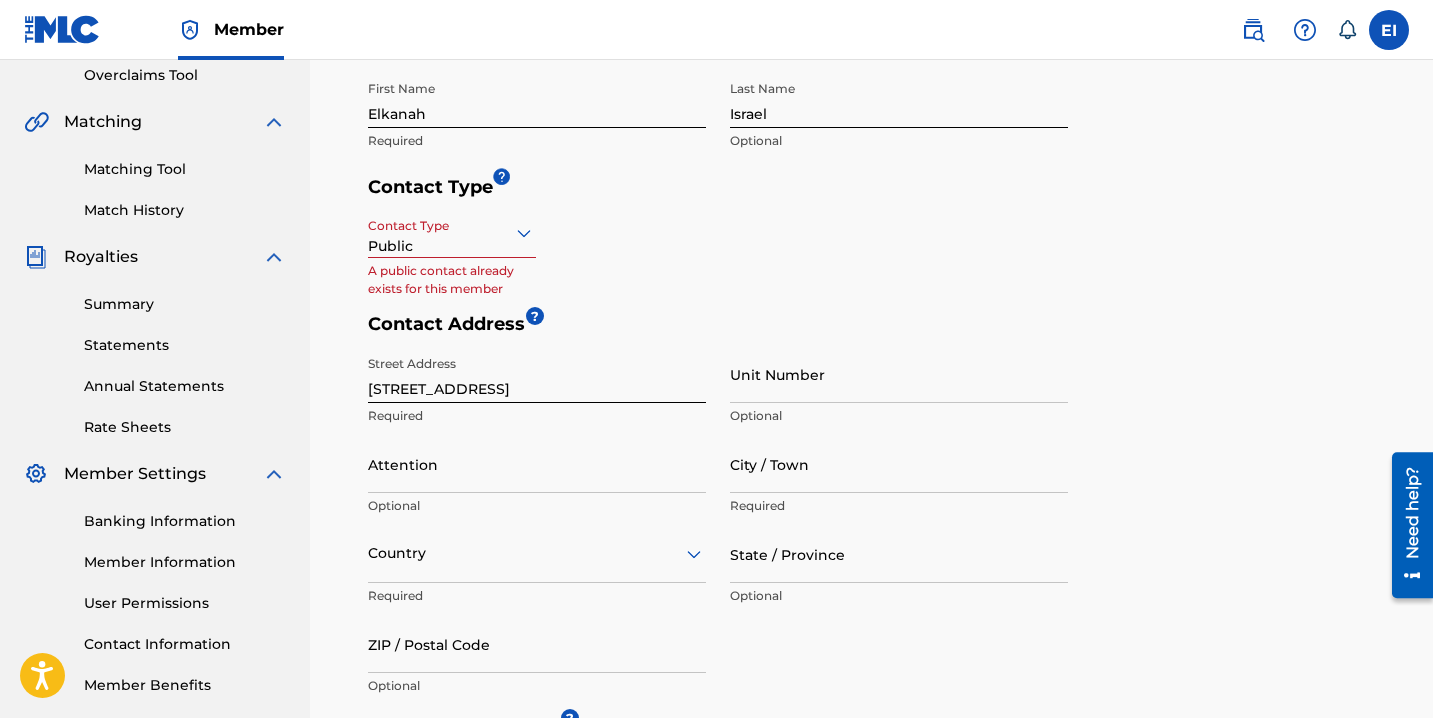 scroll, scrollTop: 423, scrollLeft: 0, axis: vertical 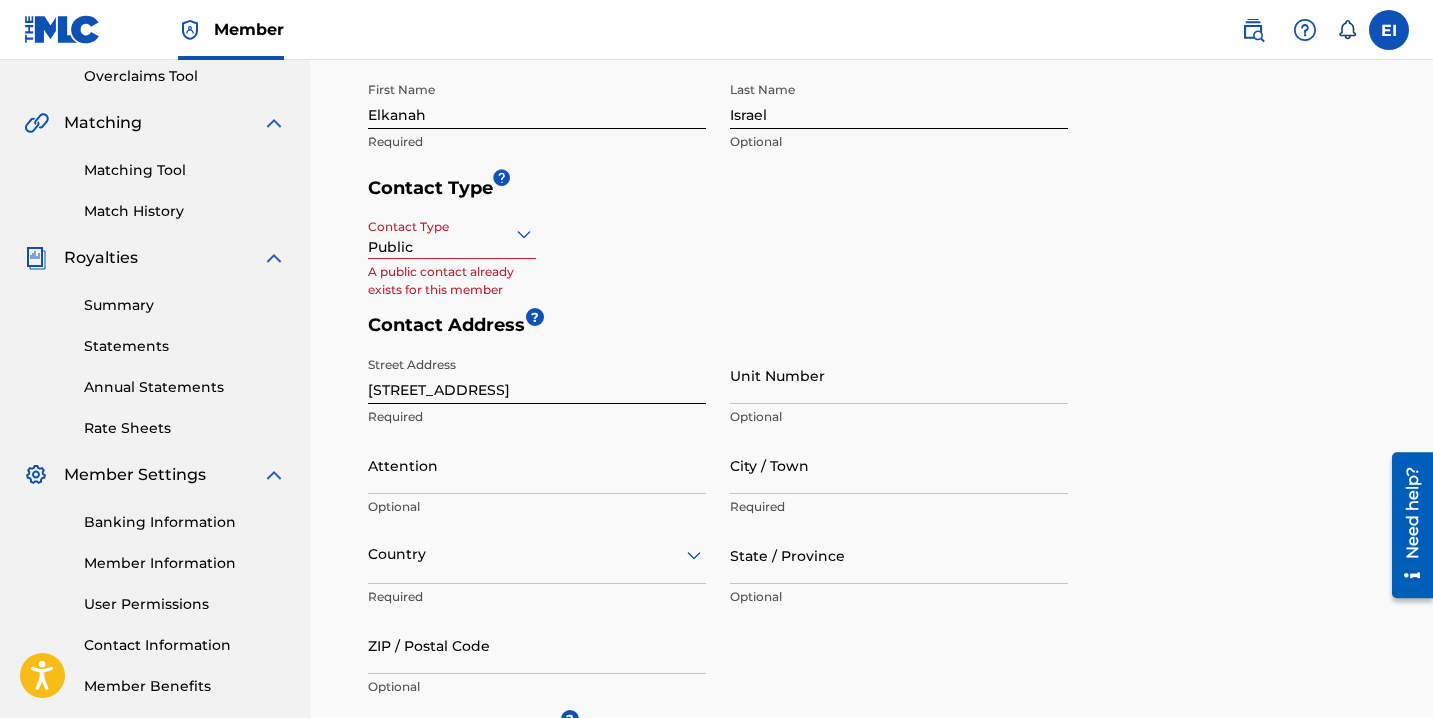 click 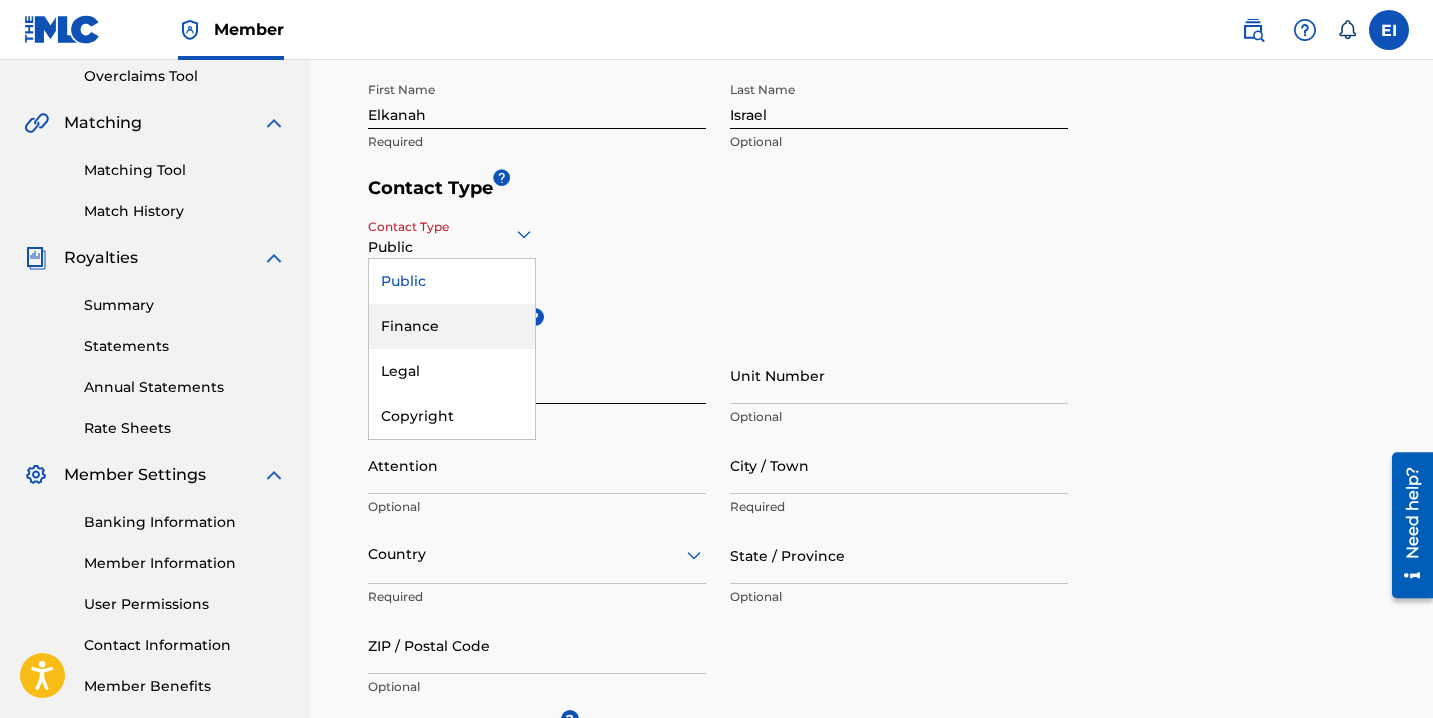 click on "Contact Type Finance, 2 of 4. 4 results available. Use Up and Down to choose options, press Enter to select the currently focused option, press Escape to exit the menu, press Tab to select the option and exit the menu. Public Public Finance Legal Copyright A public contact already exists for this member" at bounding box center (718, 261) 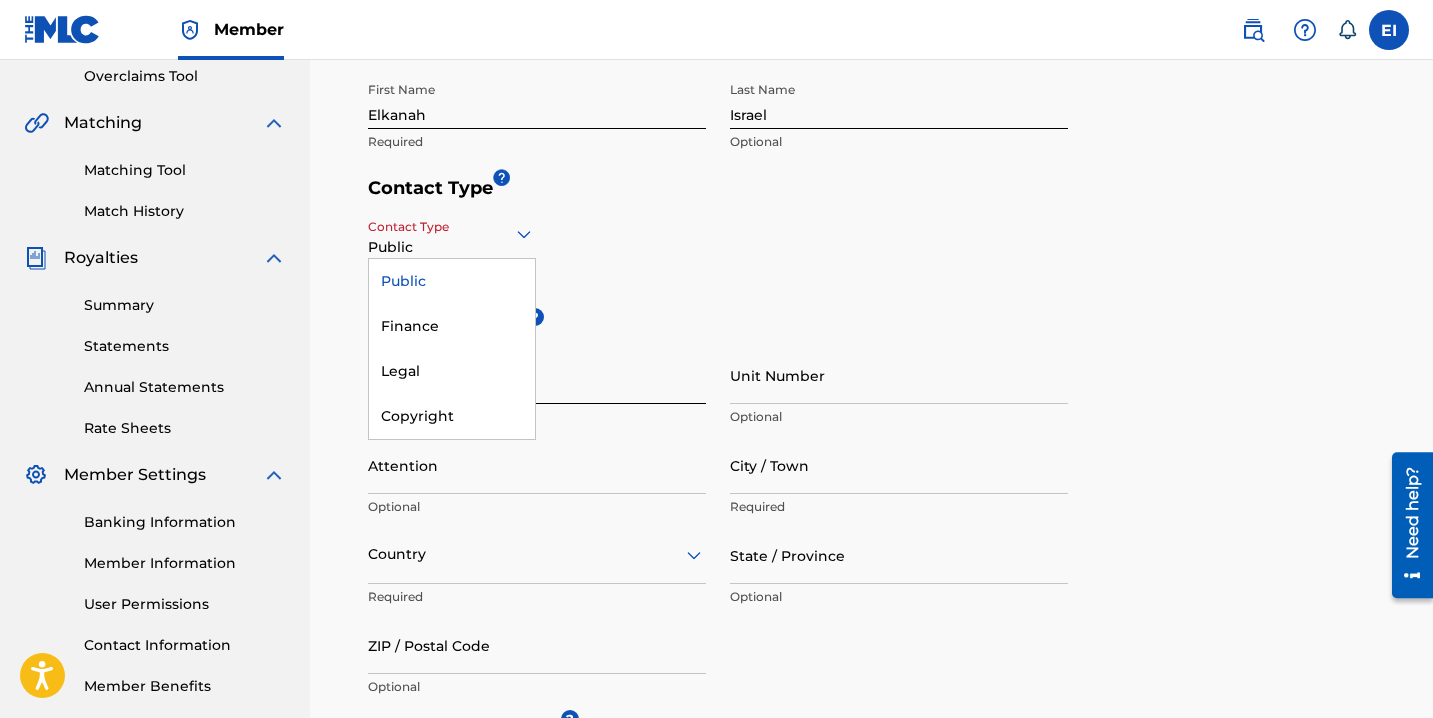 click at bounding box center (452, 233) 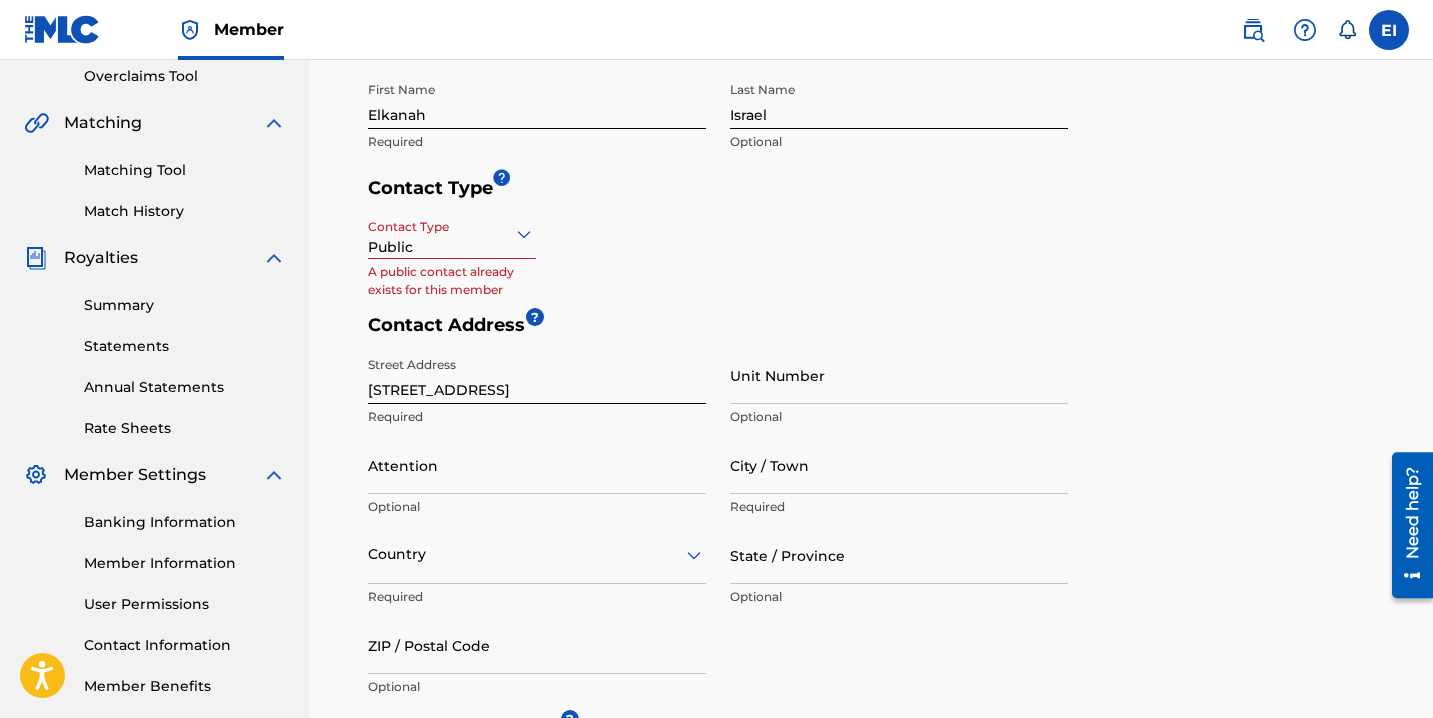 click on "Contact Type Public A public contact already exists for this member" at bounding box center (718, 261) 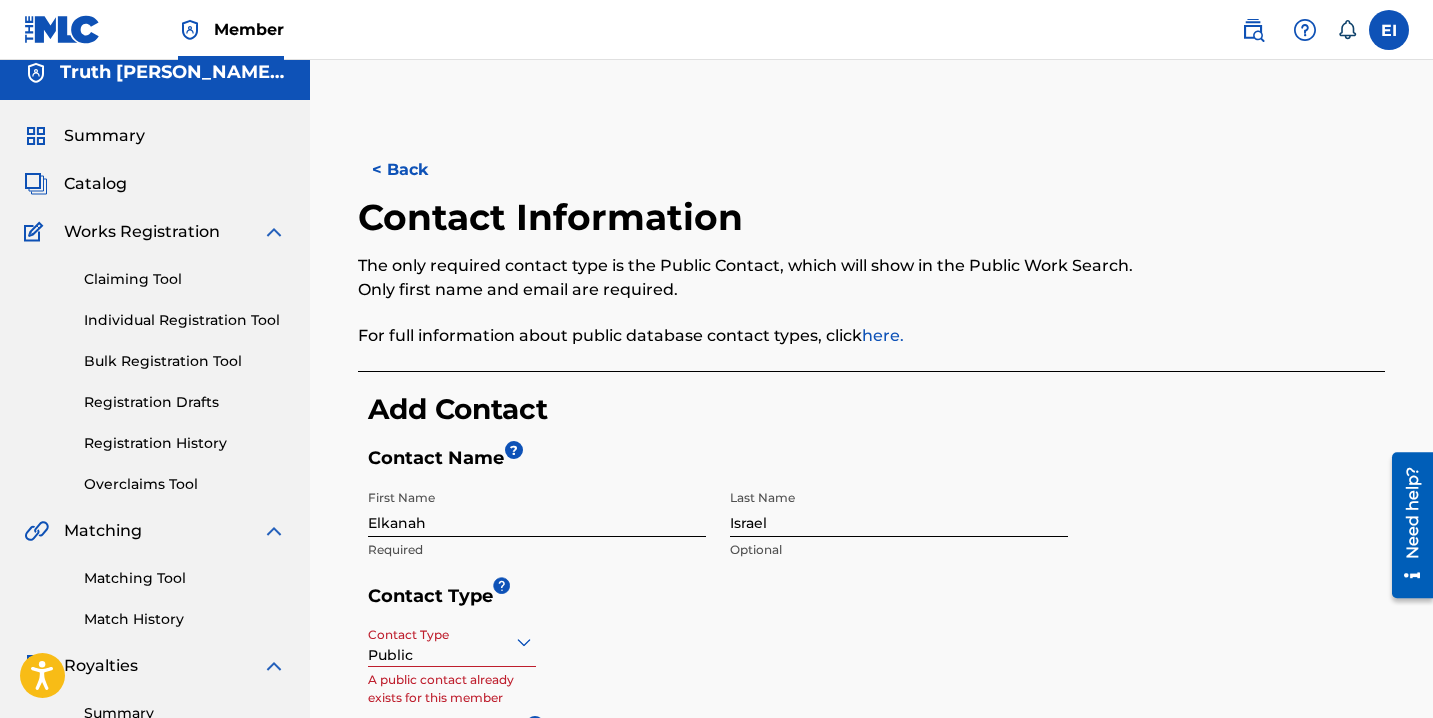 scroll, scrollTop: 0, scrollLeft: 0, axis: both 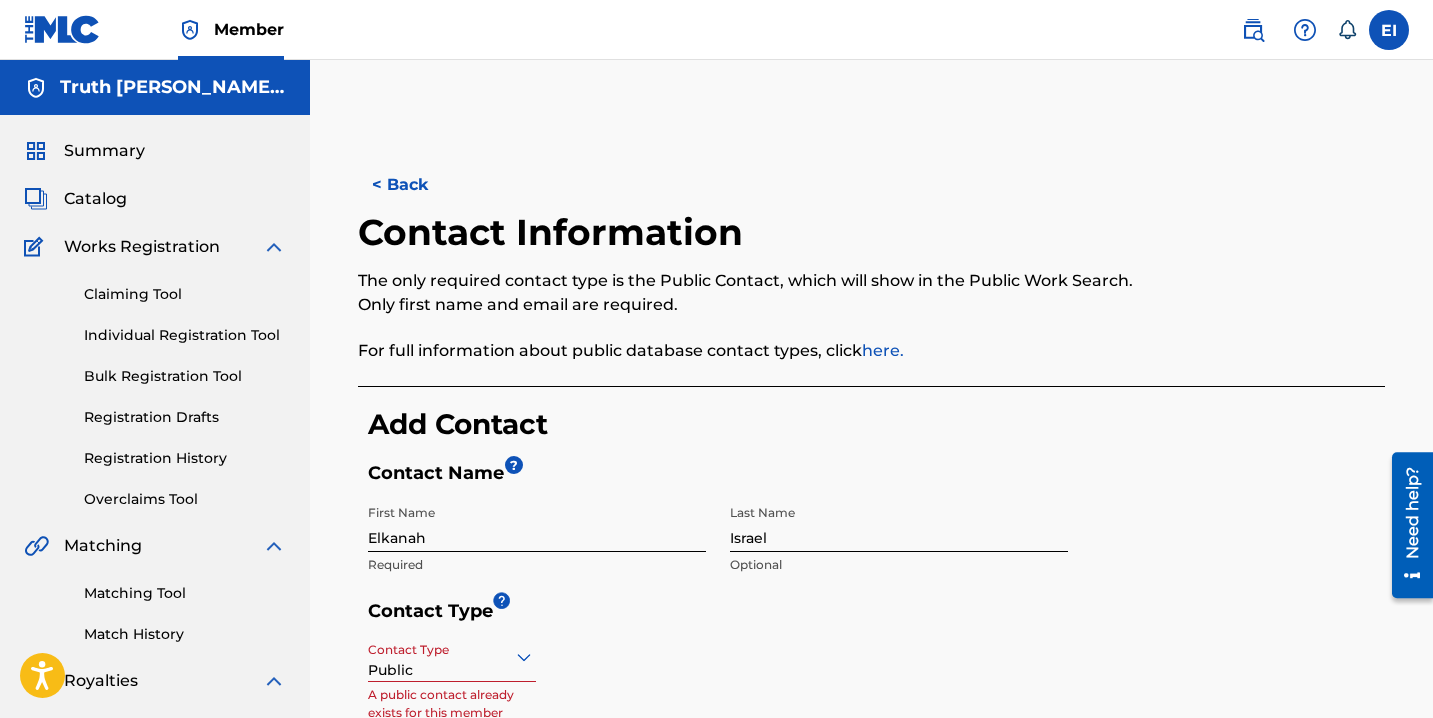 click on "Summary" at bounding box center [104, 151] 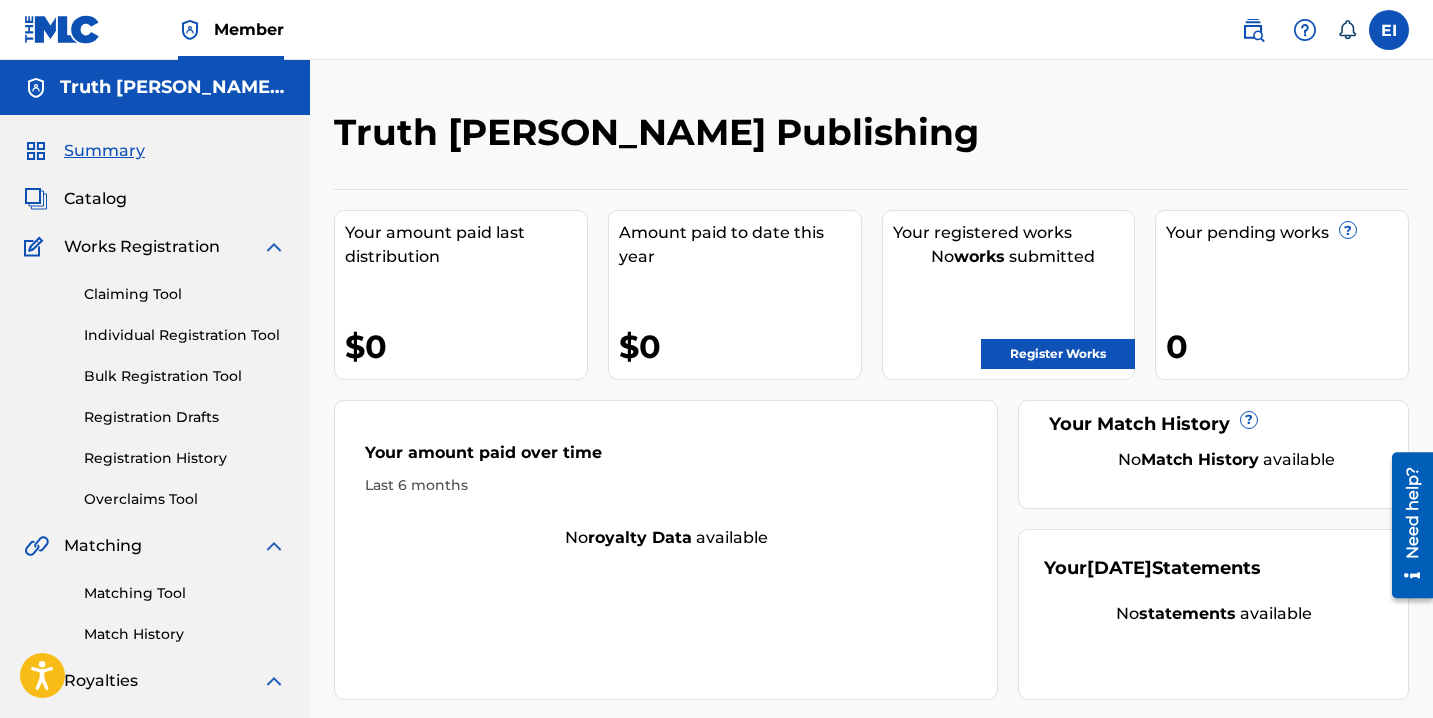 click on "Register Works" at bounding box center (1058, 354) 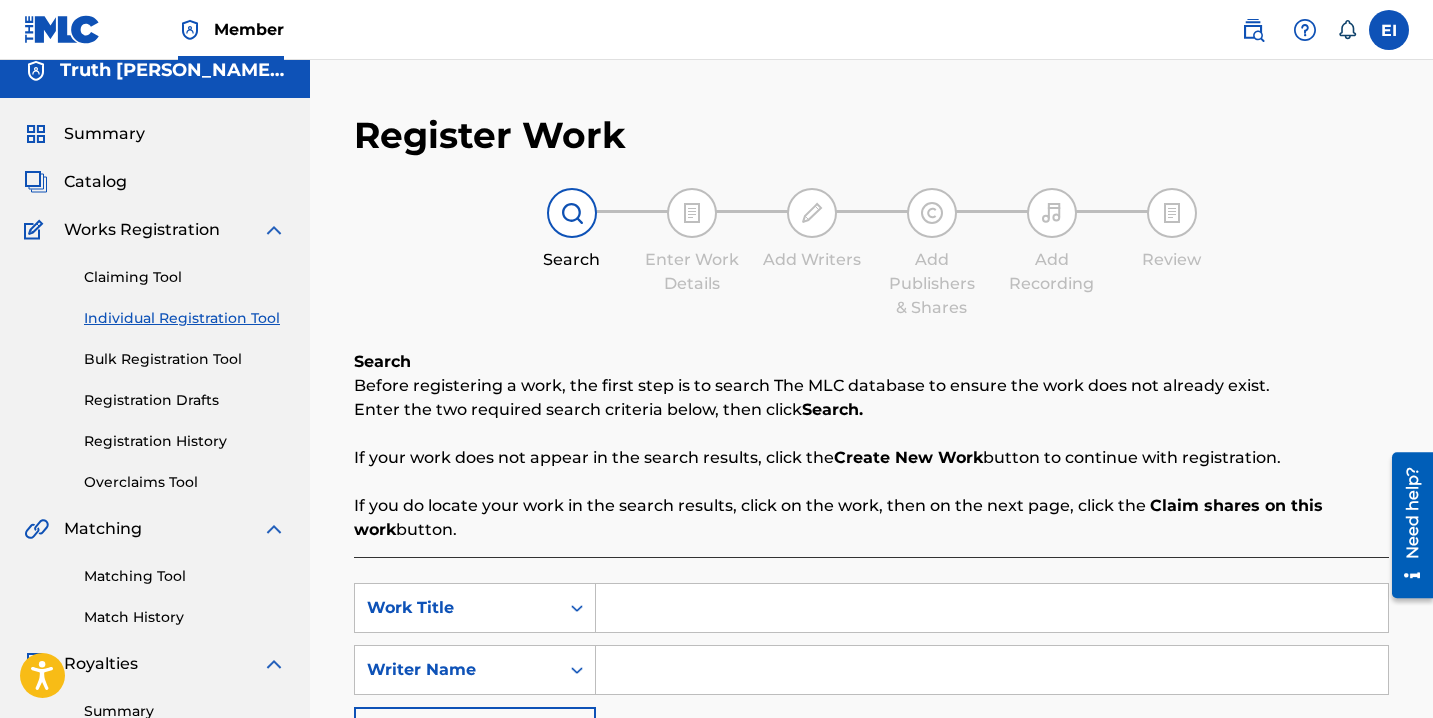 scroll, scrollTop: 0, scrollLeft: 0, axis: both 